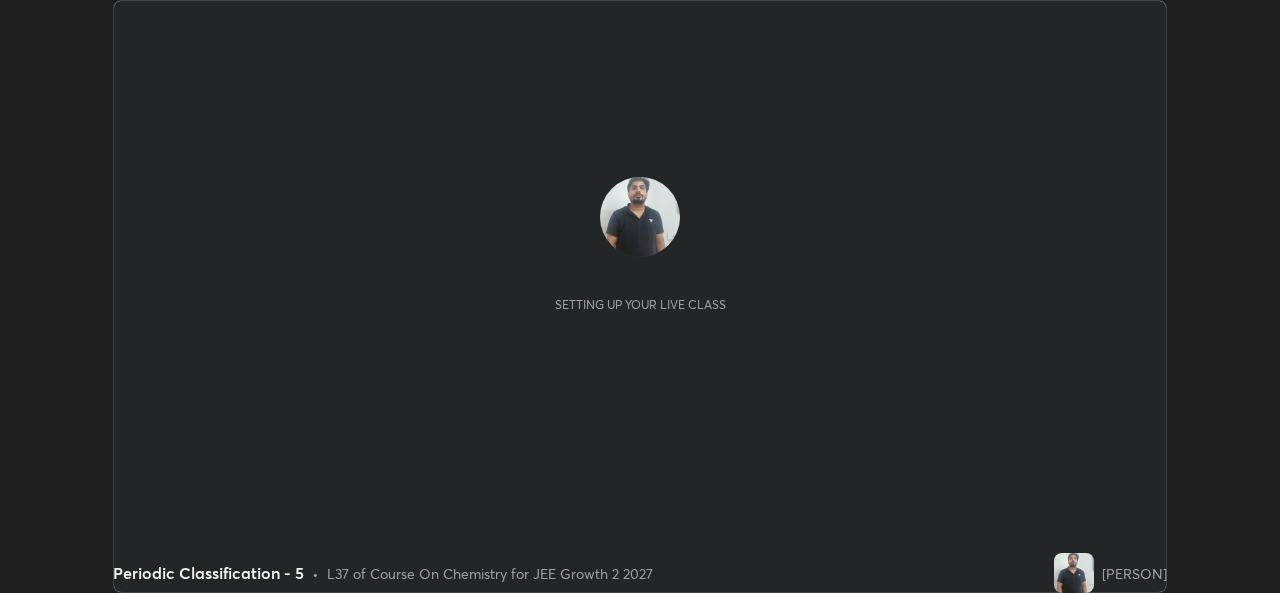 scroll, scrollTop: 0, scrollLeft: 0, axis: both 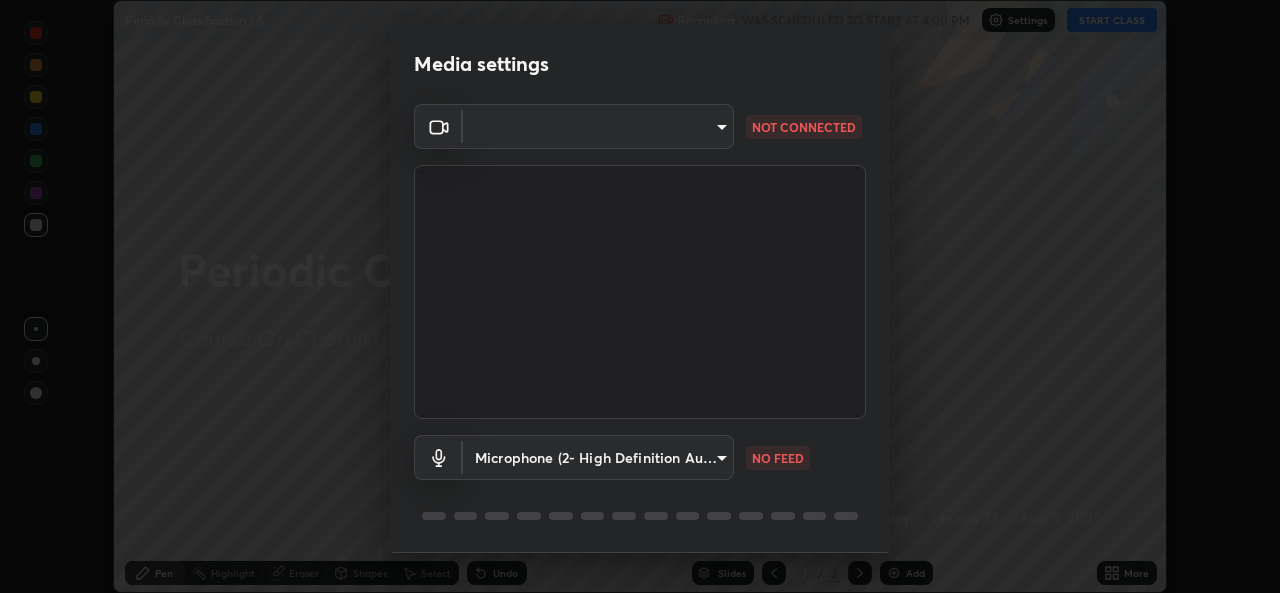 click on "Erase all Periodic Classification - 5 Recording WAS SCHEDULED TO START AT  4:00 PM Settings START CLASS Setting up your live class Periodic Classification - 5 • L37 of Course On Chemistry for JEE Growth 2 2027 [PERSON] Pen Highlight Eraser Shapes Select Undo Slides 2 / 2 Add More No doubts shared Encourage your learners to ask a doubt for better clarity Report an issue Reason for reporting Buffering Chat not working Audio - Video sync issue Educator video quality low ​ Attach an image Report Media settings ​ NOT CONNECTED Microphone (2- High Definition Audio Device) [HASH] NO FEED 1 / 5 Next" at bounding box center (640, 296) 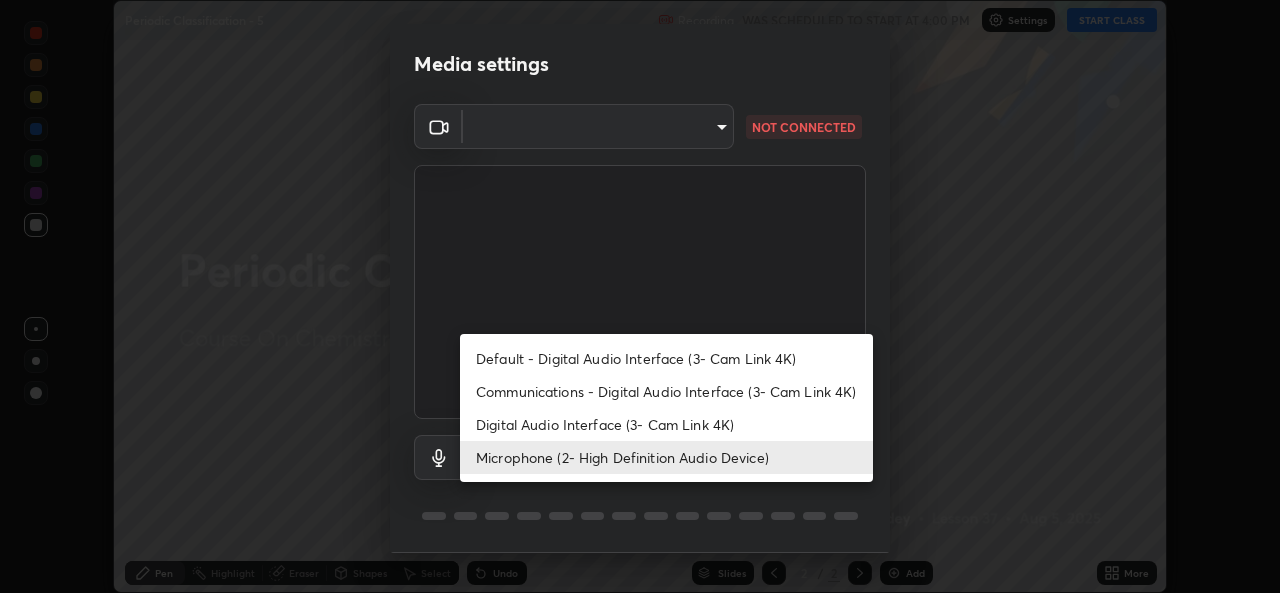 click on "Communications - Digital Audio Interface (3- Cam Link 4K)" at bounding box center [666, 391] 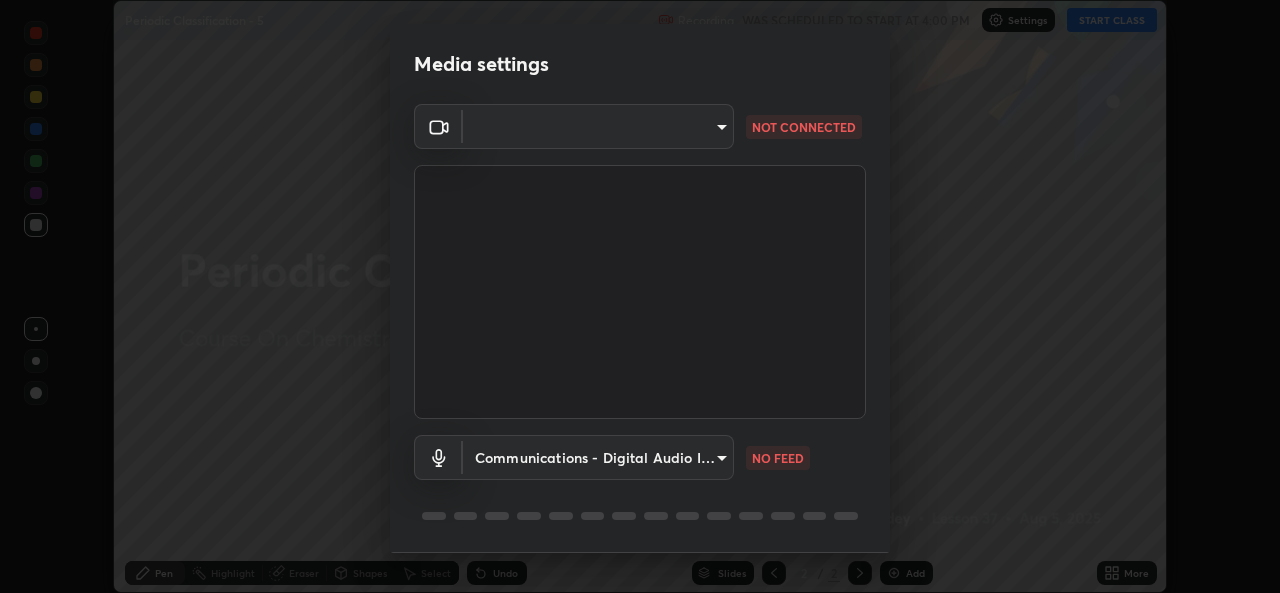 click on "Erase all Periodic Classification - 5 Recording WAS SCHEDULED TO START AT  4:00 PM Settings START CLASS Setting up your live class Periodic Classification - 5 • L37 of Course On Chemistry for JEE Growth 2 2027 [PERSON] Pen Highlight Eraser Shapes Select Undo Slides 2 / 2 Add More No doubts shared Encourage your learners to ask a doubt for better clarity Report an issue Reason for reporting Buffering Chat not working Audio - Video sync issue Educator video quality low ​ Attach an image Report Media settings ​ NOT CONNECTED Communications - Digital Audio Interface (3- Cam Link 4K) communications NO FEED 1 / 5 Next" at bounding box center (640, 296) 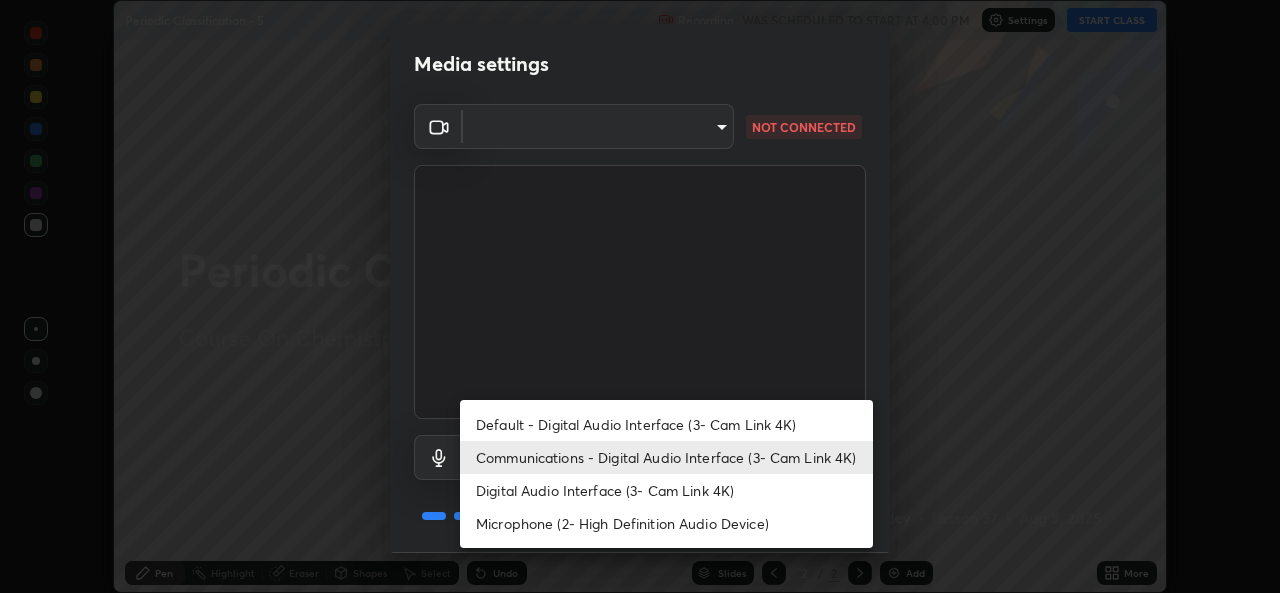 click on "Microphone (2- High Definition Audio Device)" at bounding box center [666, 523] 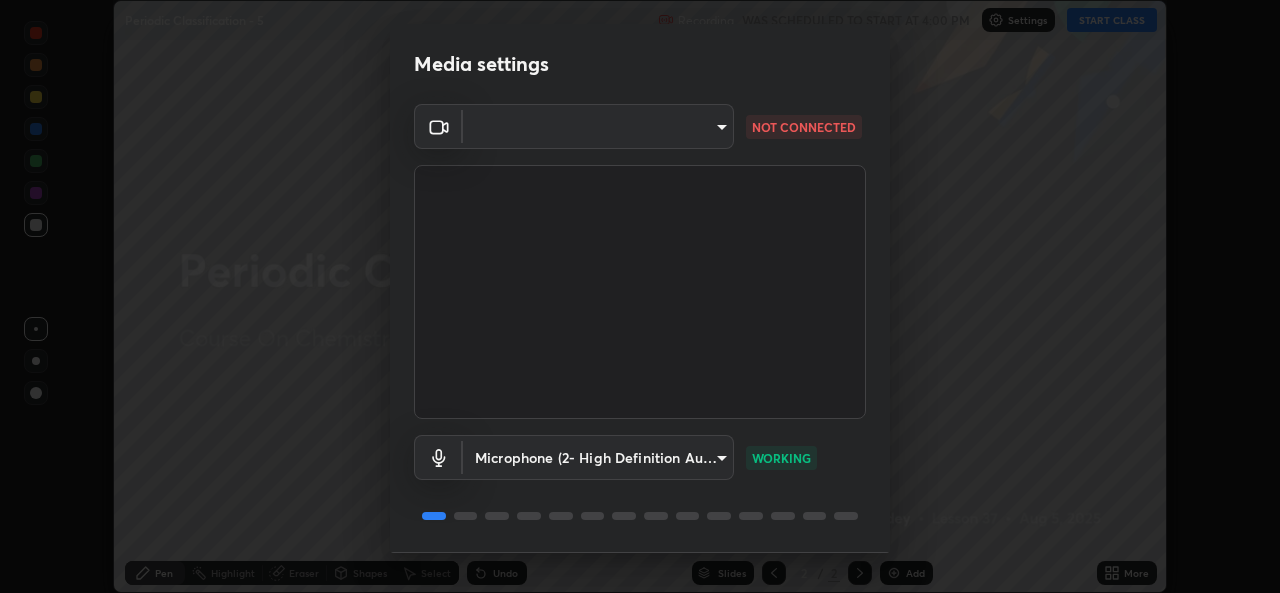 click on "Erase all Periodic Classification - 5 Recording WAS SCHEDULED TO START AT  4:00 PM Settings START CLASS Setting up your live class Periodic Classification - 5 • L37 of Course On Chemistry for JEE Growth 2 2027 [PERSON] Pen Highlight Eraser Shapes Select Undo Slides 2 / 2 Add More No doubts shared Encourage your learners to ask a doubt for better clarity Report an issue Reason for reporting Buffering Chat not working Audio - Video sync issue Educator video quality low ​ Attach an image Report Media settings ​ NOT CONNECTED Microphone (2- High Definition Audio Device) [HASH] WORKING 1 / 5 Next" at bounding box center [640, 296] 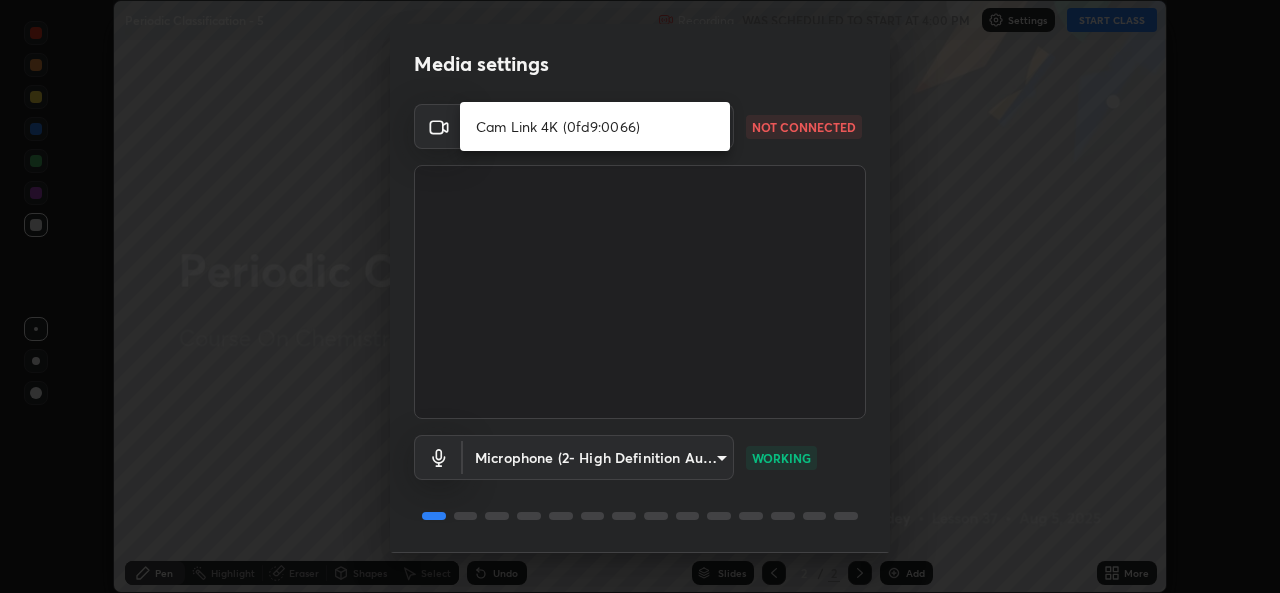 click on "Cam Link 4K (0fd9:0066)" at bounding box center (595, 126) 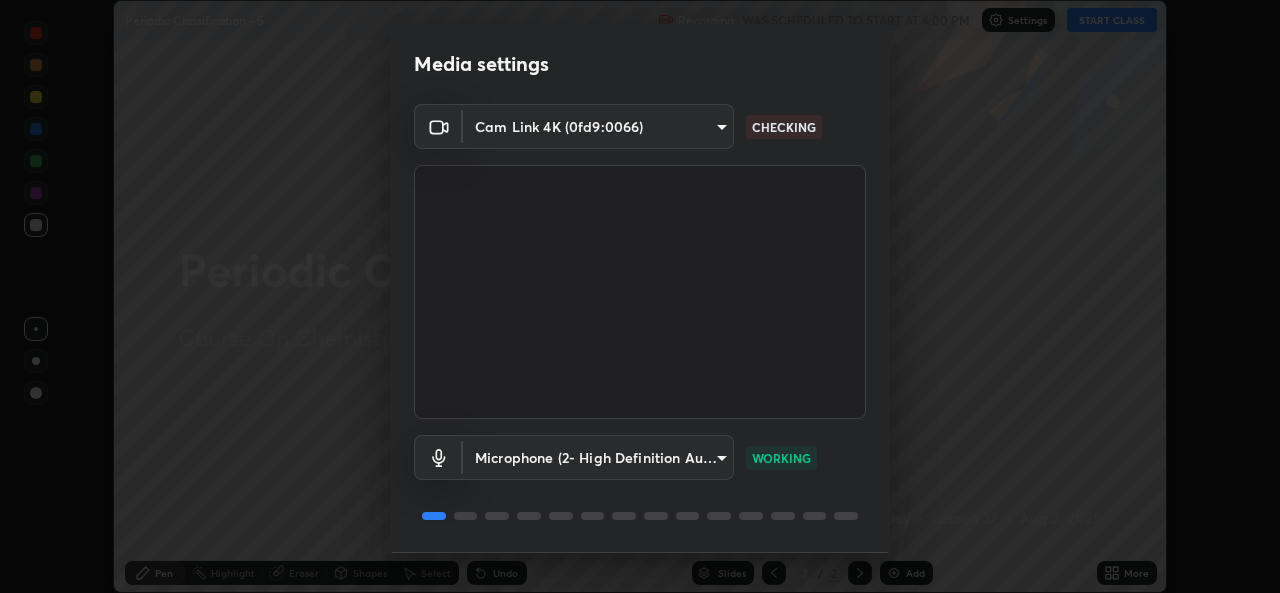 scroll, scrollTop: 63, scrollLeft: 0, axis: vertical 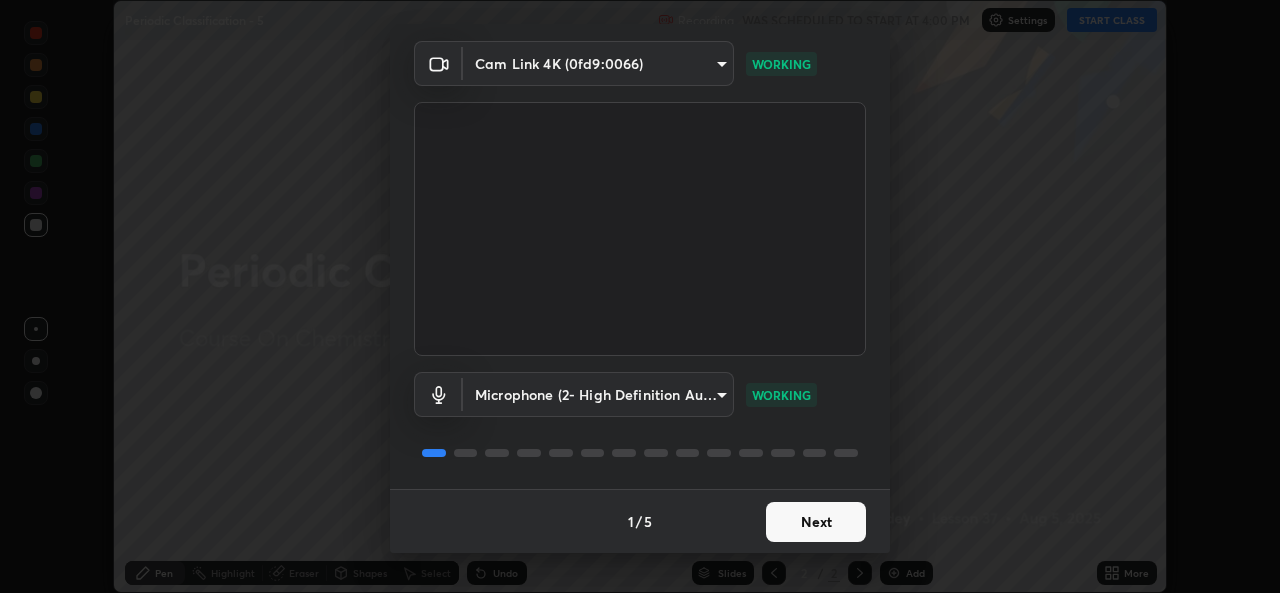 click on "Next" at bounding box center (816, 522) 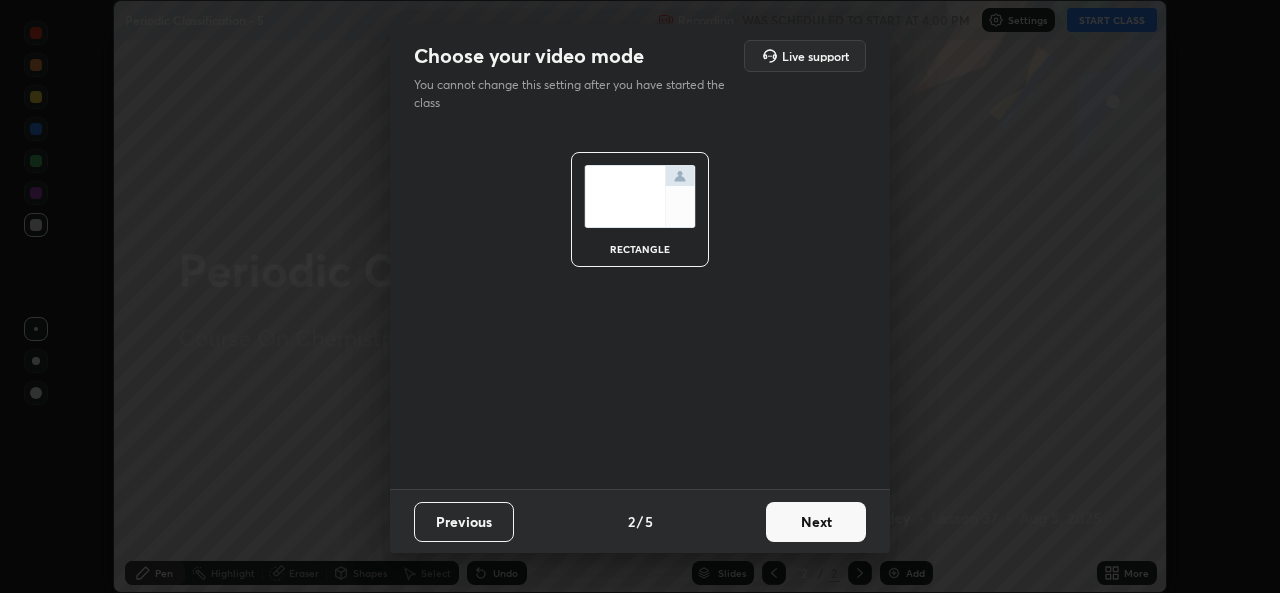 scroll, scrollTop: 0, scrollLeft: 0, axis: both 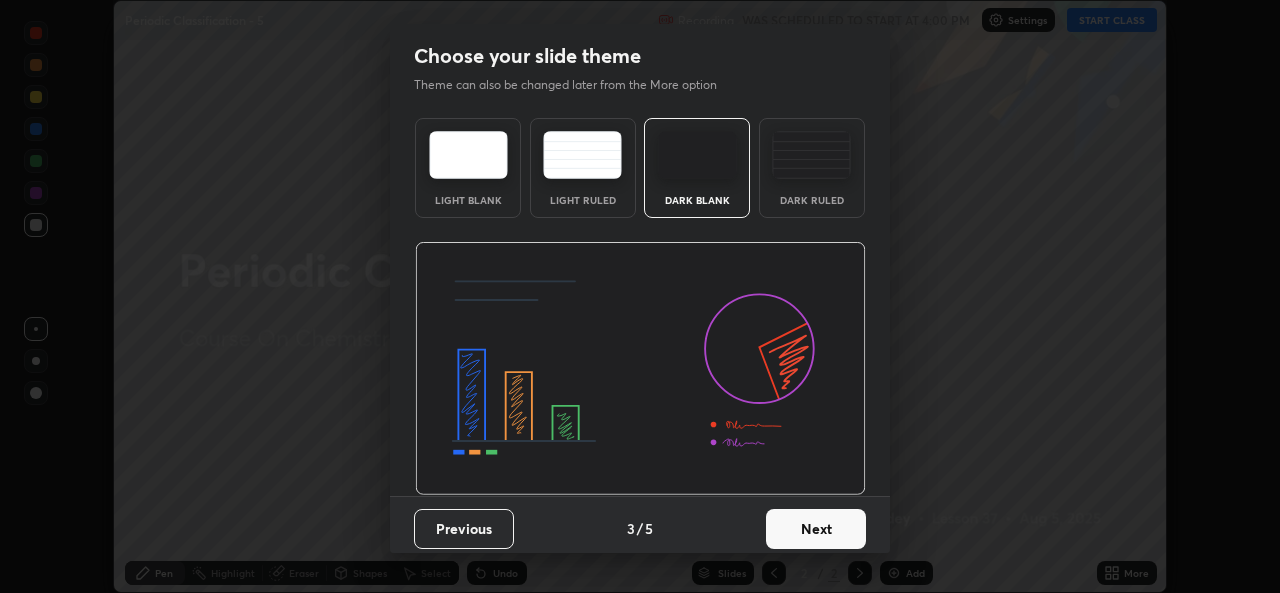 click on "Next" at bounding box center [816, 529] 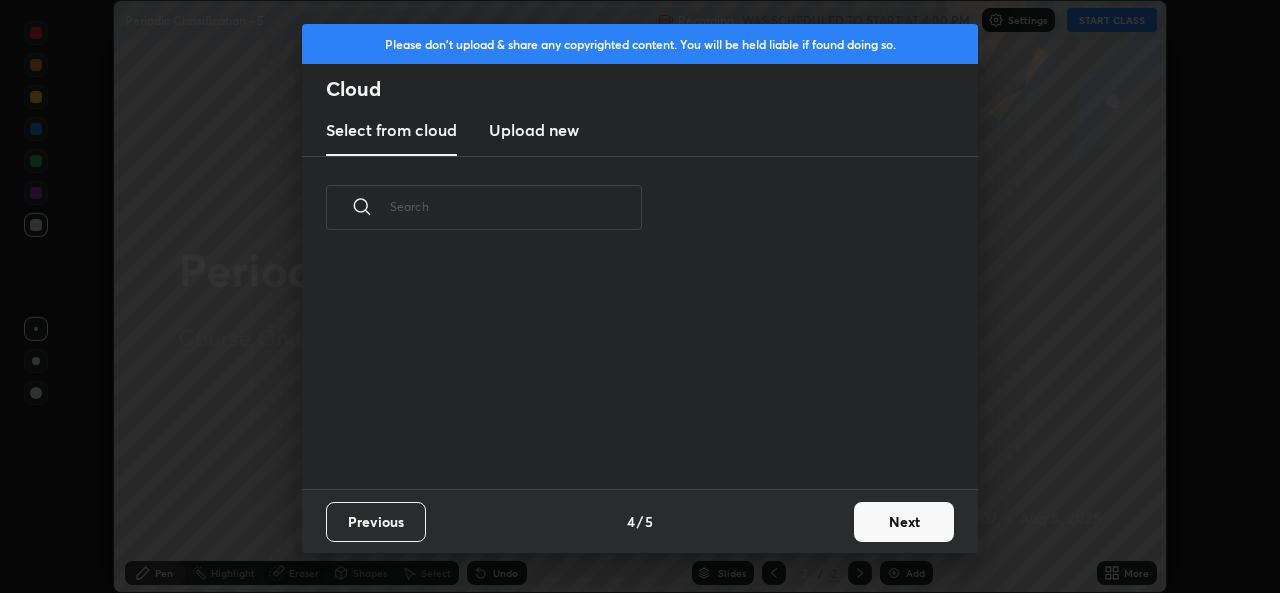 click on "Previous 4 / 5 Next" at bounding box center [640, 521] 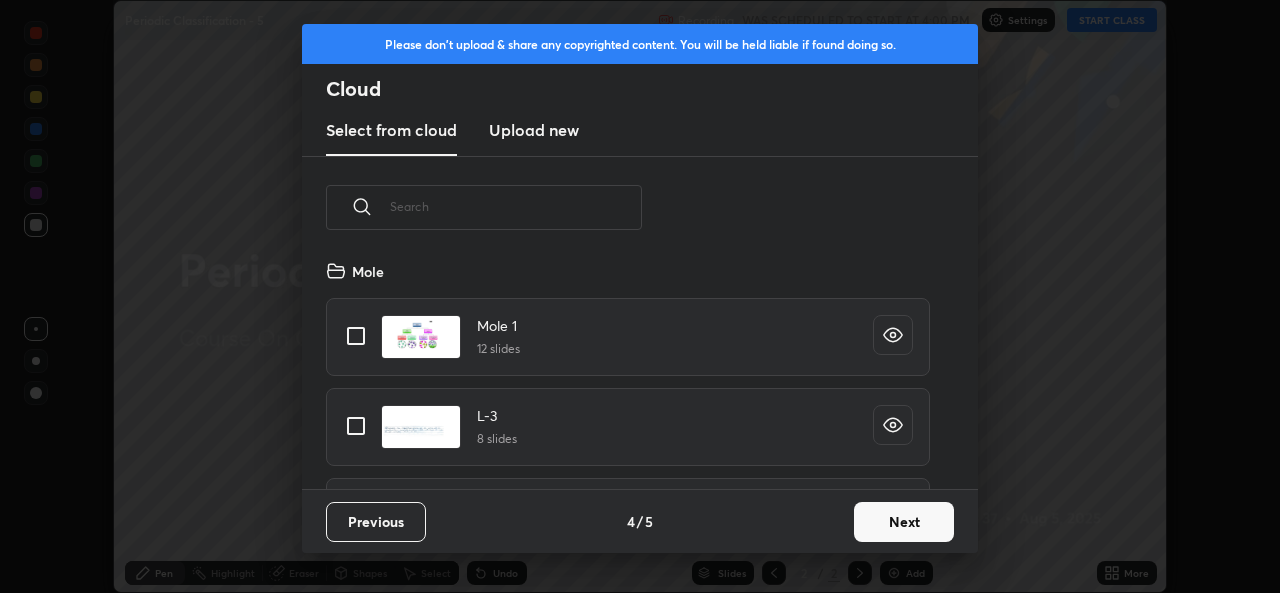 scroll, scrollTop: 7, scrollLeft: 11, axis: both 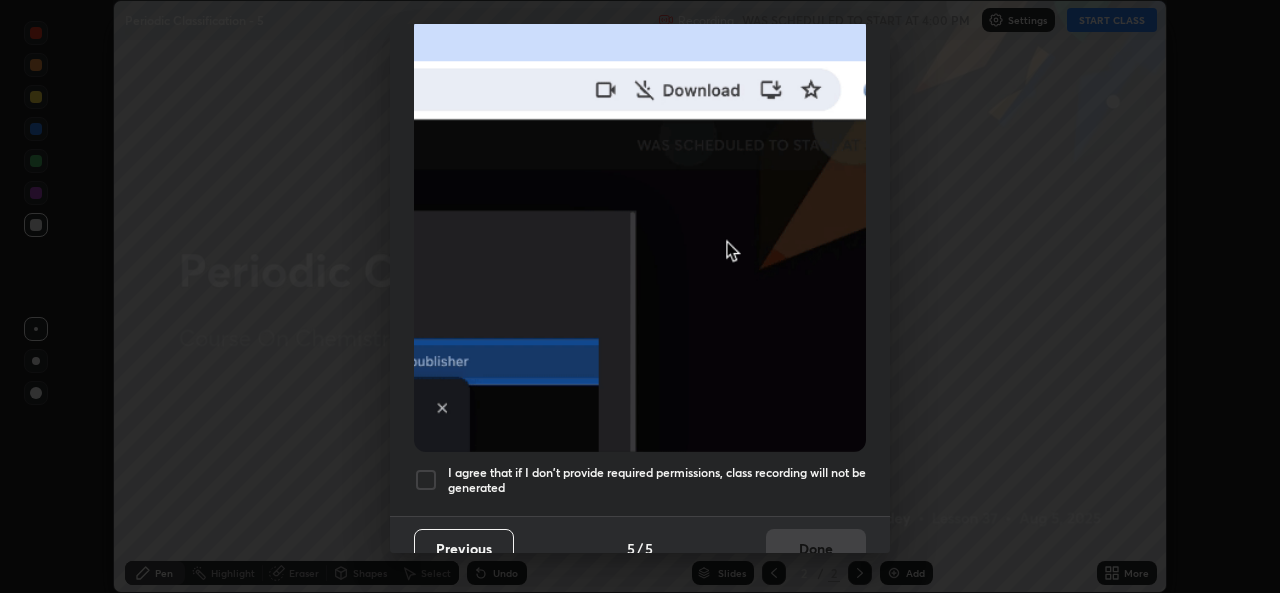 click at bounding box center [426, 480] 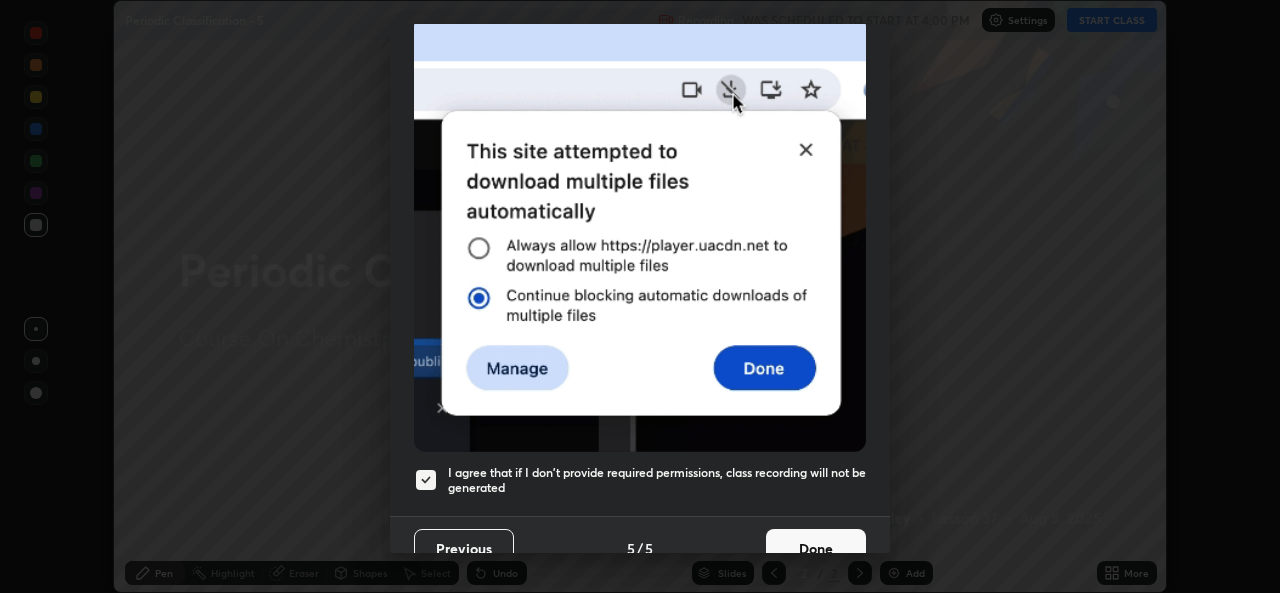 click on "Done" at bounding box center [816, 549] 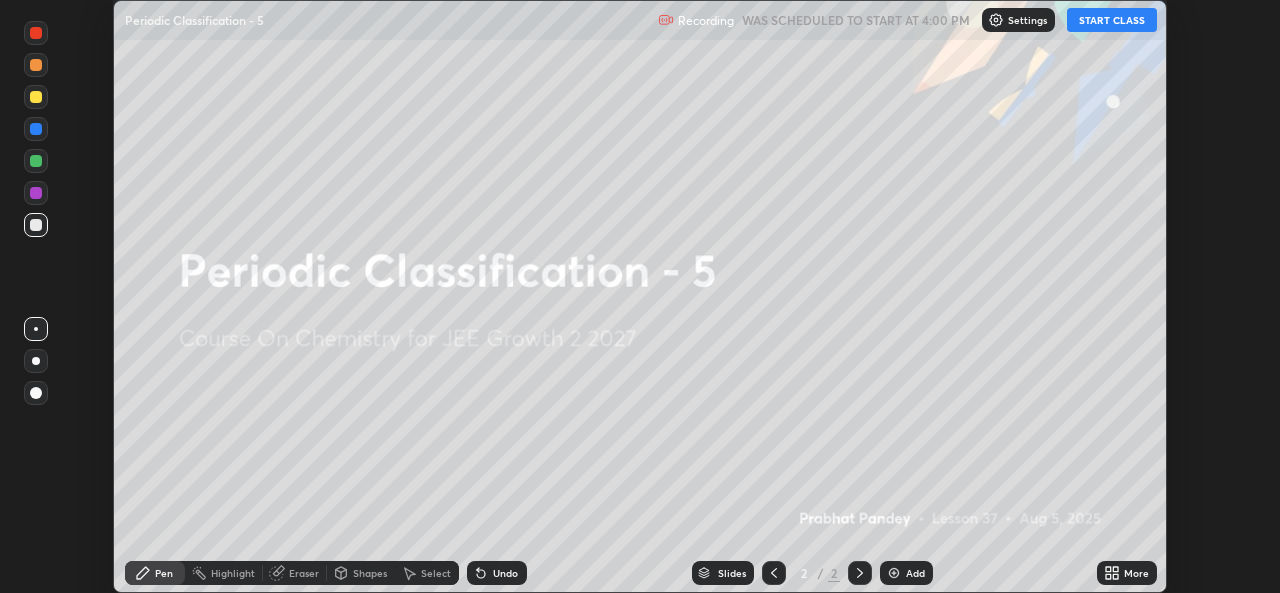 click on "START CLASS" at bounding box center [1112, 20] 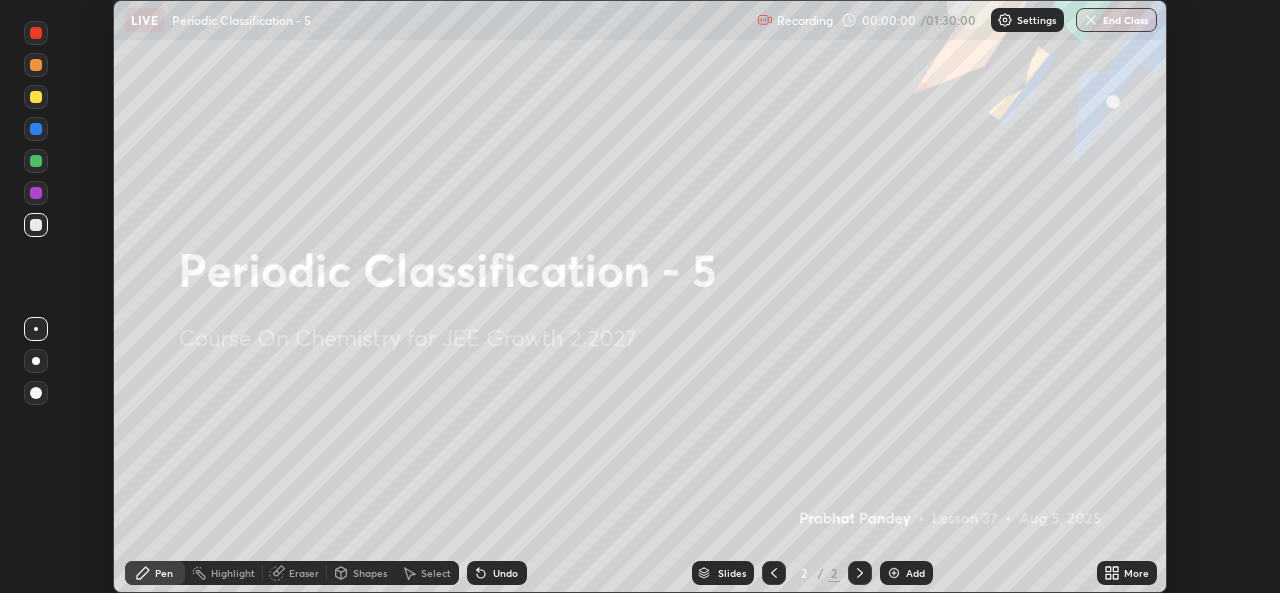 click 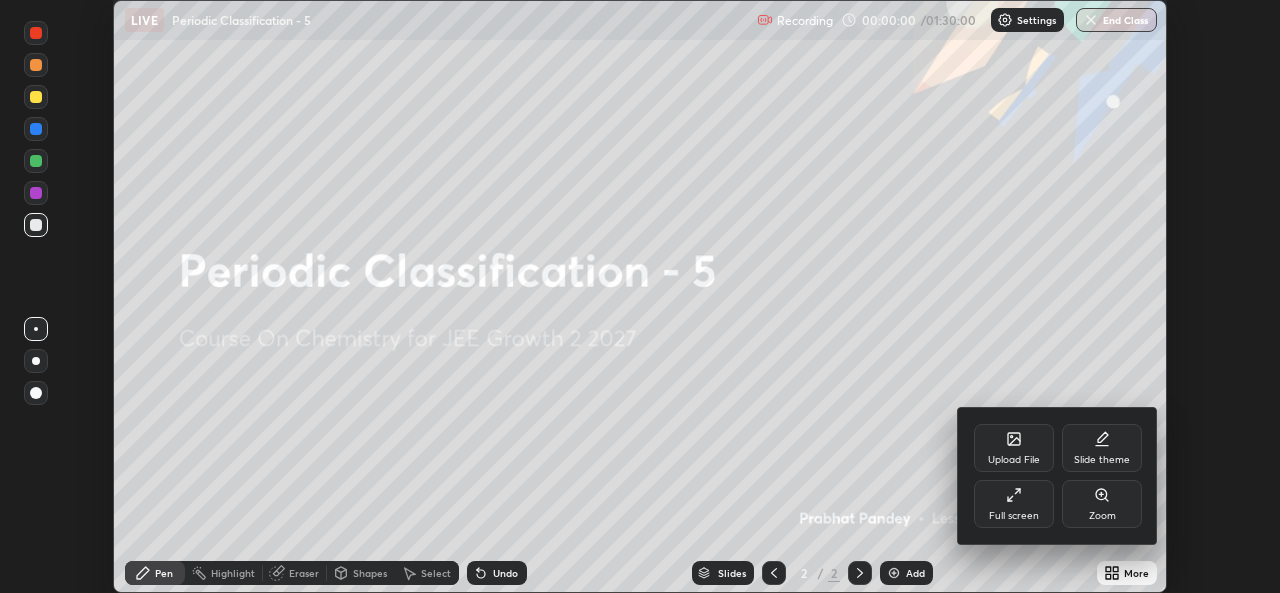 click on "Full screen" at bounding box center [1014, 504] 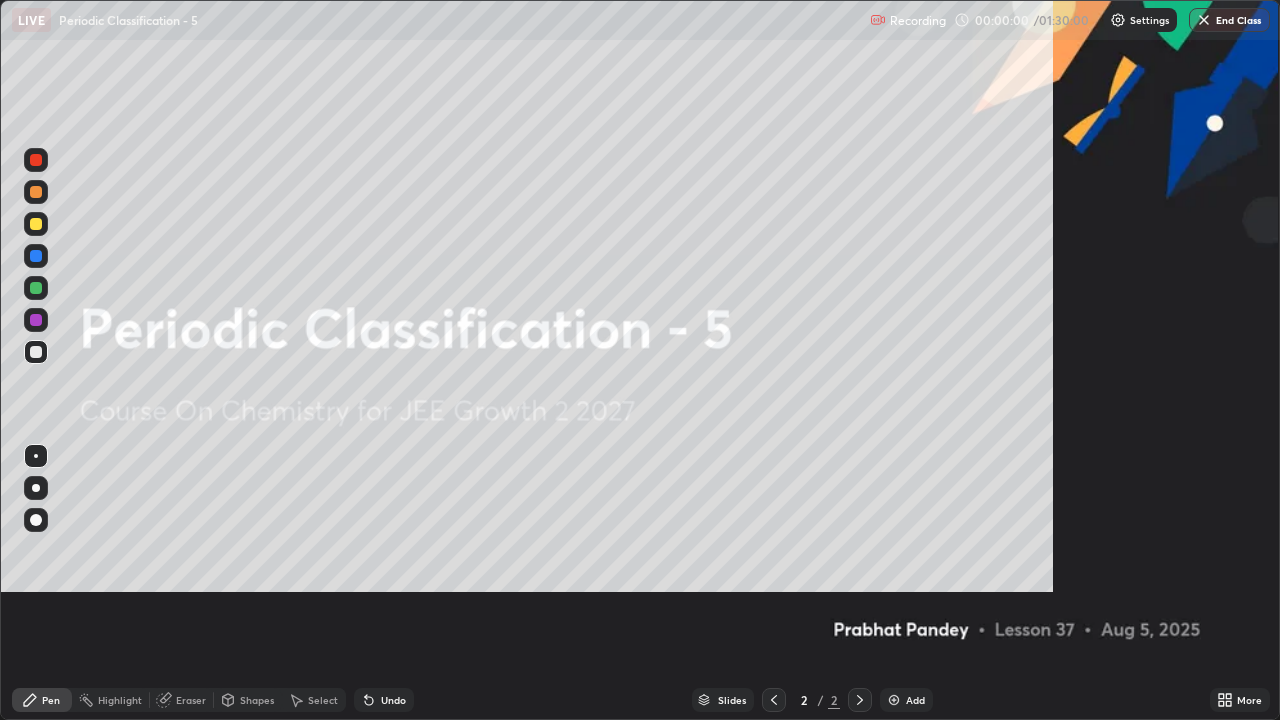 scroll, scrollTop: 99280, scrollLeft: 98720, axis: both 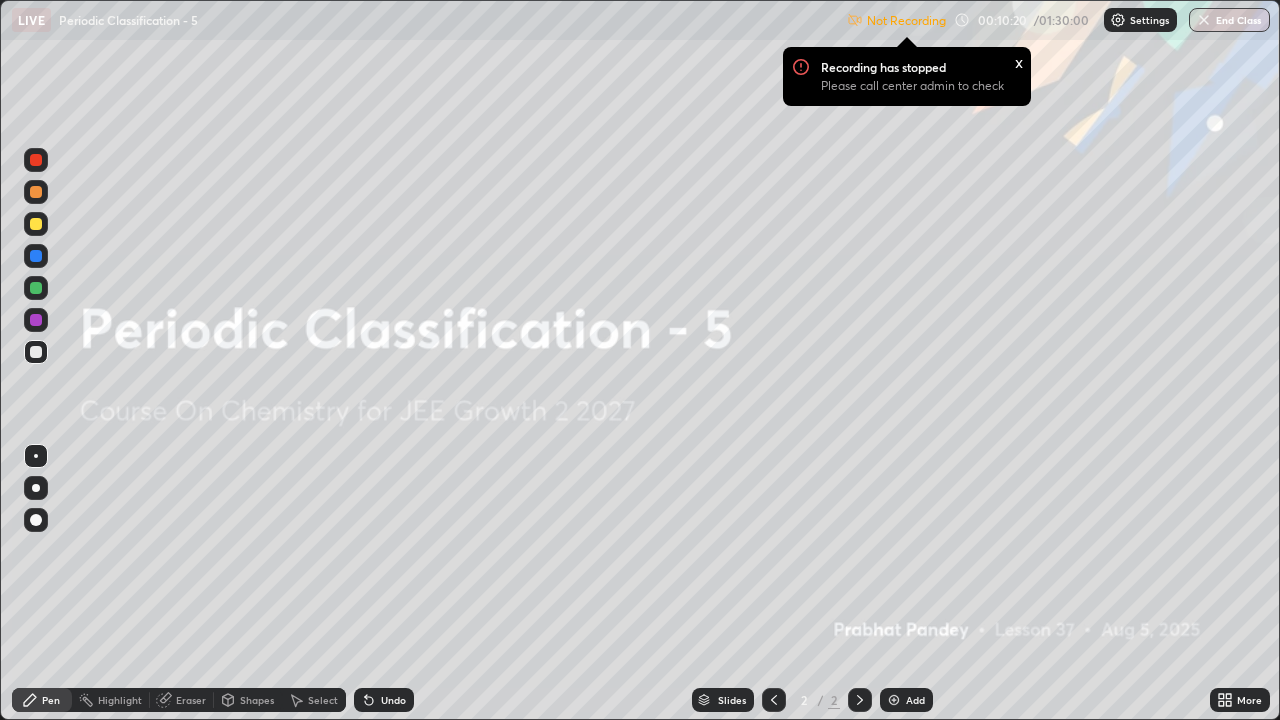 click on "x" at bounding box center (1019, 61) 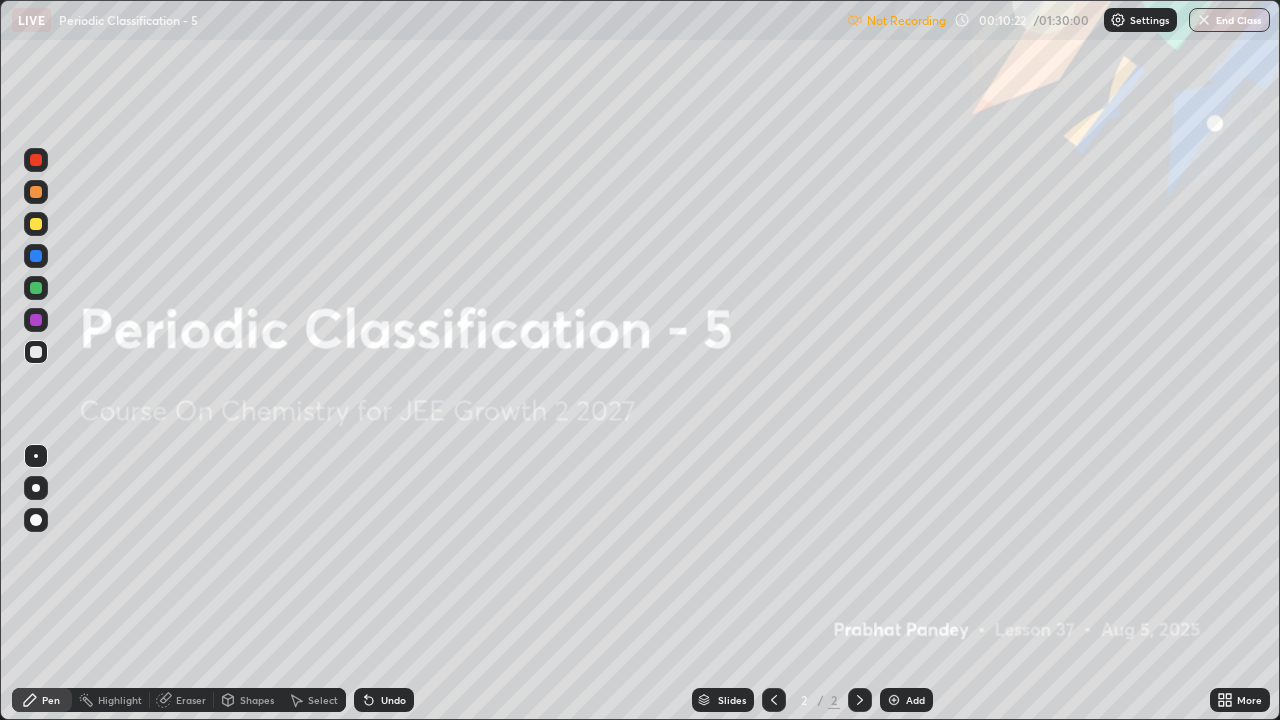 click on "Not Recording 00:10:22 /  01:30:00 Settings End Class" at bounding box center (1058, 20) 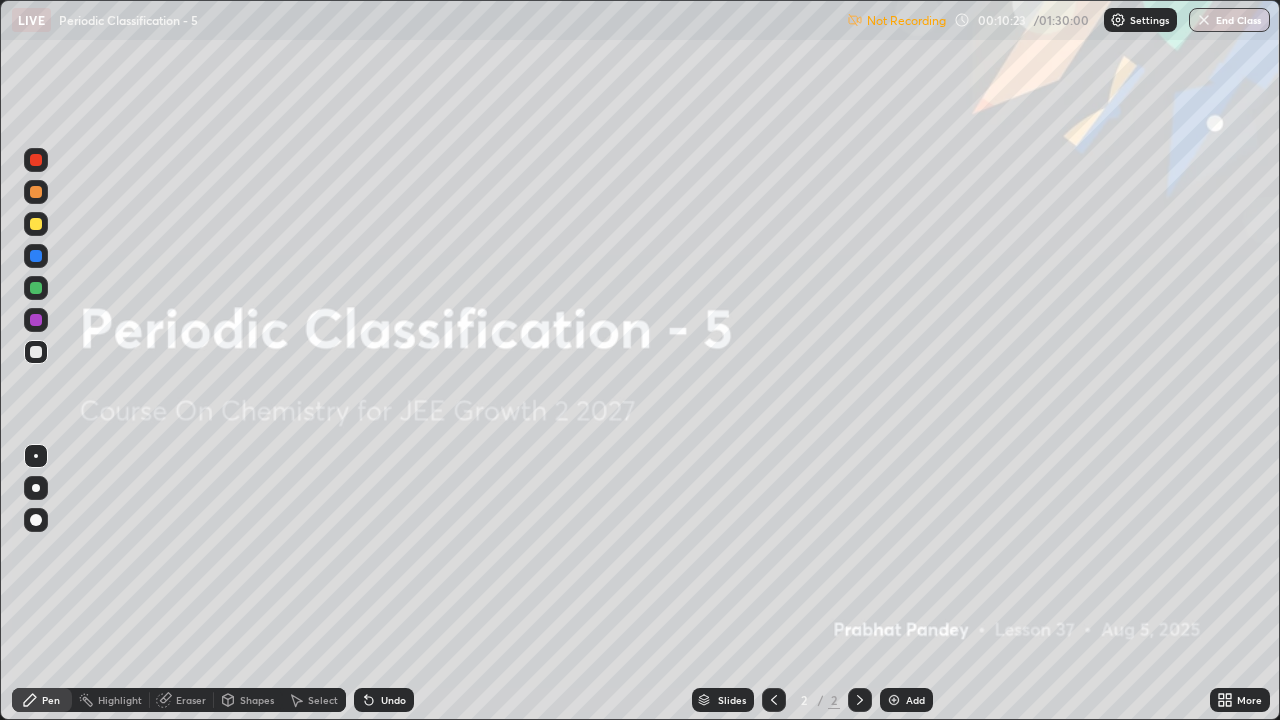 click on "Settings" at bounding box center [1149, 20] 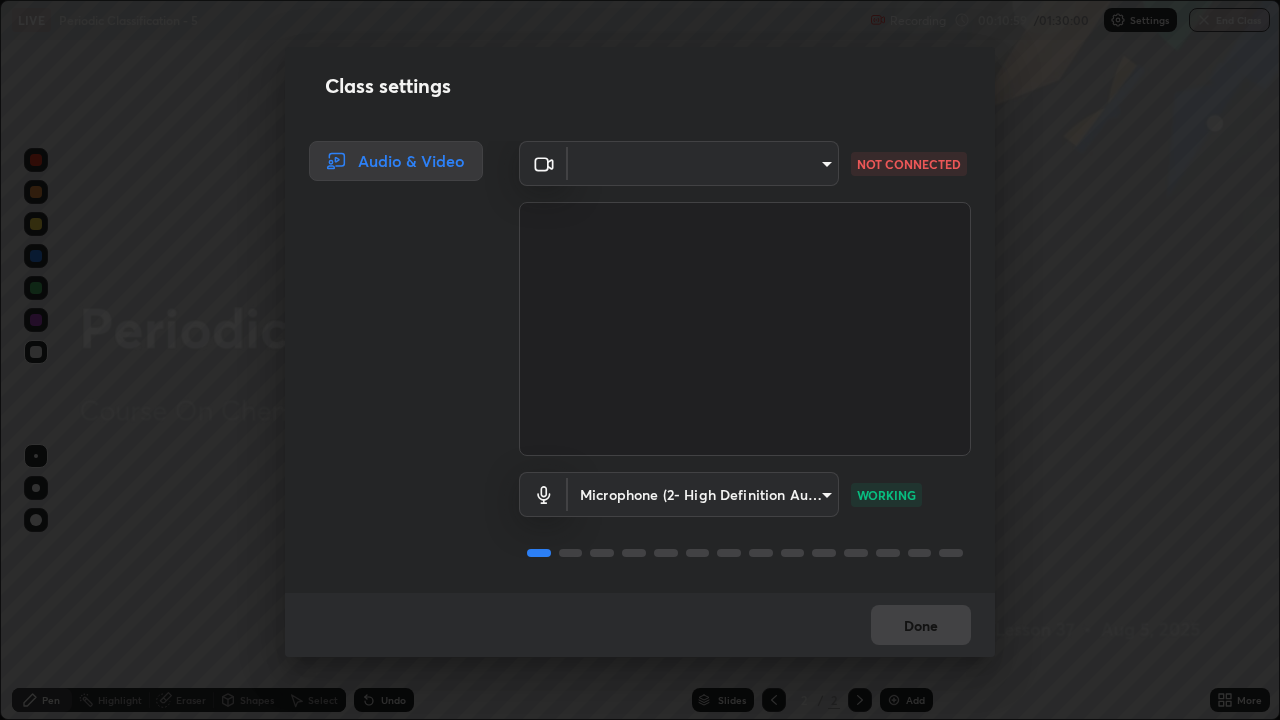 click on "Erase all LIVE Periodic Classification - 5 Recording 00:10:59 /  01:30:00 Settings End Class Setting up your live class Periodic Classification - 5 • L37 of Course On Chemistry for JEE Growth 2 2027 [PERSON] Pen Highlight Eraser Shapes Select Undo Slides 2 / 2 Add More No doubts shared Encourage your learners to ask a doubt for better clarity Report an issue Reason for reporting Buffering Chat not working Audio - Video sync issue Educator video quality low ​ Attach an image Report Class settings Audio & Video ​ [HASH] NOT CONNECTED Microphone (2- High Definition Audio Device) [HASH] WORKING Done" at bounding box center [640, 360] 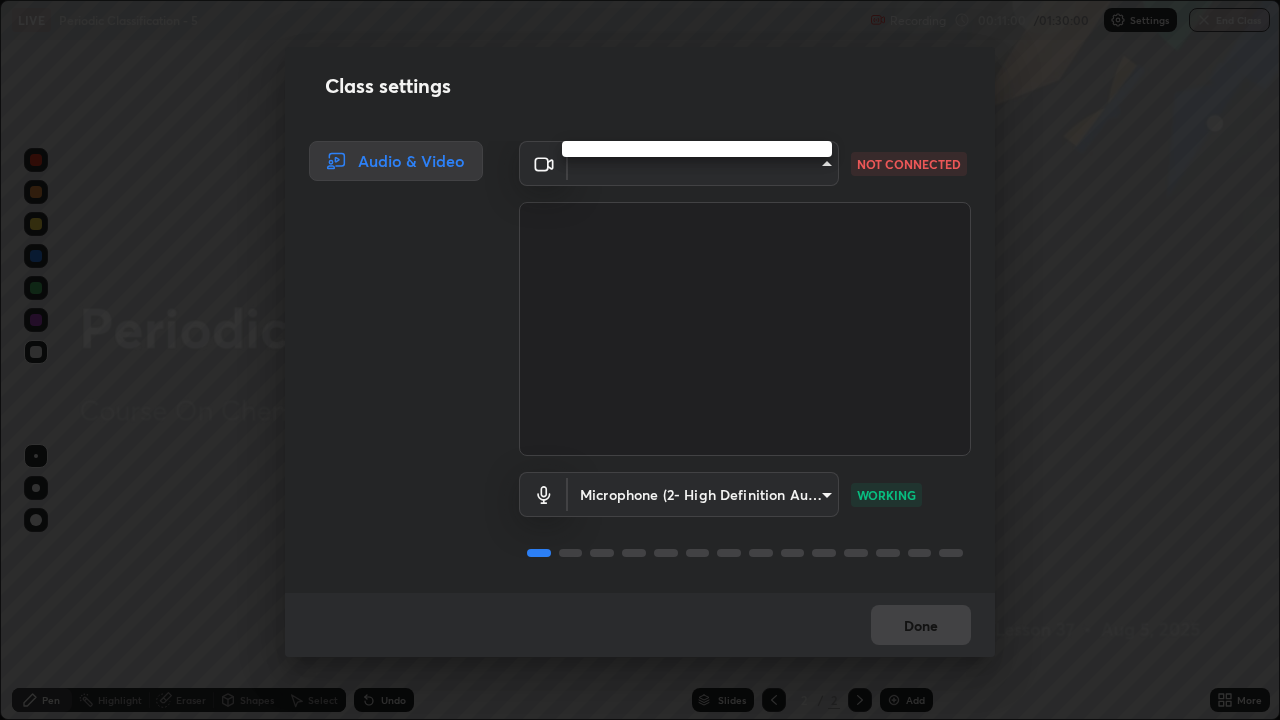 click at bounding box center [640, 360] 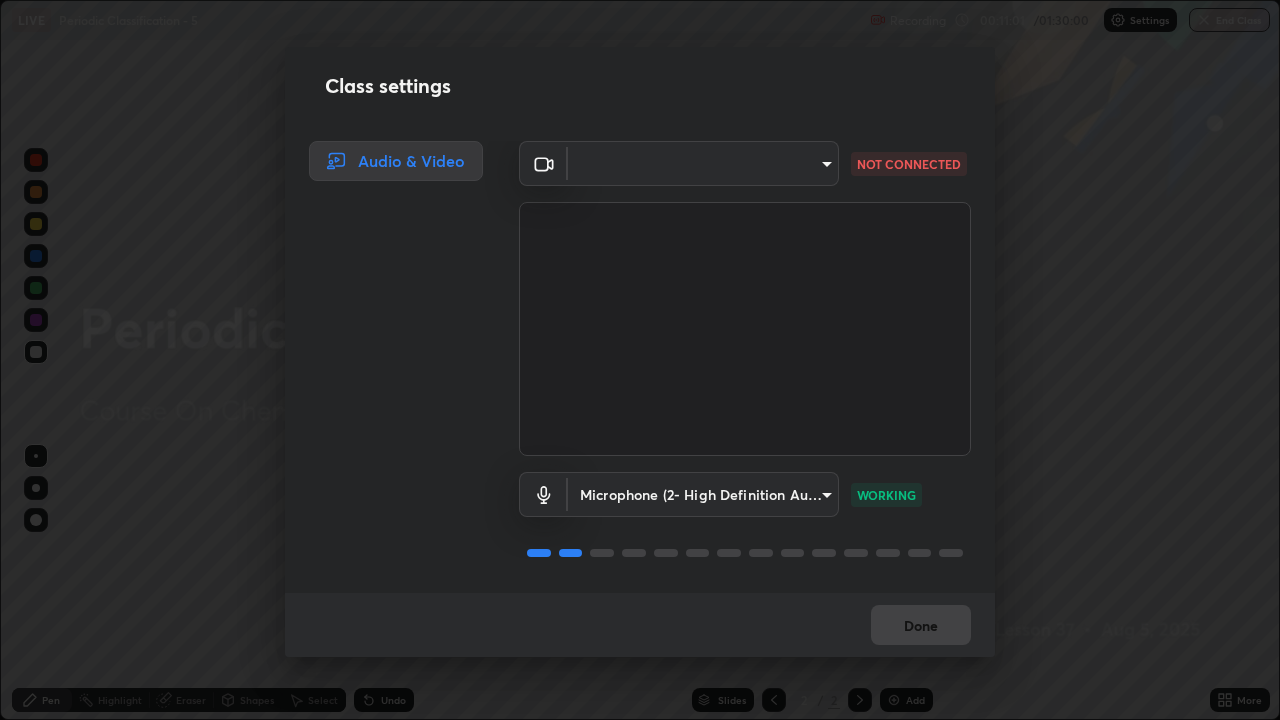 click on "Erase all LIVE Periodic Classification - 5 Recording 00:11:01 /  01:30:00 Settings End Class Setting up your live class Periodic Classification - 5 • L37 of Course On Chemistry for JEE Growth 2 2027 [PERSON] Pen Highlight Eraser Shapes Select Undo Slides 2 / 2 Add More No doubts shared Encourage your learners to ask a doubt for better clarity Report an issue Reason for reporting Buffering Chat not working Audio - Video sync issue Educator video quality low ​ Attach an image Report Class settings Audio & Video ​ [HASH] NOT CONNECTED Microphone (2- High Definition Audio Device) [HASH] WORKING Done" at bounding box center [640, 360] 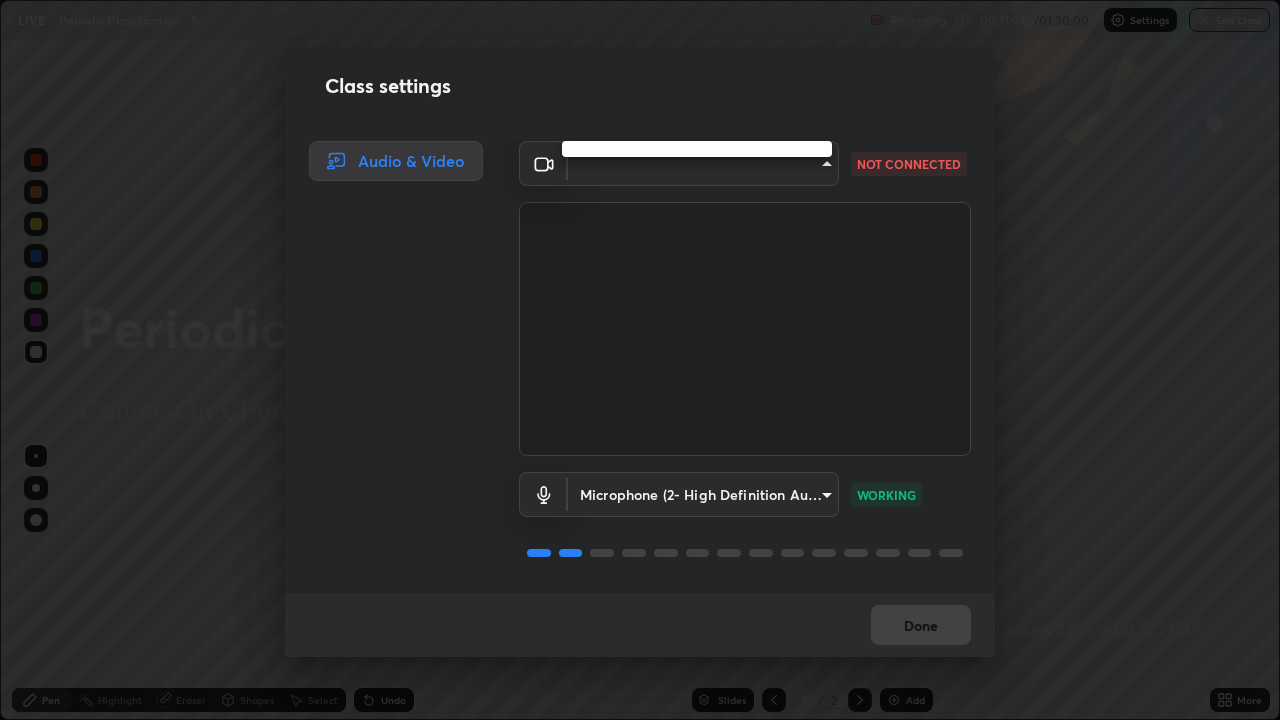 click at bounding box center (640, 360) 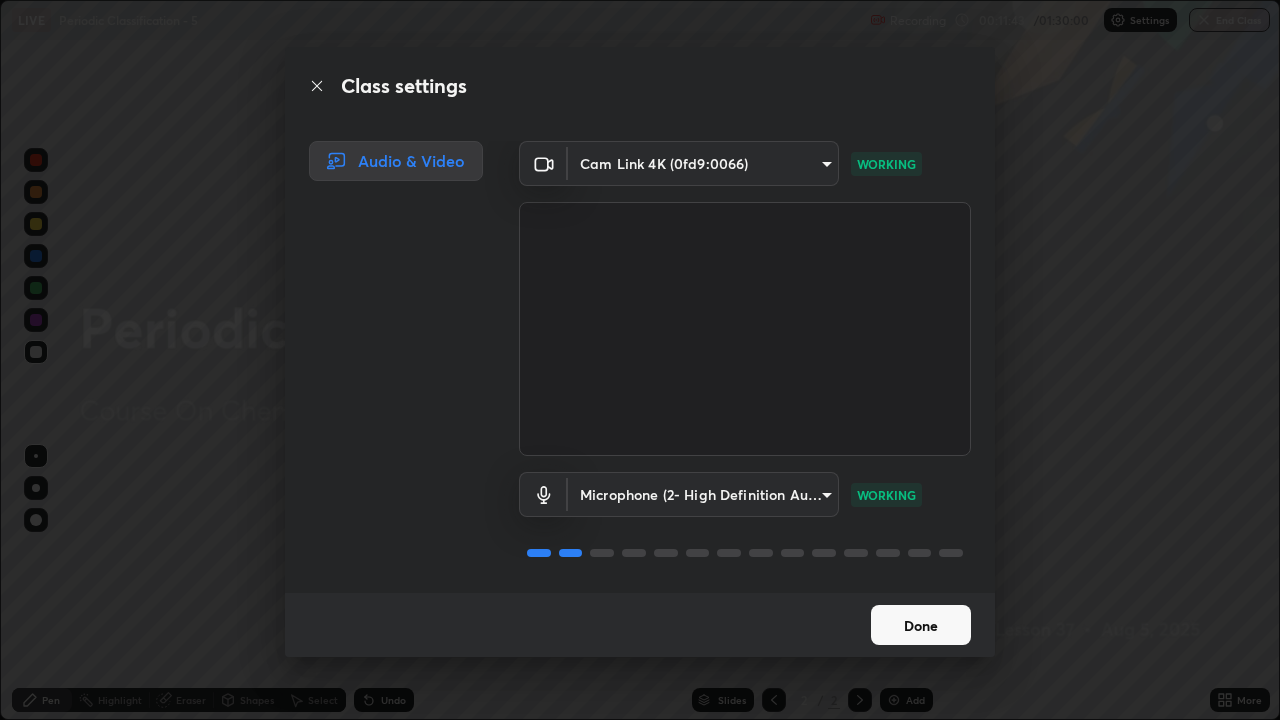 click on "Done" at bounding box center [921, 625] 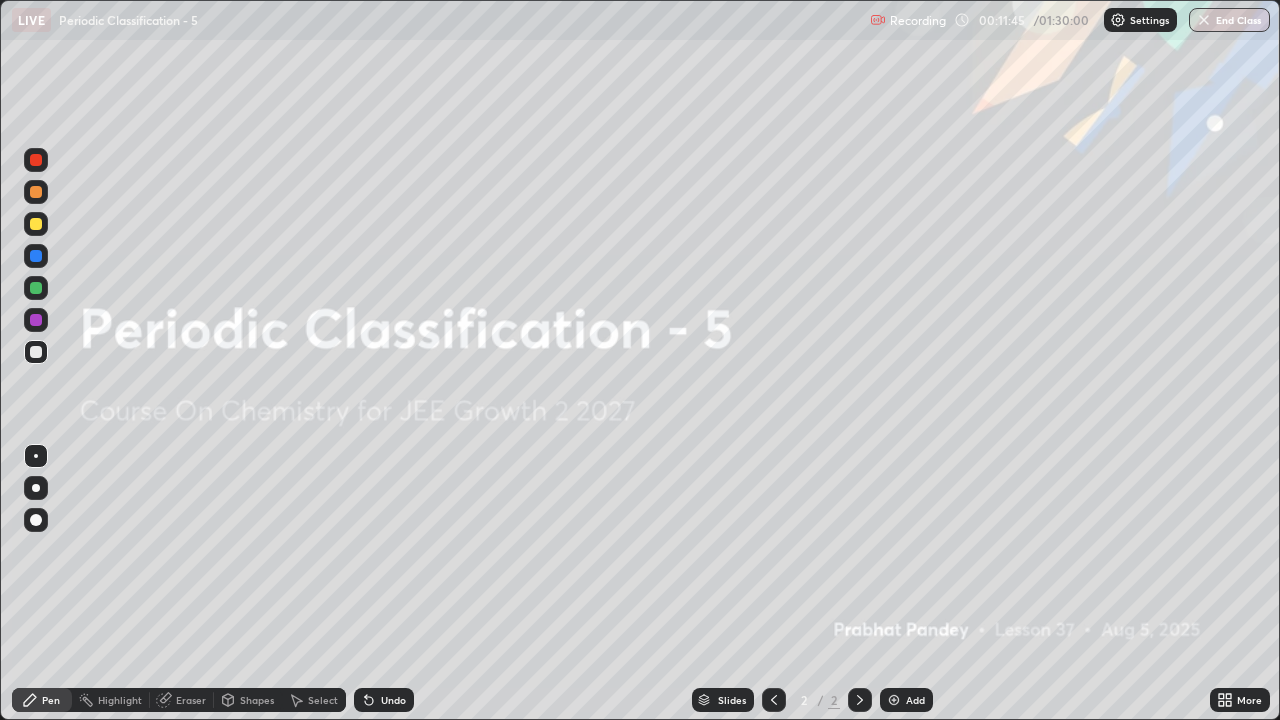 click at bounding box center [894, 700] 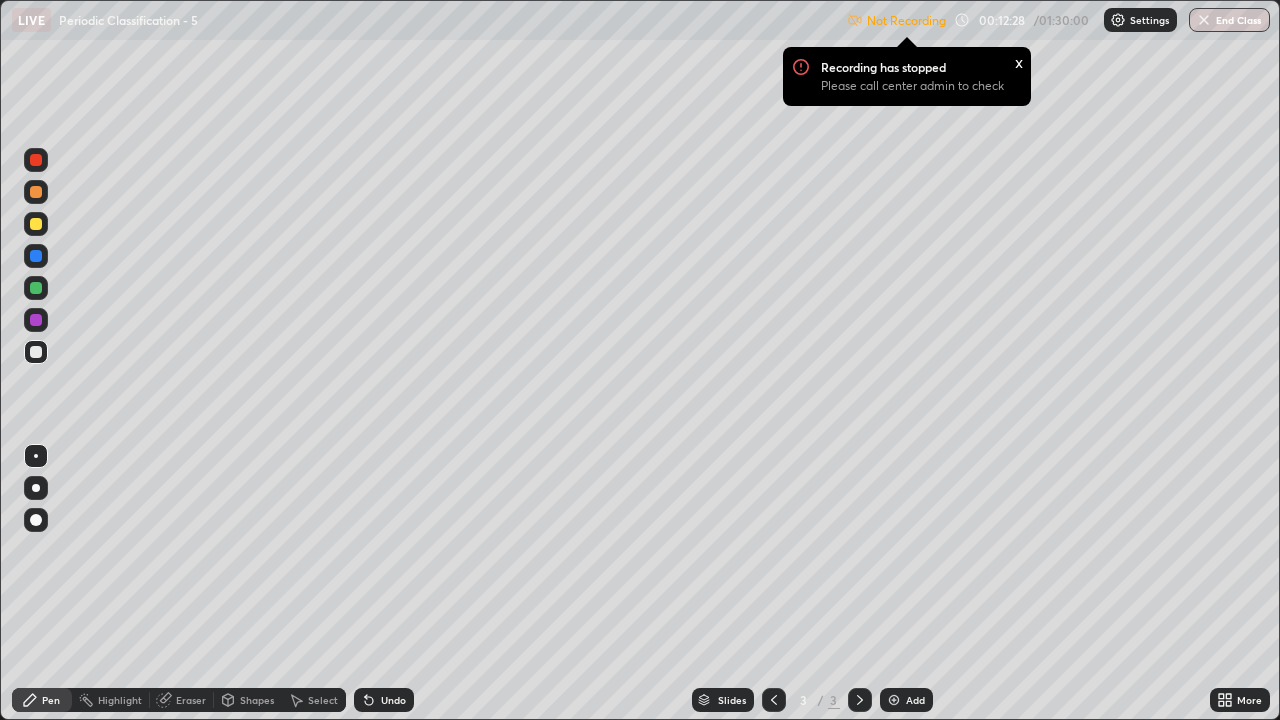 click 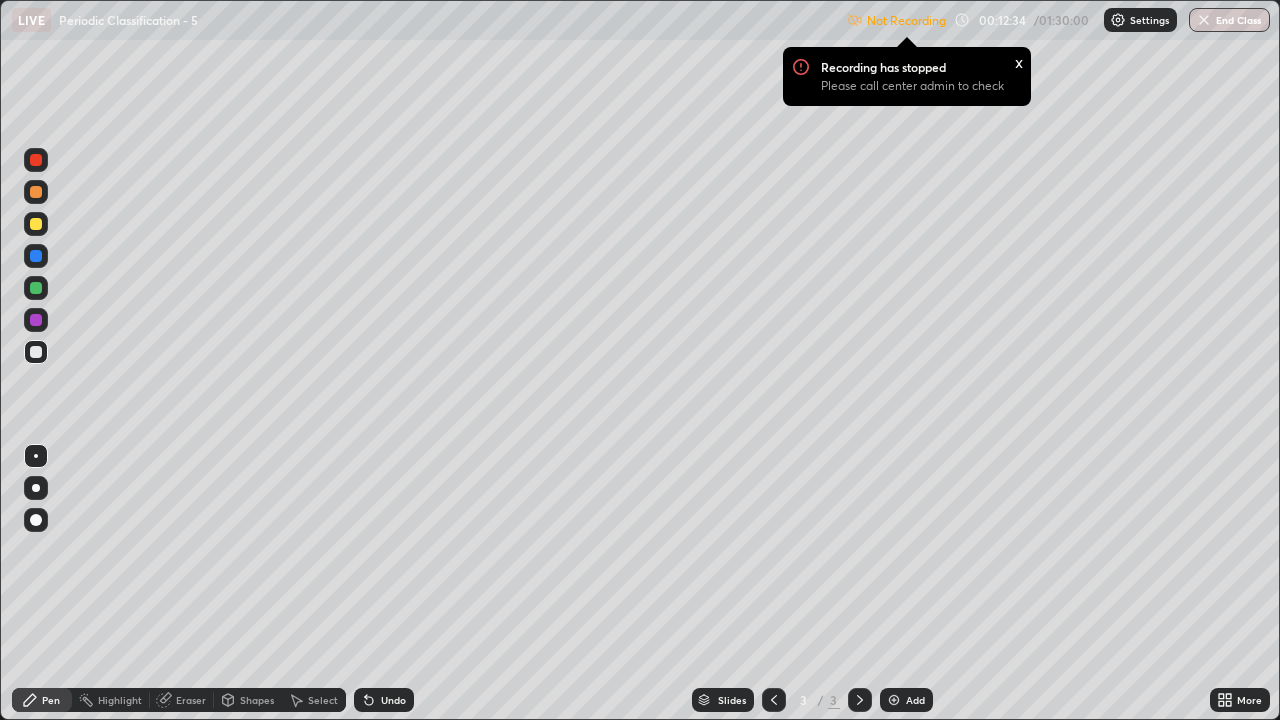 click on "Settings" at bounding box center [1149, 20] 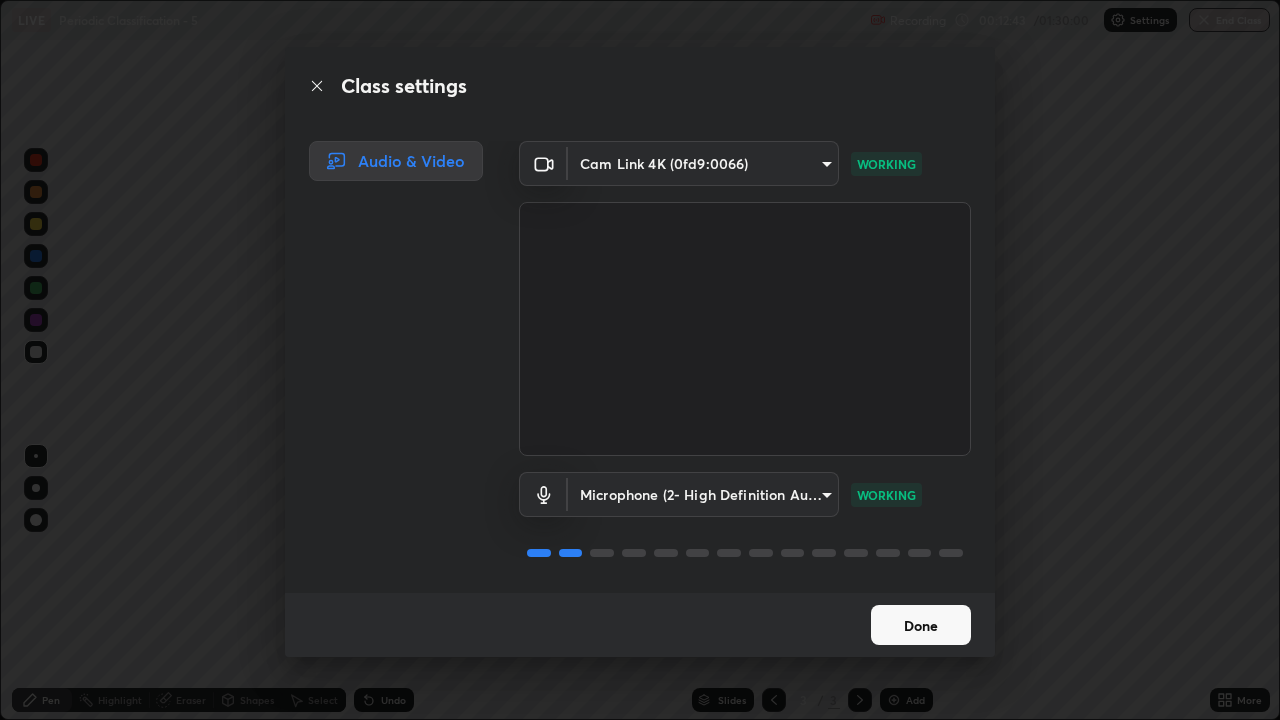 click on "Done" at bounding box center (921, 625) 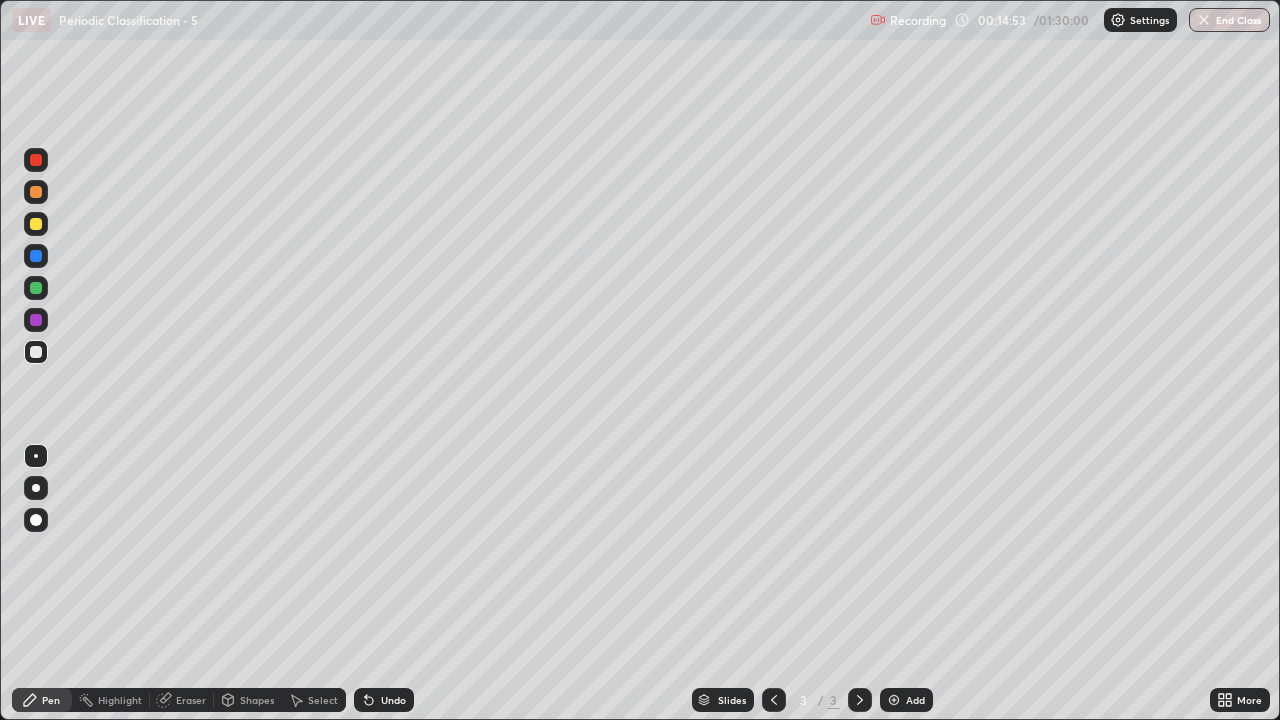 click on "Undo" at bounding box center [393, 700] 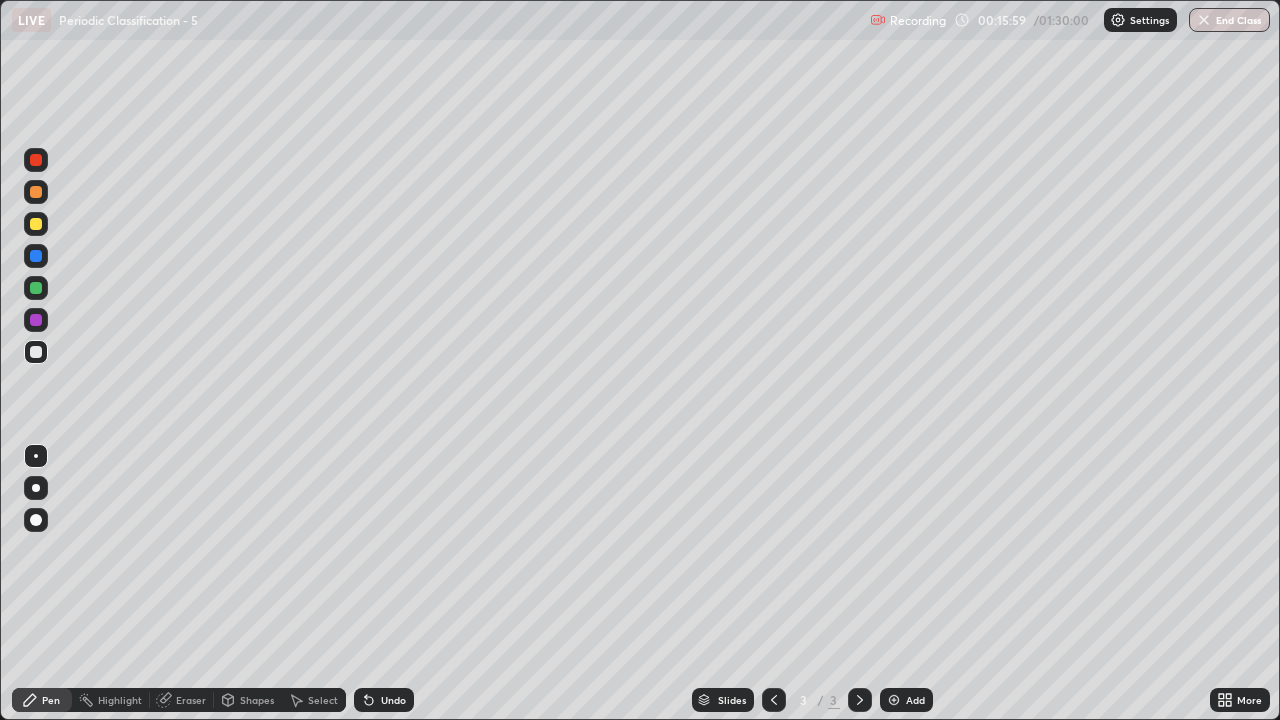 click at bounding box center [36, 224] 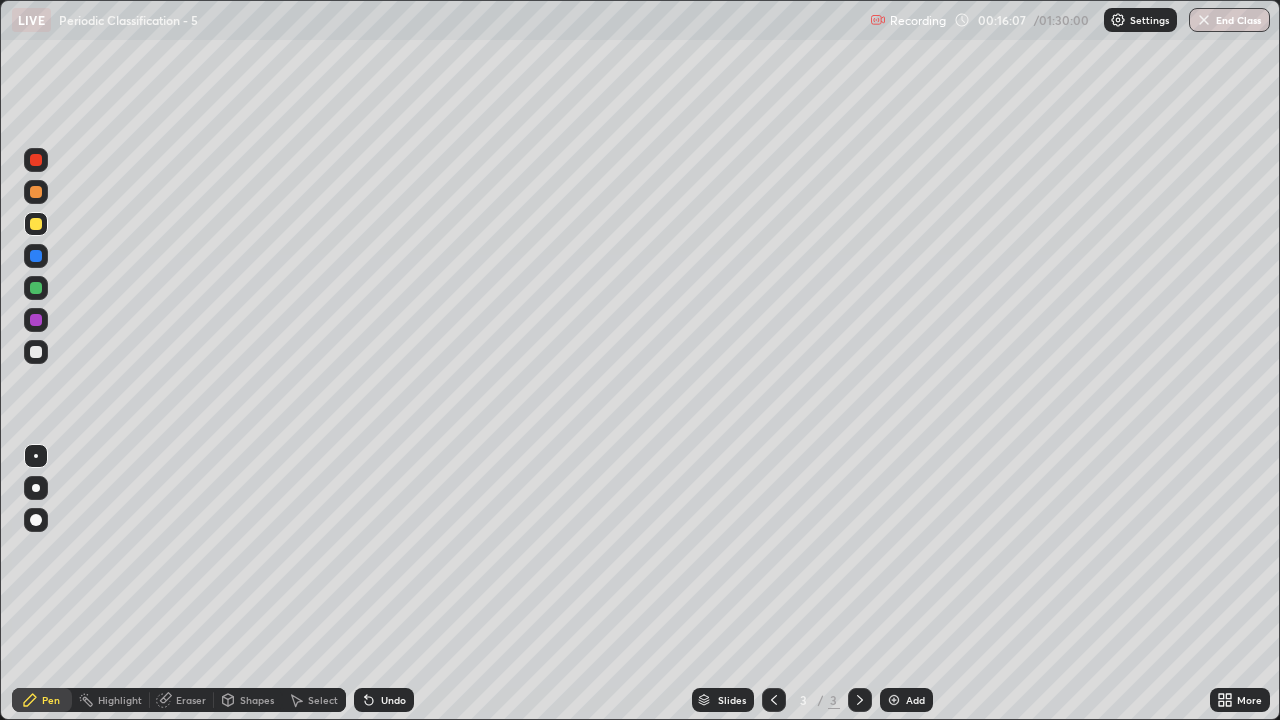 click at bounding box center [36, 256] 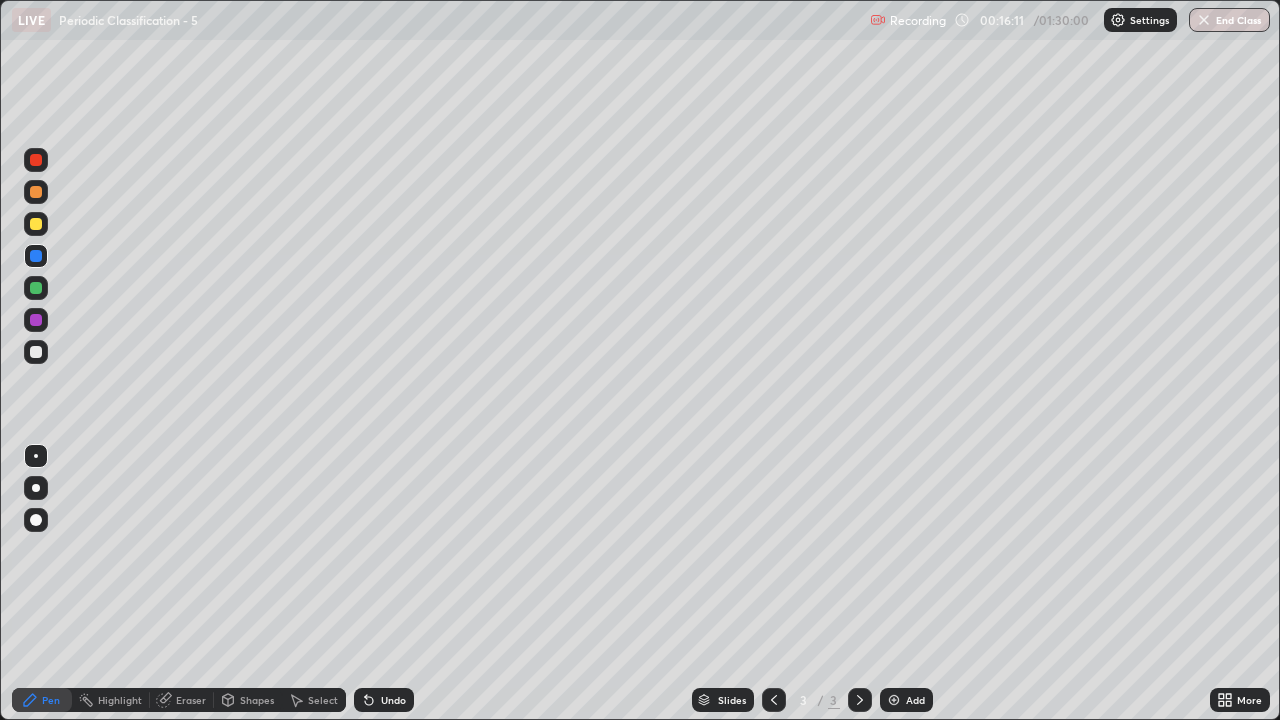 click at bounding box center [36, 224] 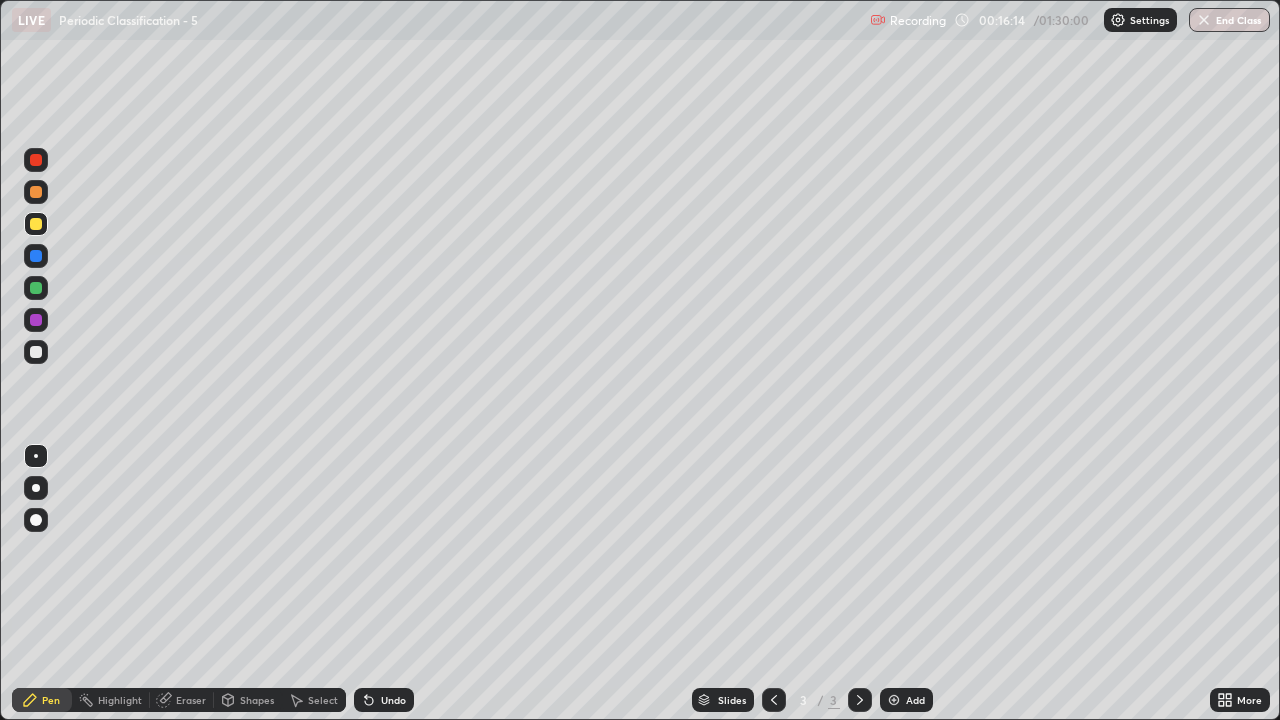click at bounding box center (36, 288) 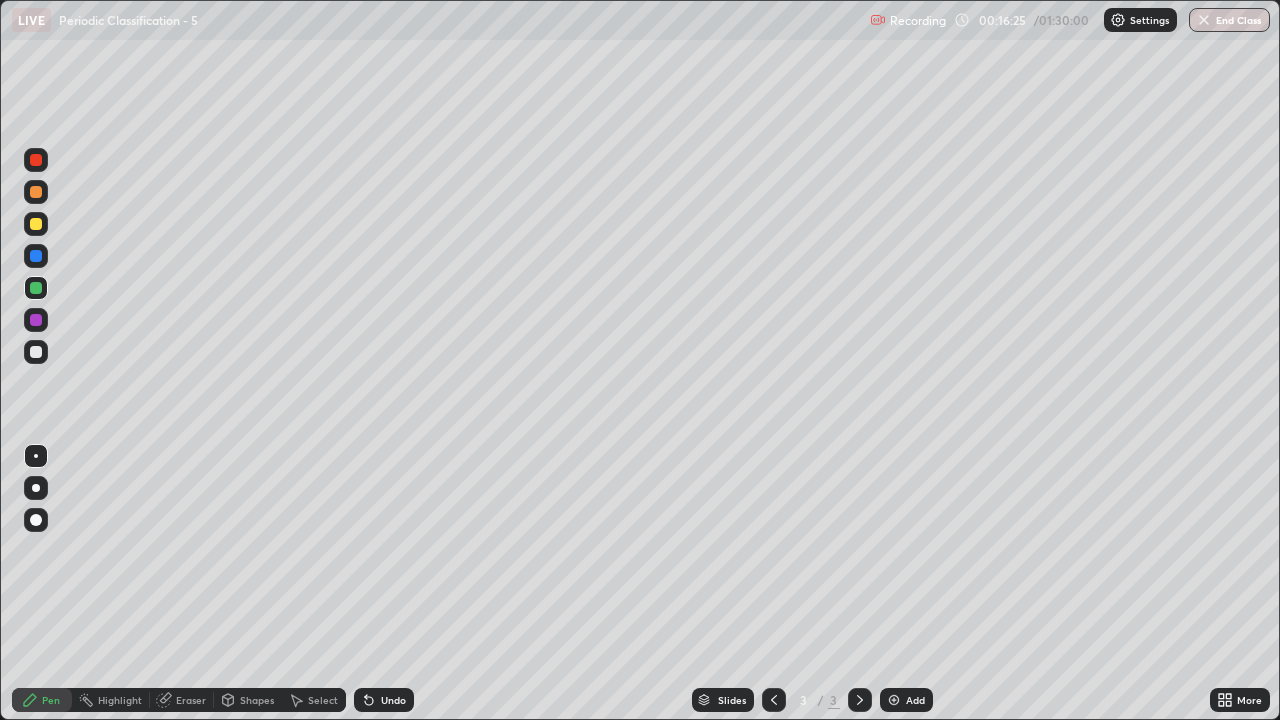 click at bounding box center (36, 352) 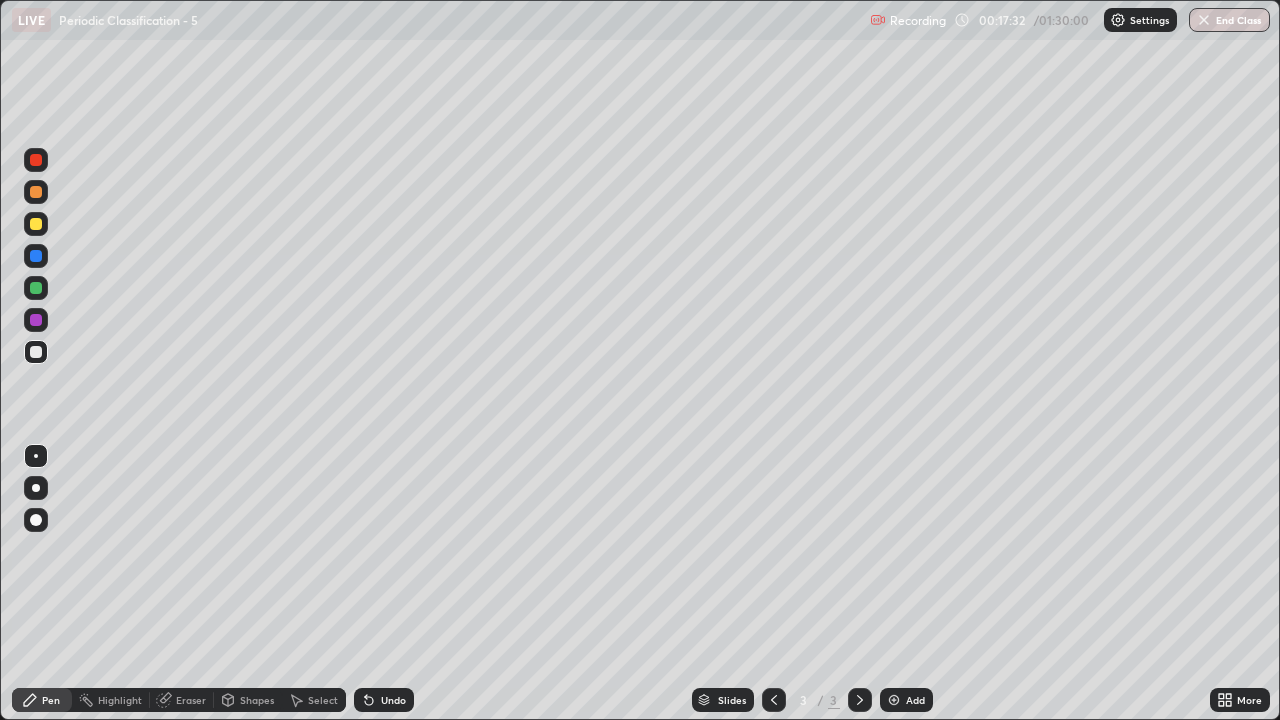 click at bounding box center [36, 192] 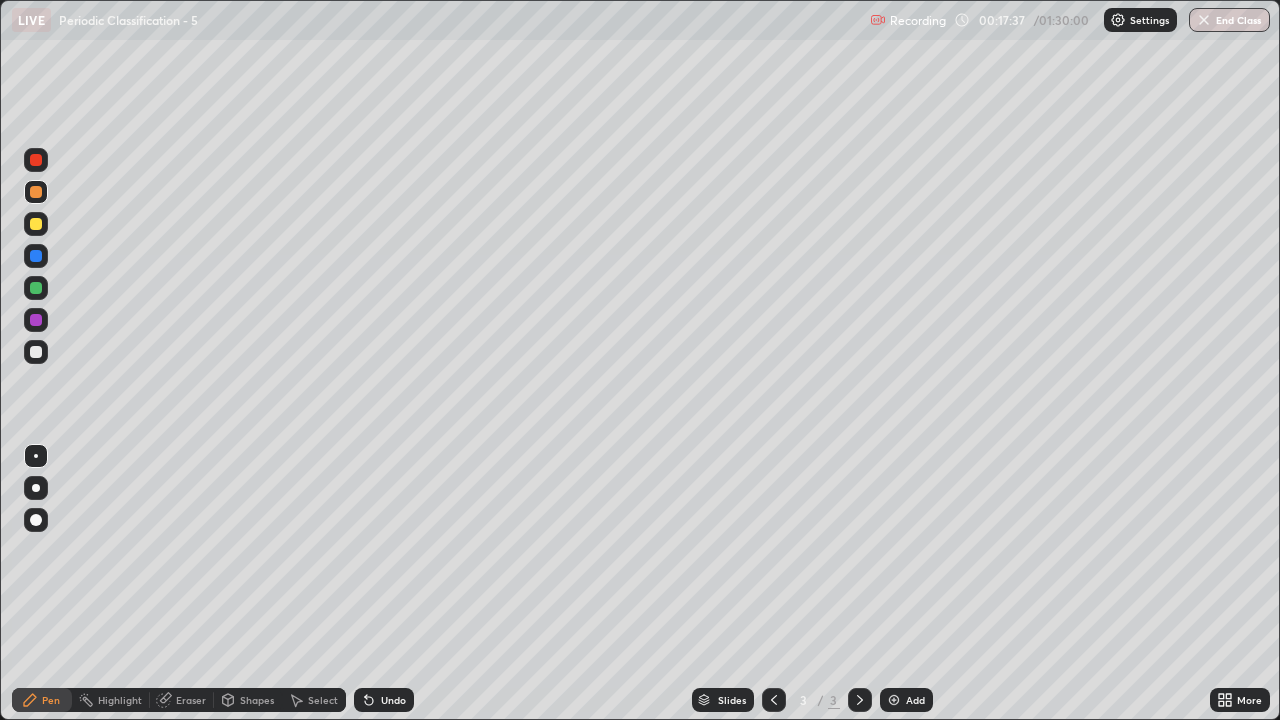click at bounding box center (36, 224) 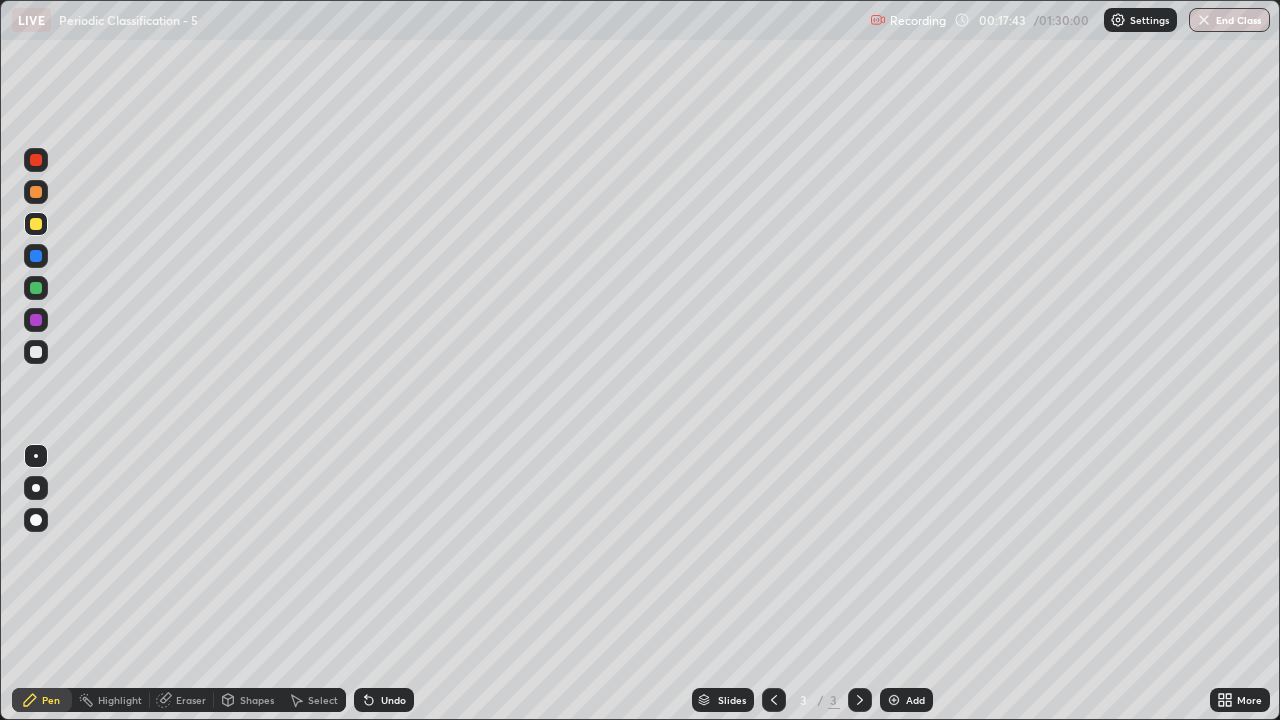 click at bounding box center [36, 352] 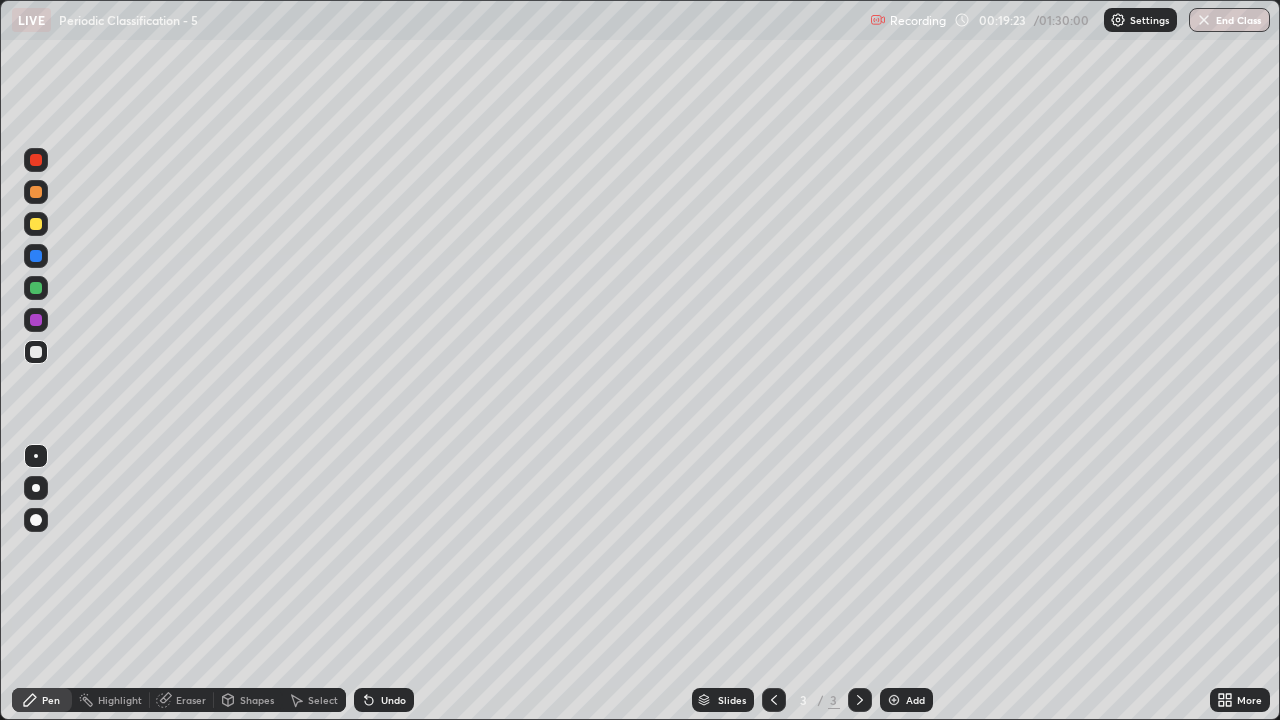 click at bounding box center [36, 352] 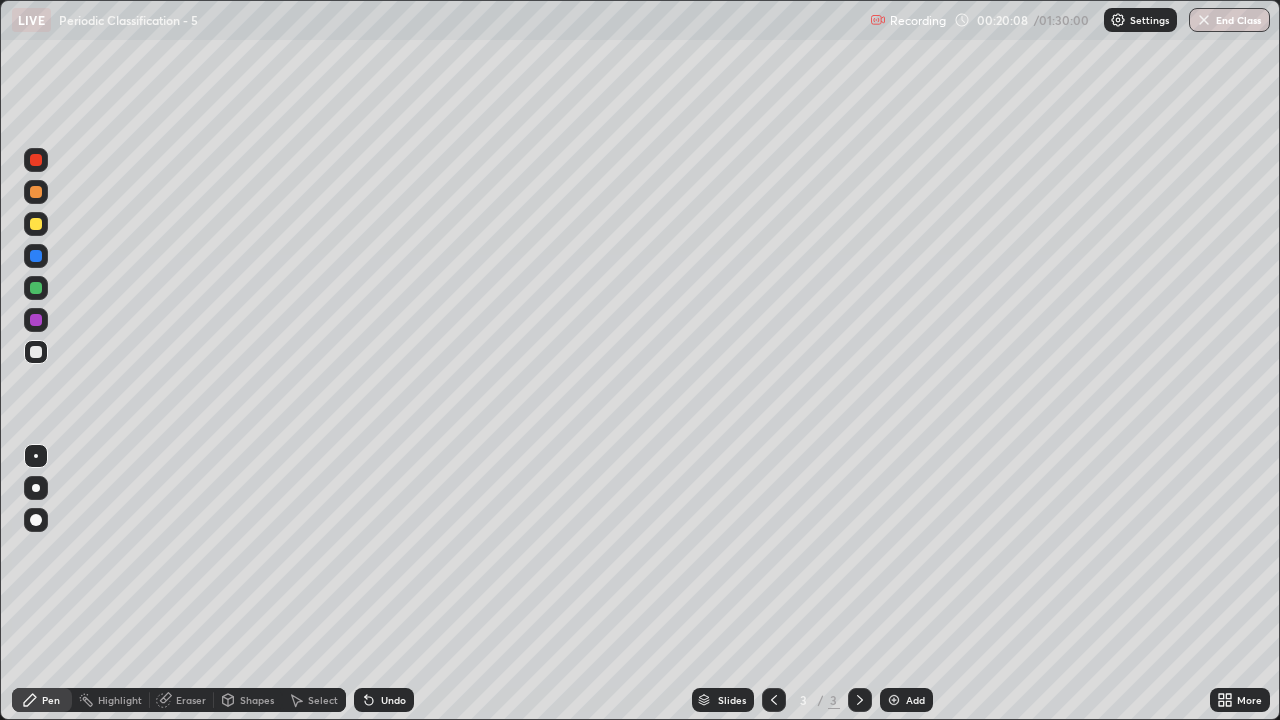 click at bounding box center (36, 352) 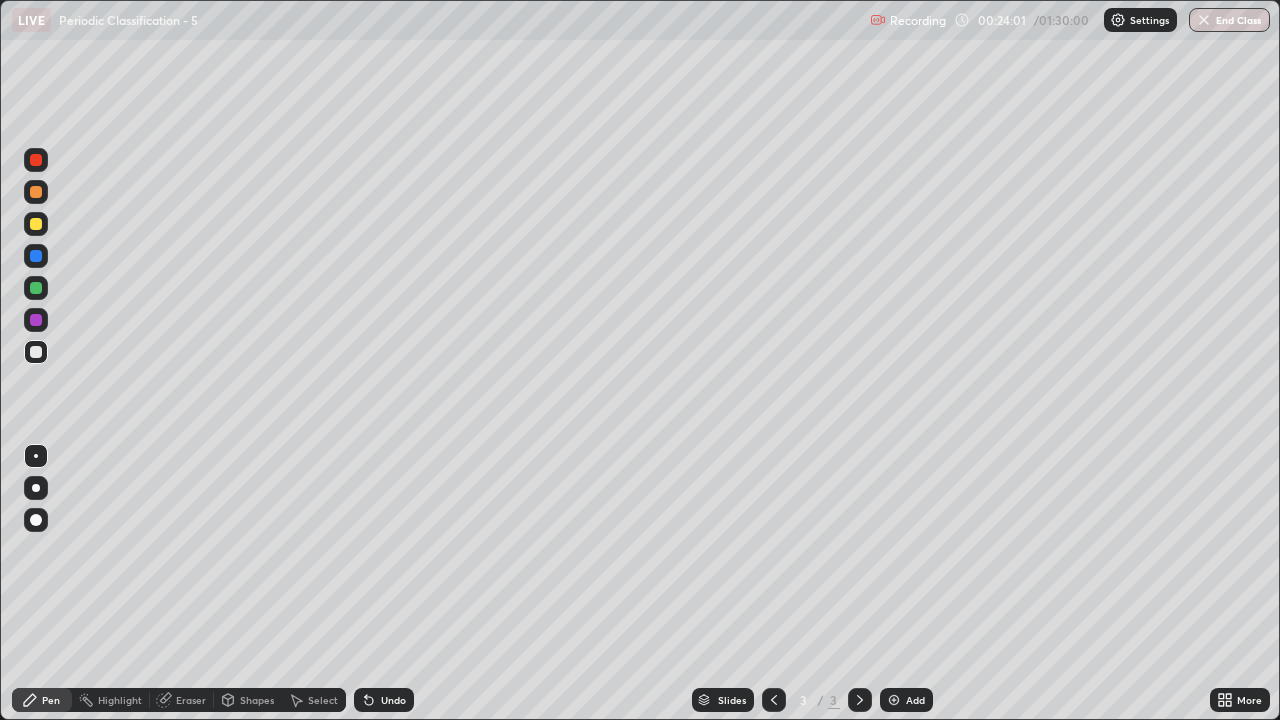 click on "Add" at bounding box center (906, 700) 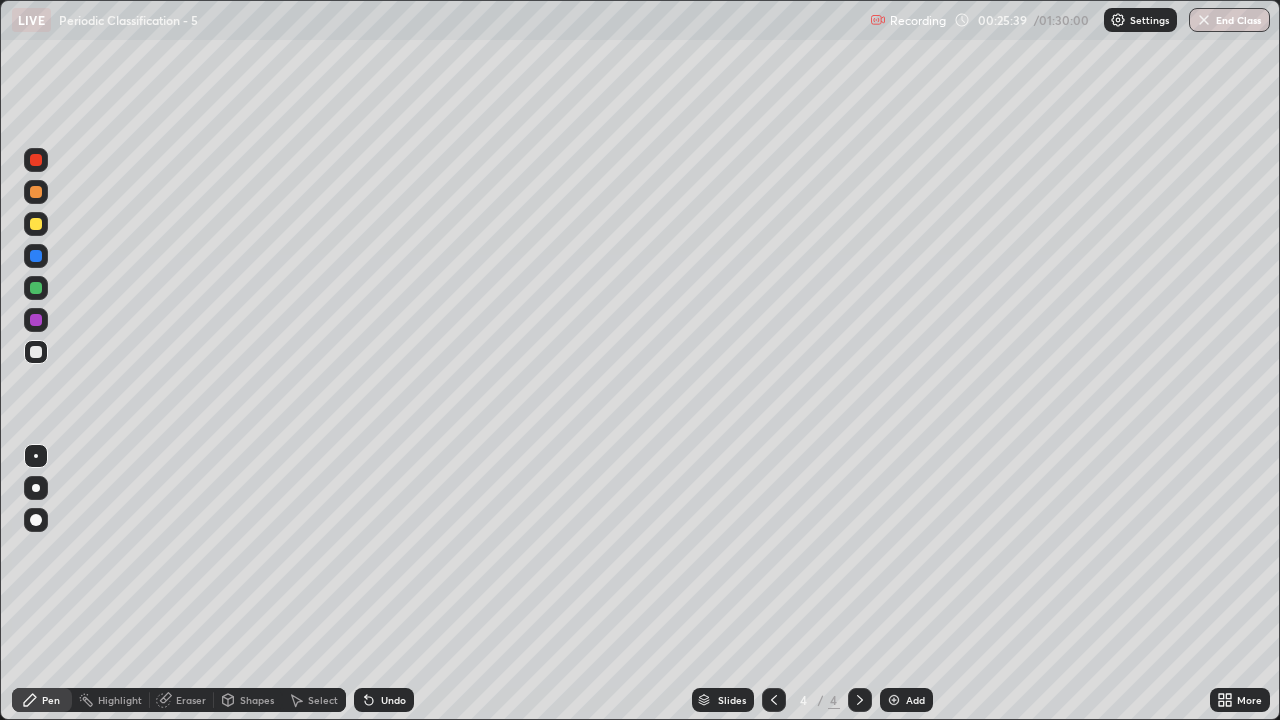 click at bounding box center (36, 224) 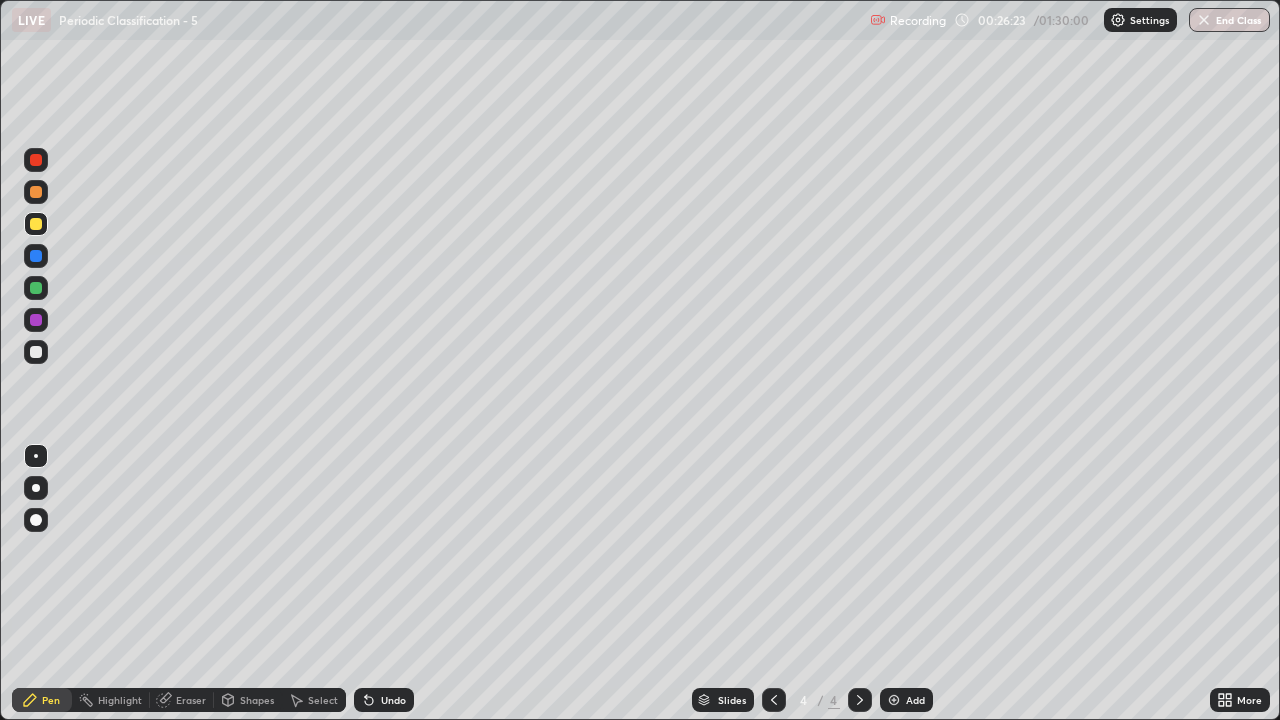 click at bounding box center [36, 352] 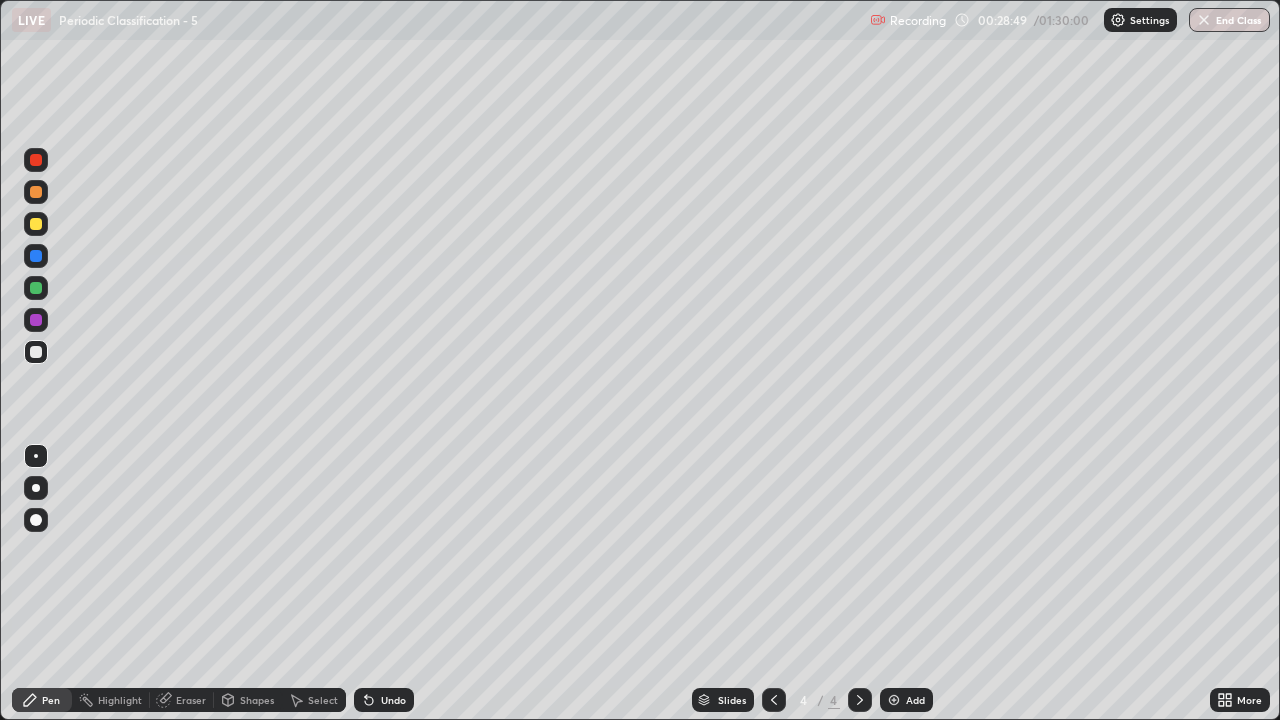 click at bounding box center [774, 700] 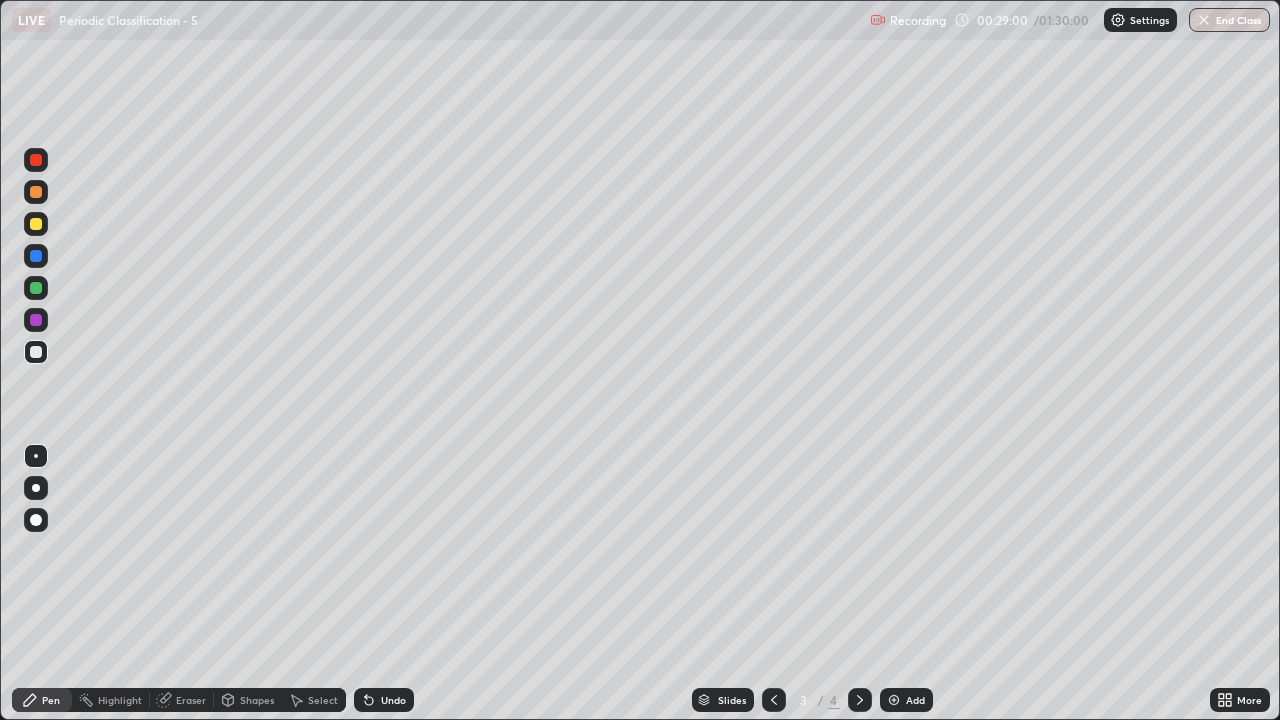 click 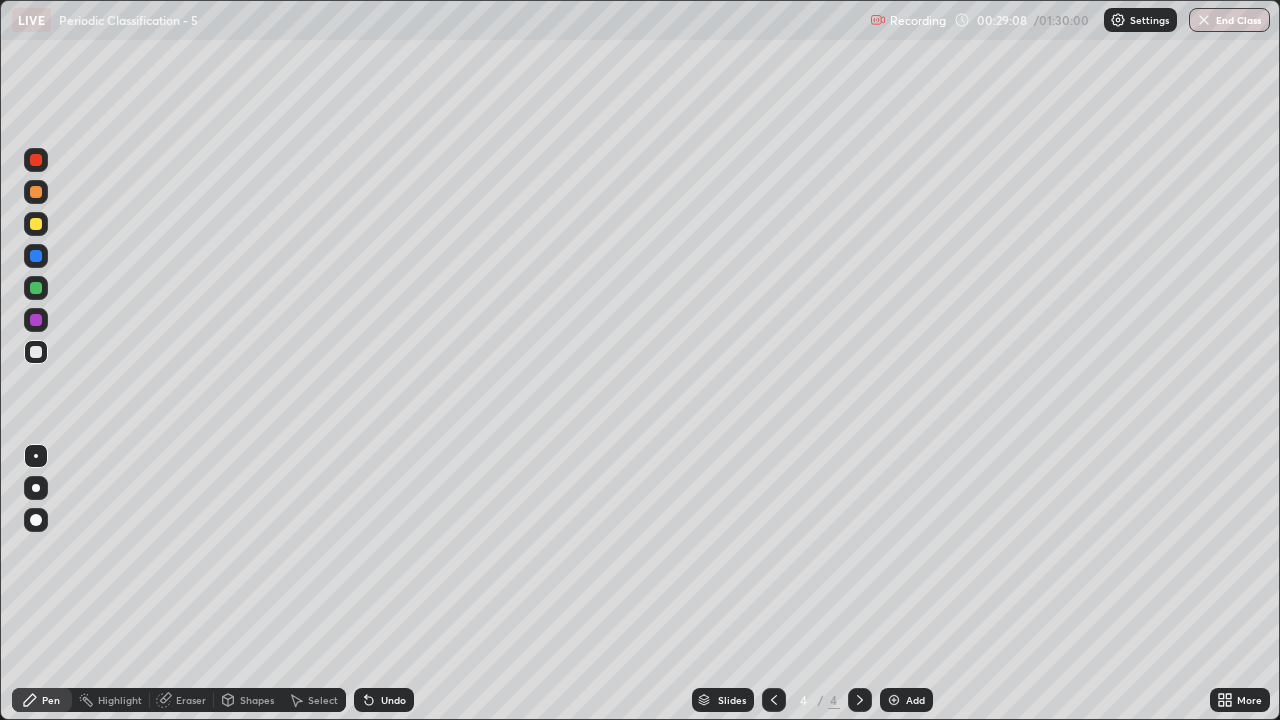 click on "Undo" at bounding box center (393, 700) 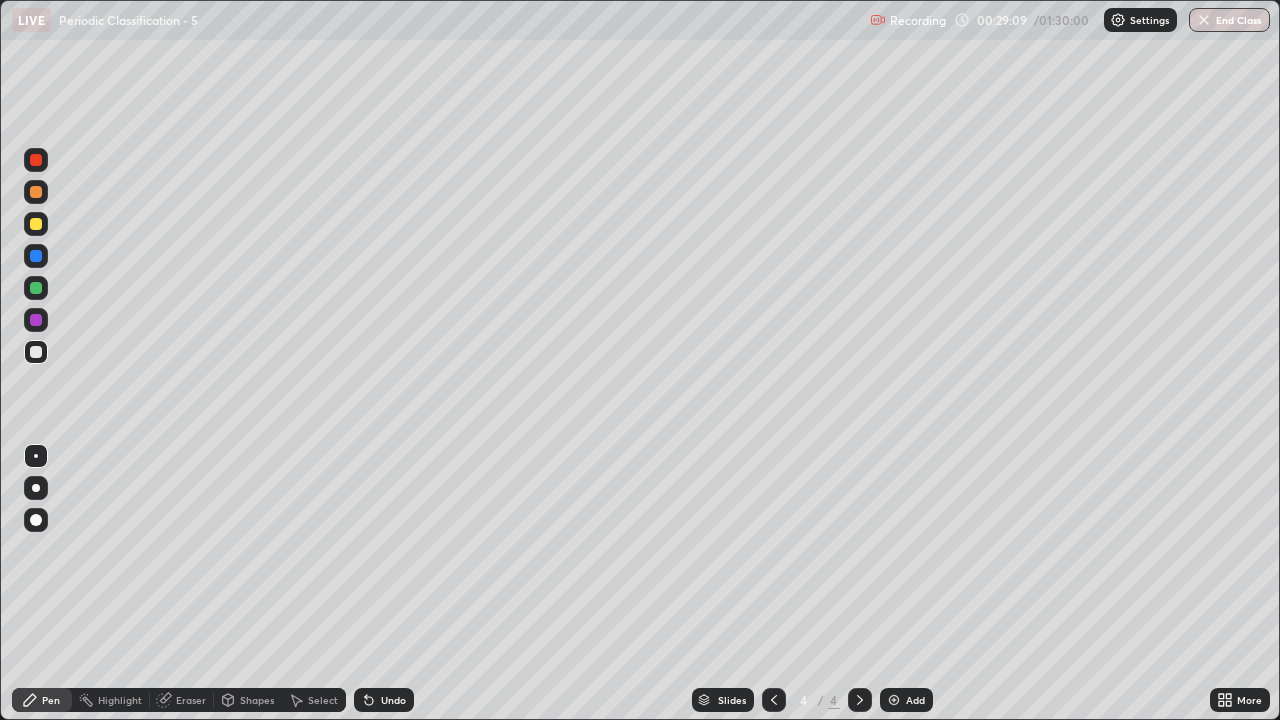 click on "Undo" at bounding box center (384, 700) 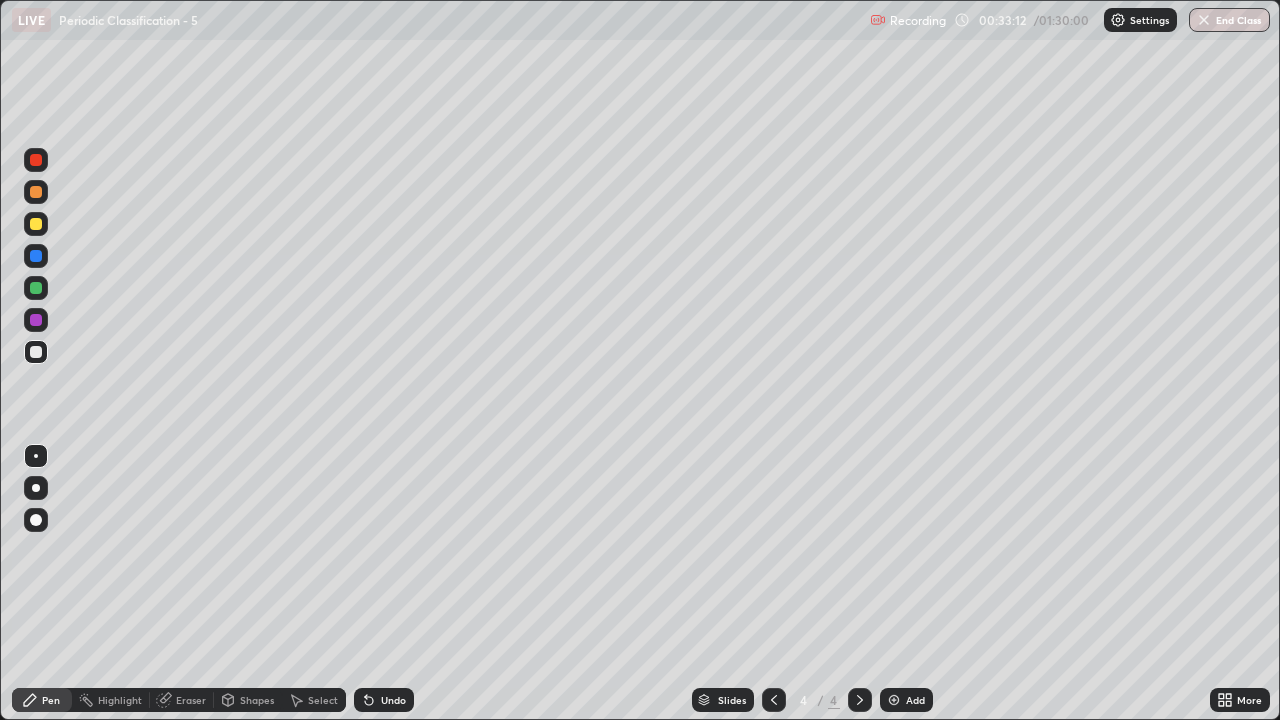 click at bounding box center (894, 700) 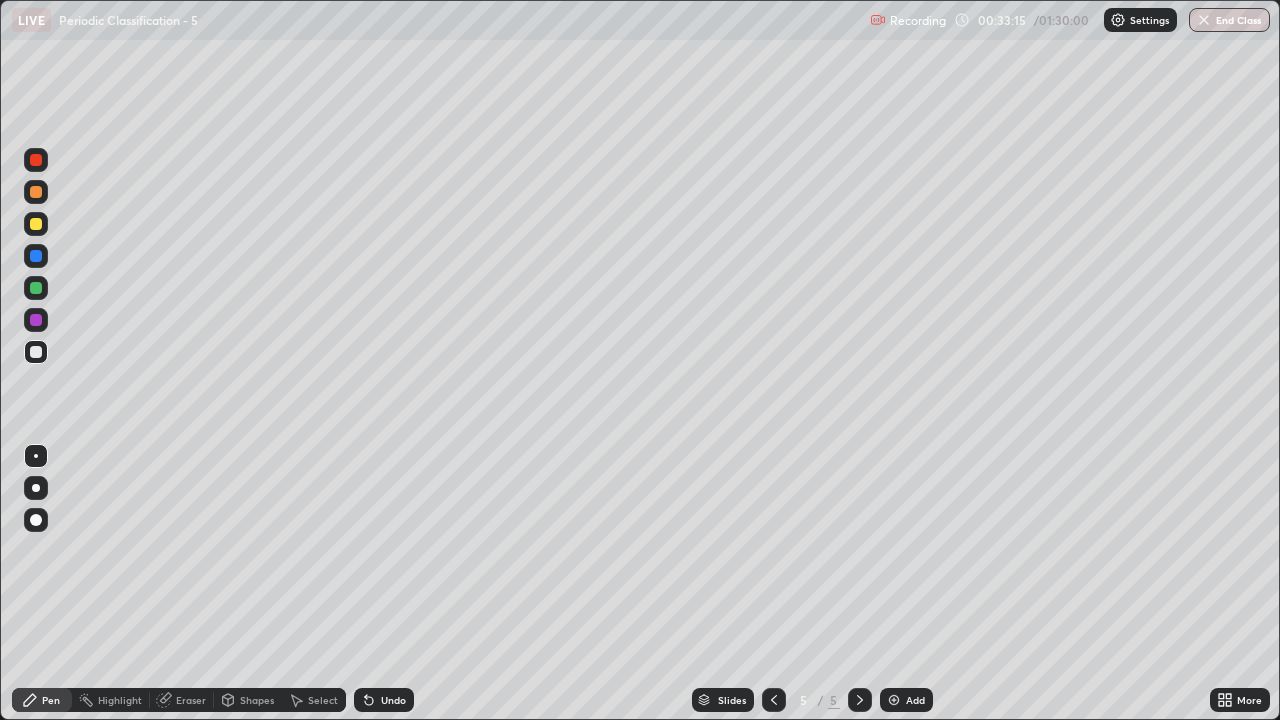 click 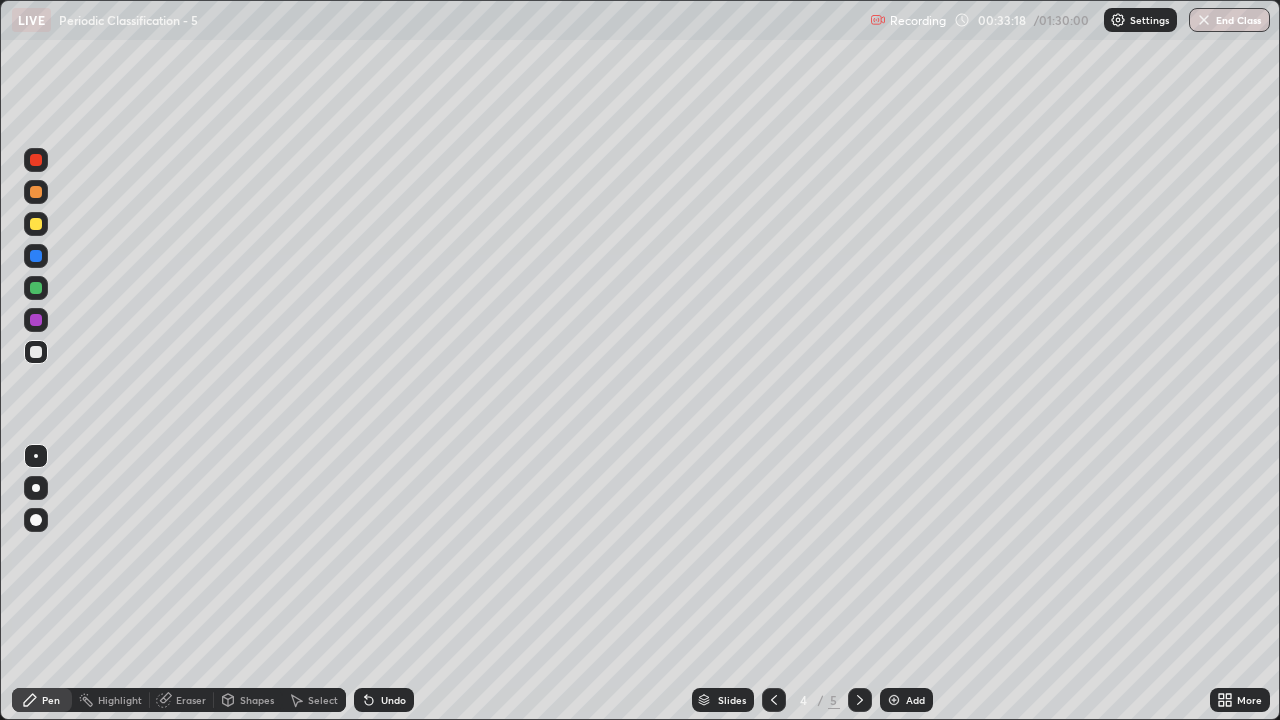 click at bounding box center [860, 700] 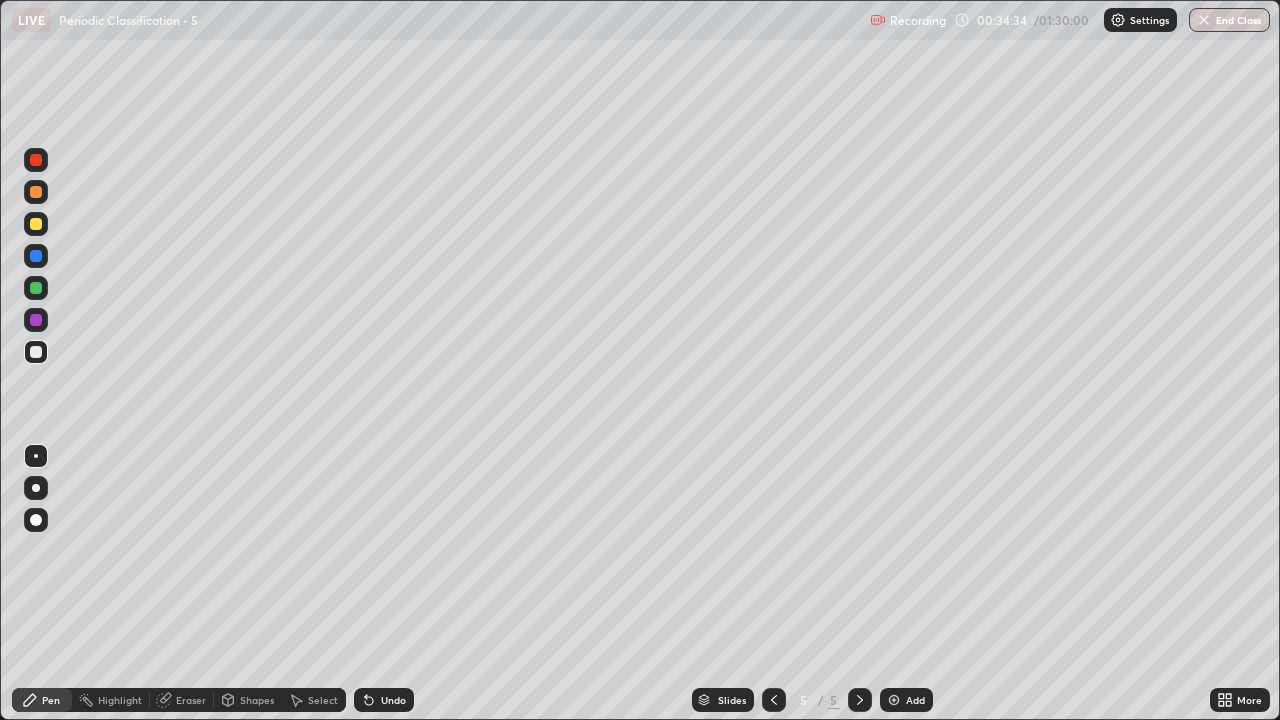 click on "Select" at bounding box center (323, 700) 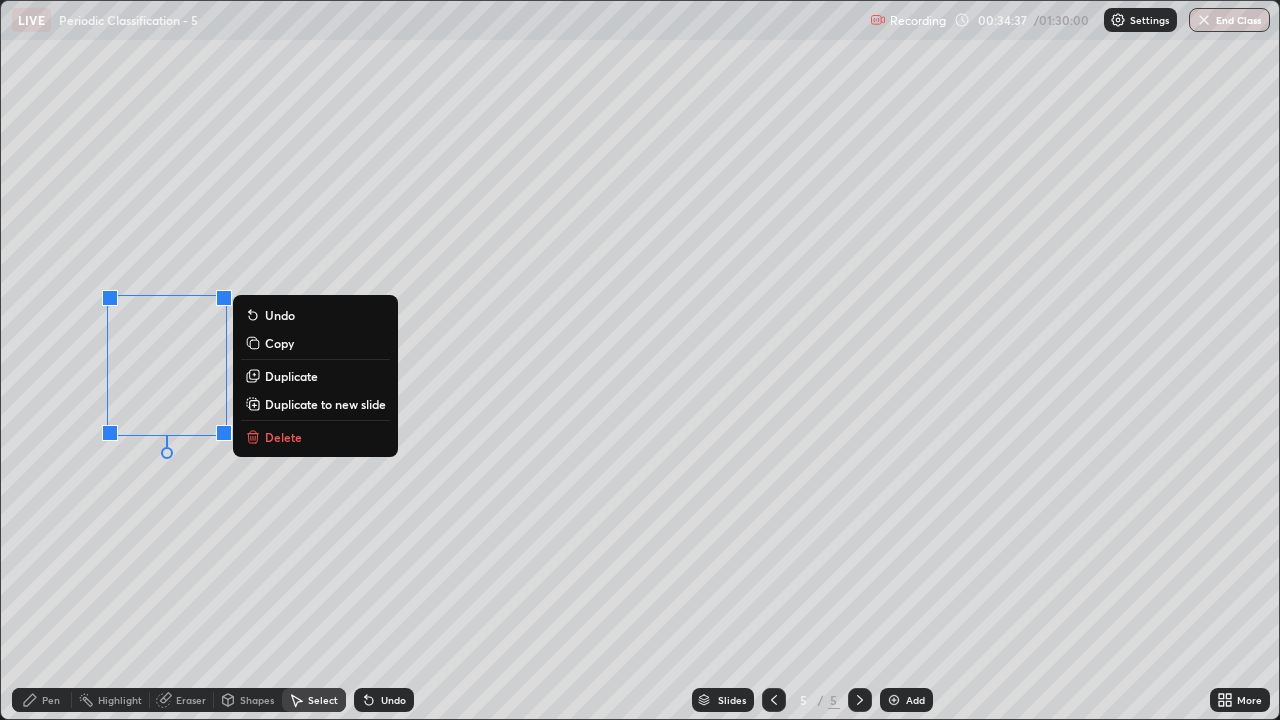 click on "Copy" at bounding box center (279, 343) 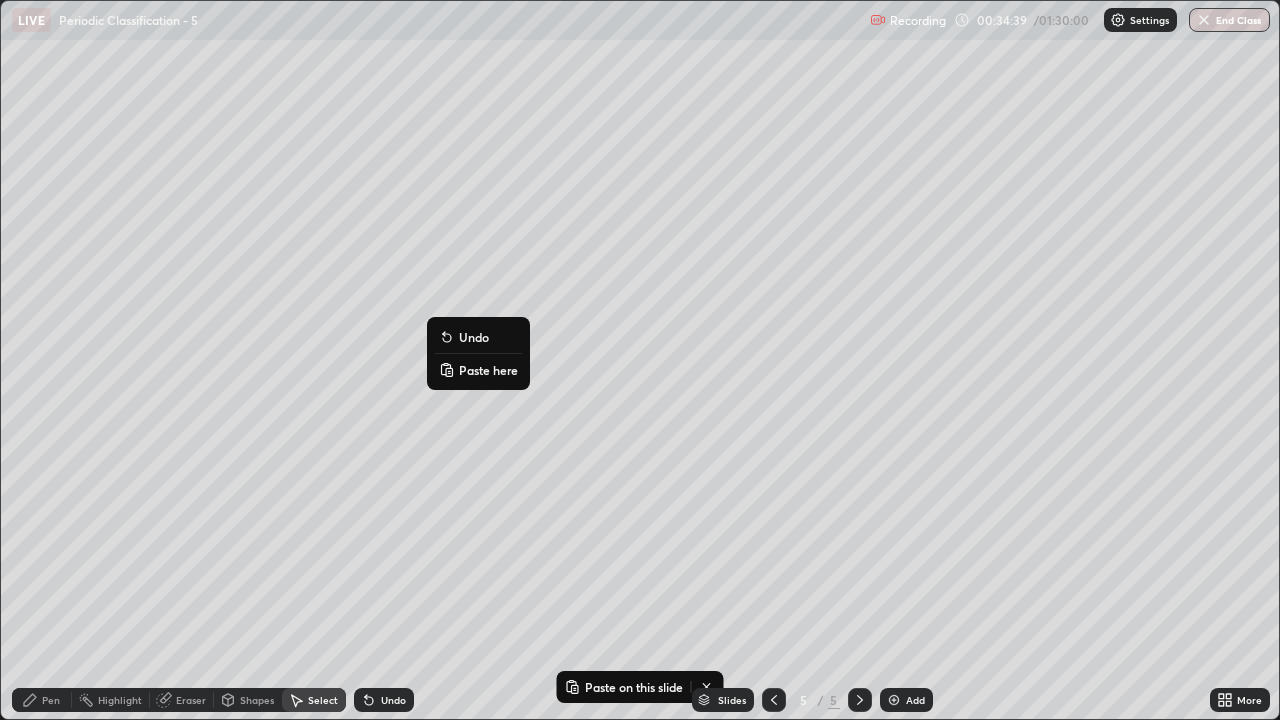 click on "Paste here" at bounding box center (488, 370) 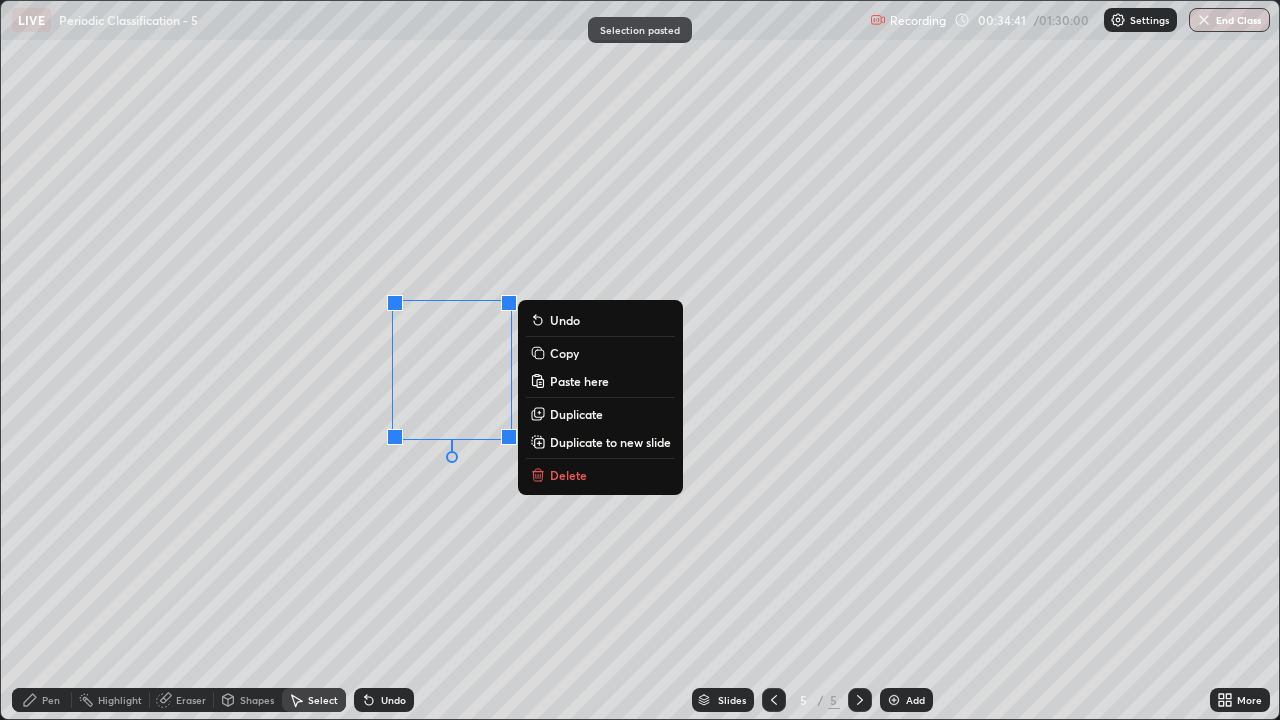 click on "0 ° Undo Copy Paste here Duplicate Duplicate to new slide Delete" at bounding box center (640, 360) 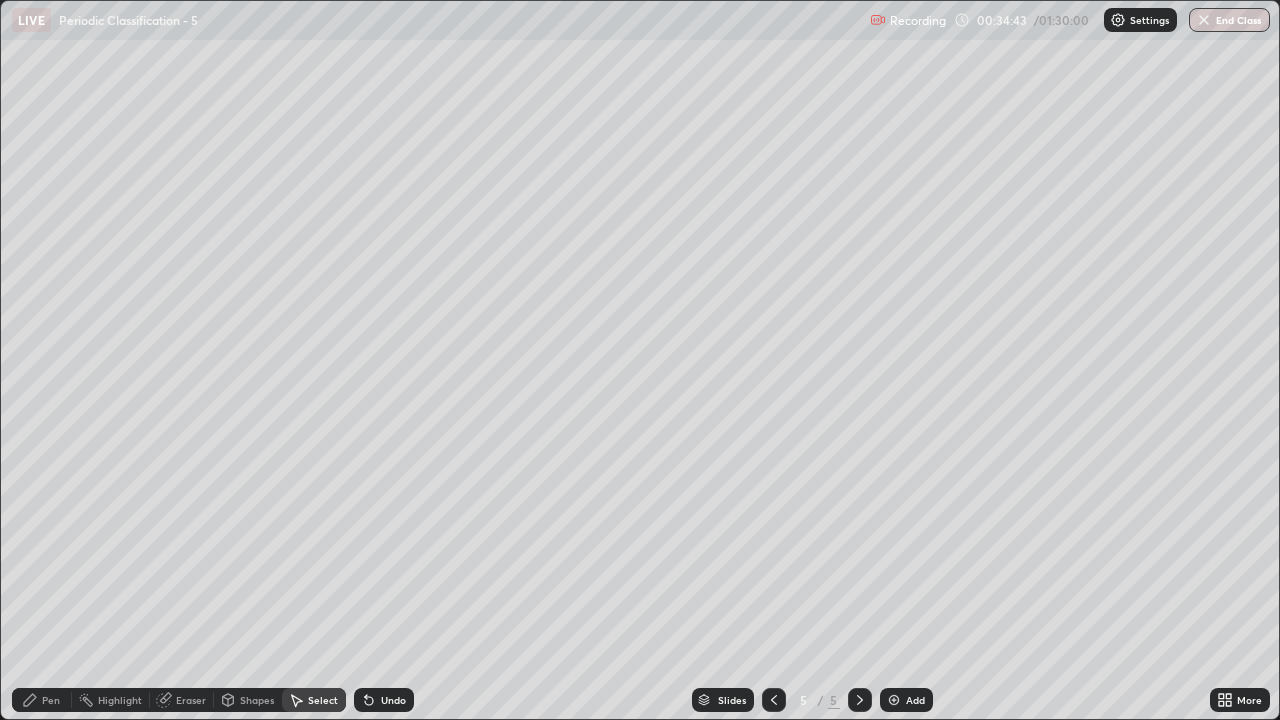 click on "Eraser" at bounding box center [191, 700] 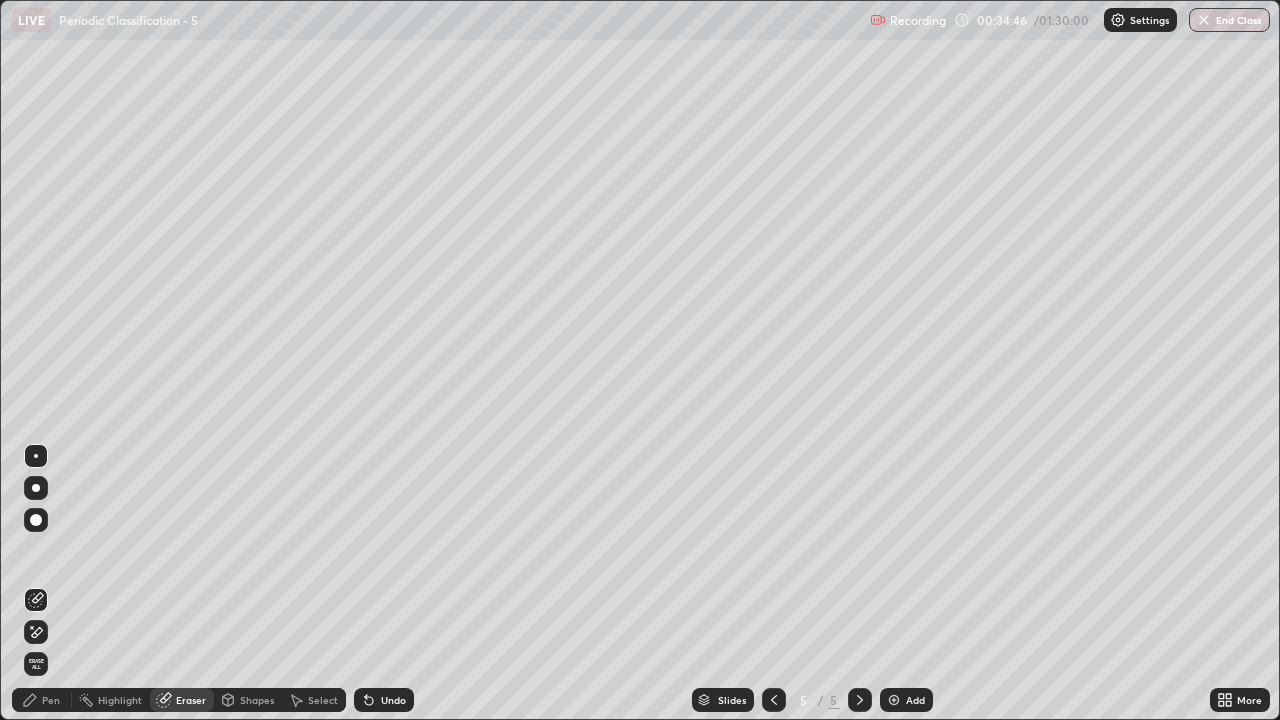click on "Pen" at bounding box center (51, 700) 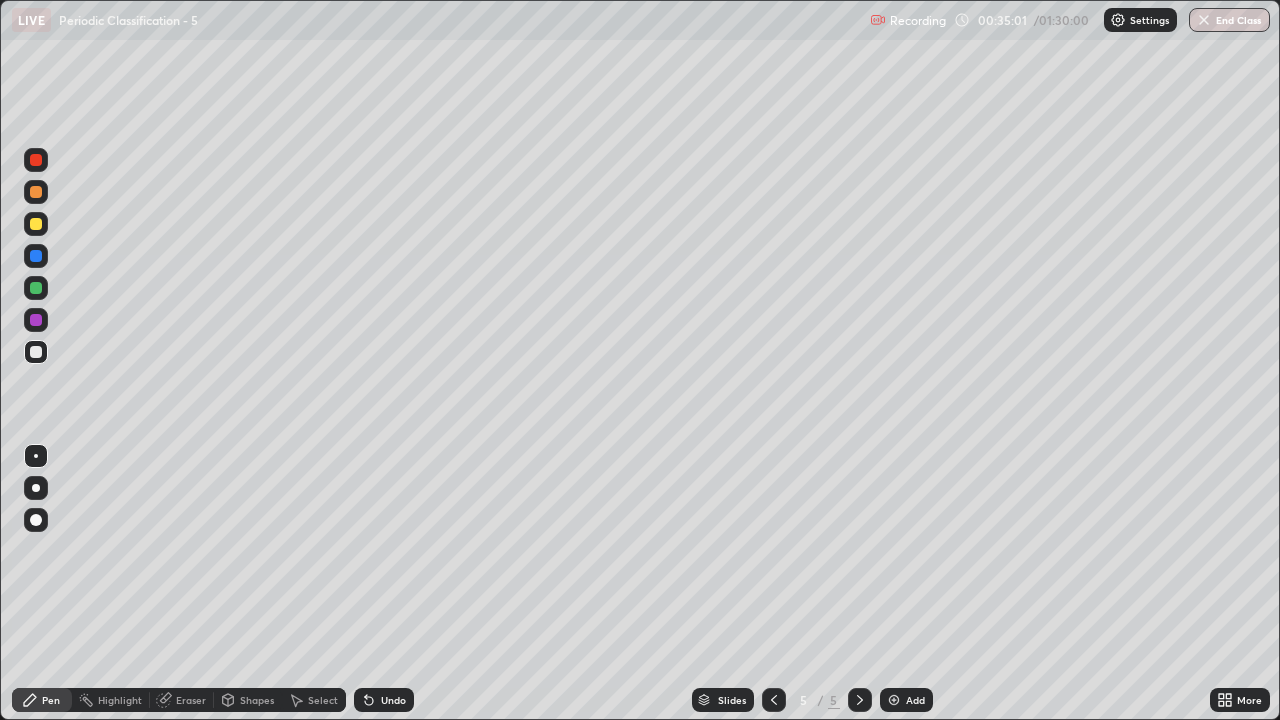 click on "Eraser" at bounding box center [191, 700] 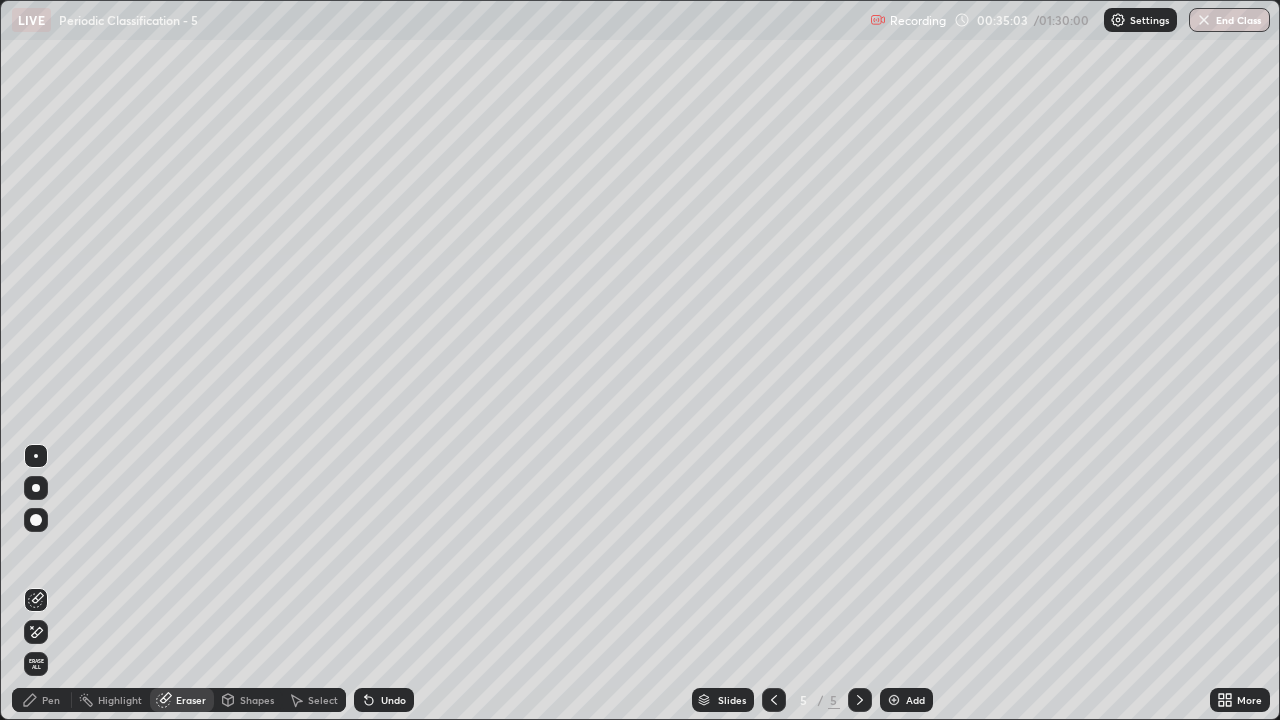click on "Pen" at bounding box center [51, 700] 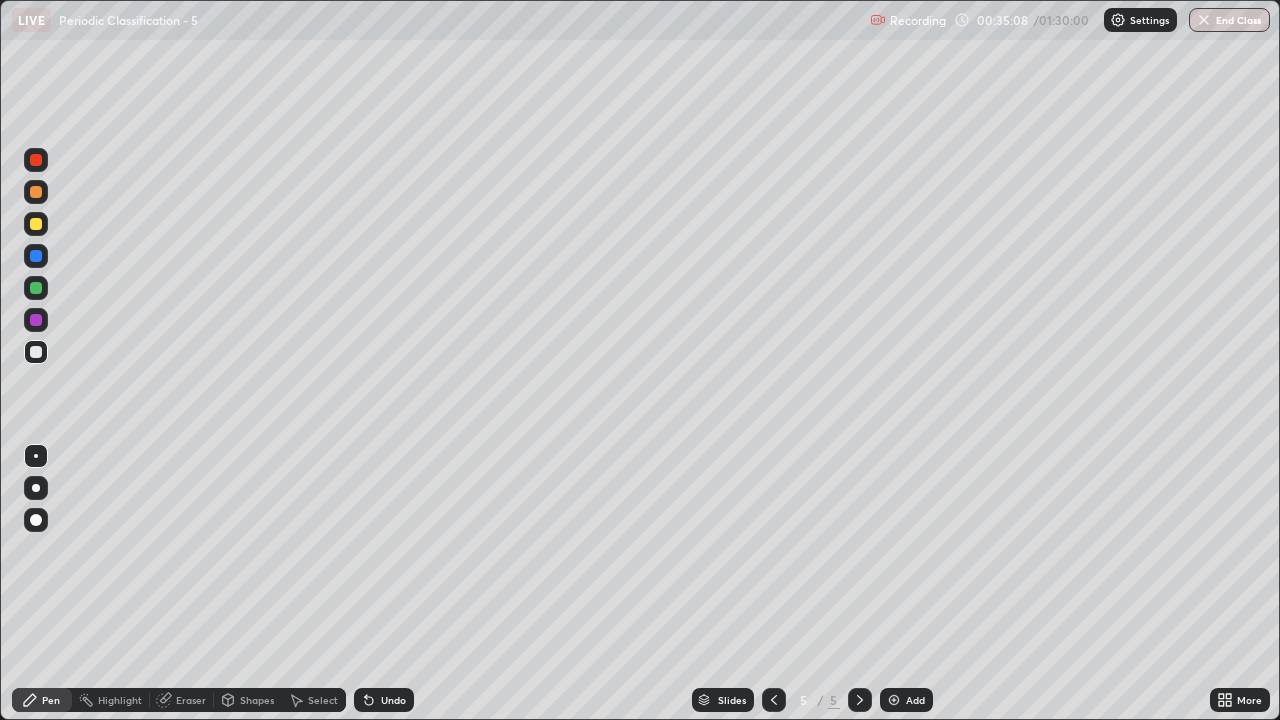 click on "Eraser" at bounding box center [191, 700] 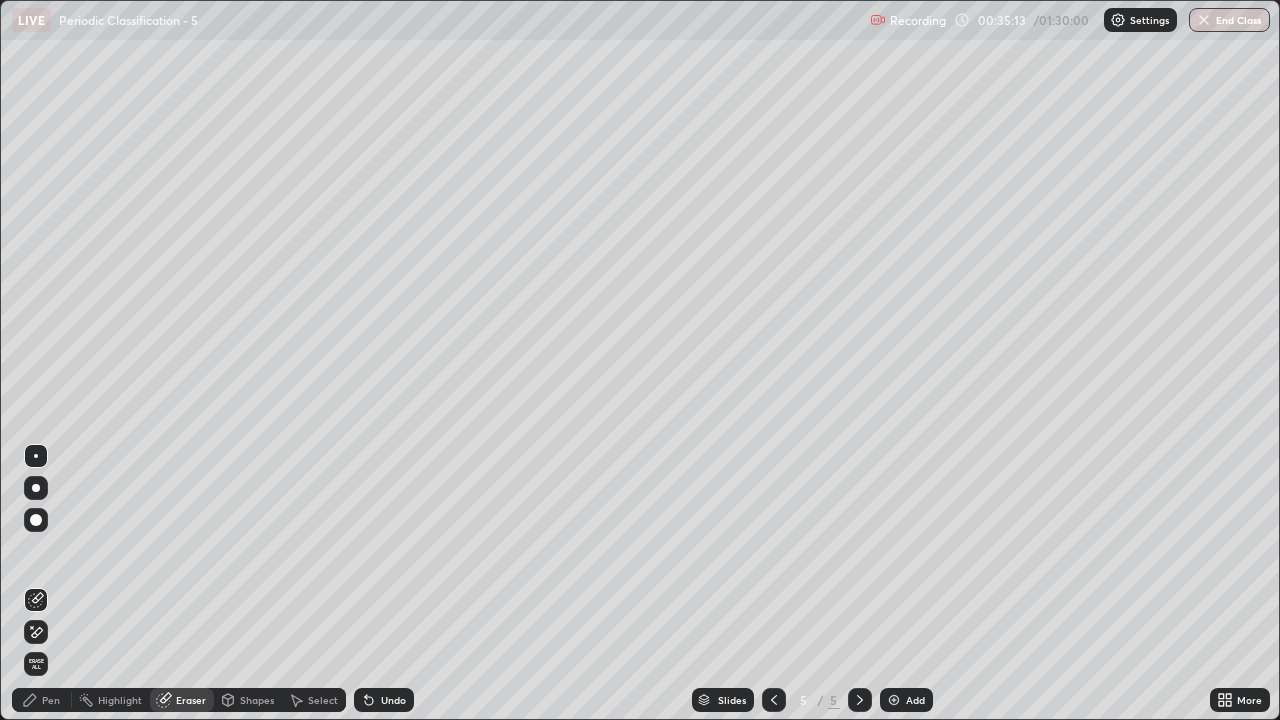 click on "Pen" at bounding box center [51, 700] 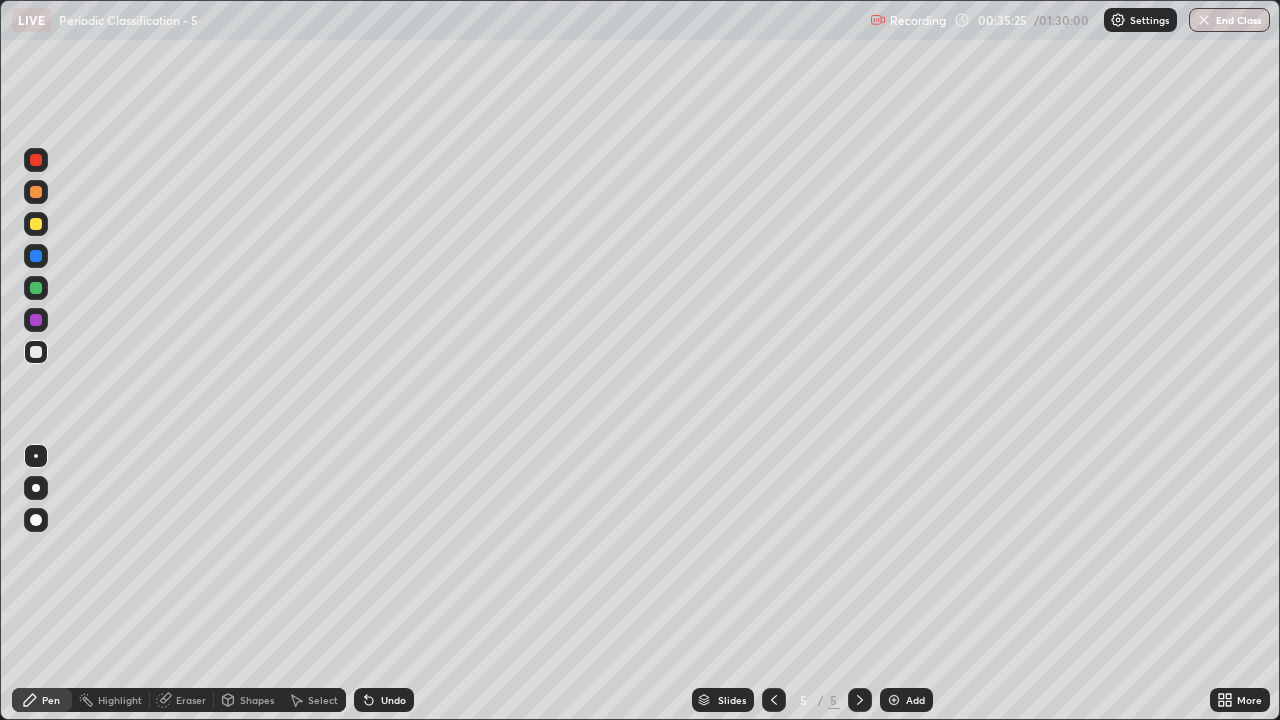 click at bounding box center (36, 288) 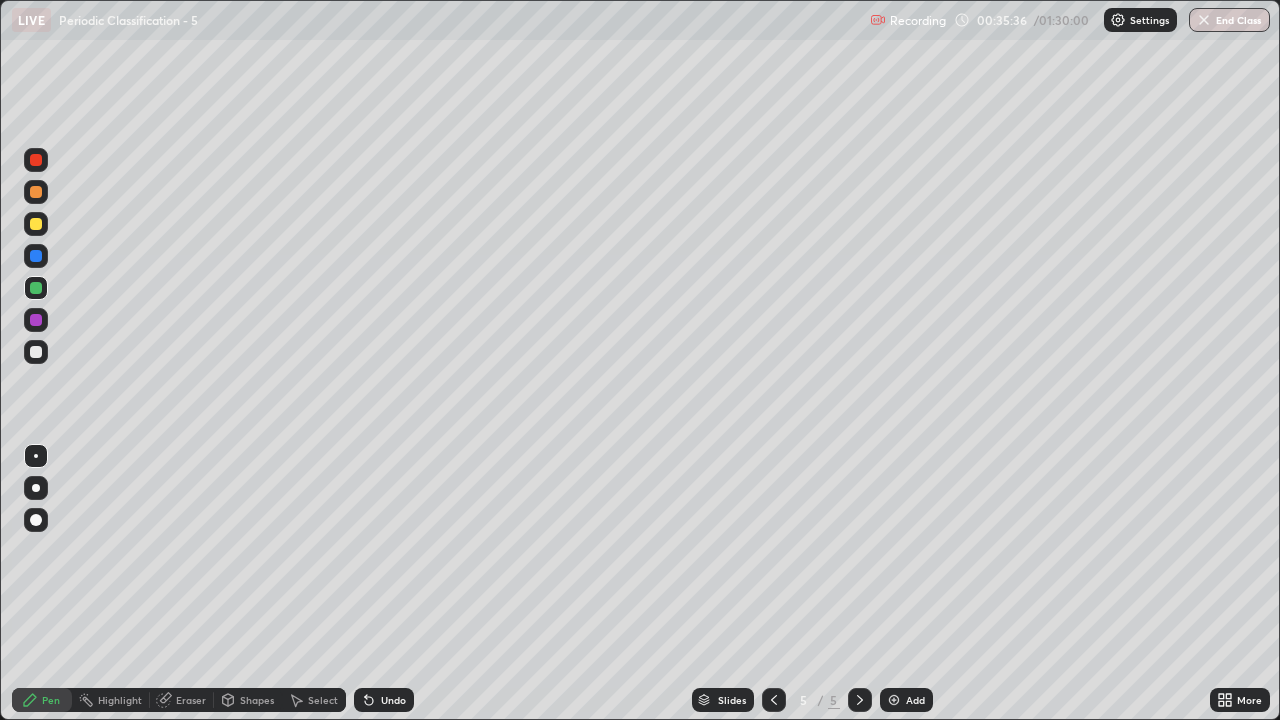 click on "Undo" at bounding box center [380, 700] 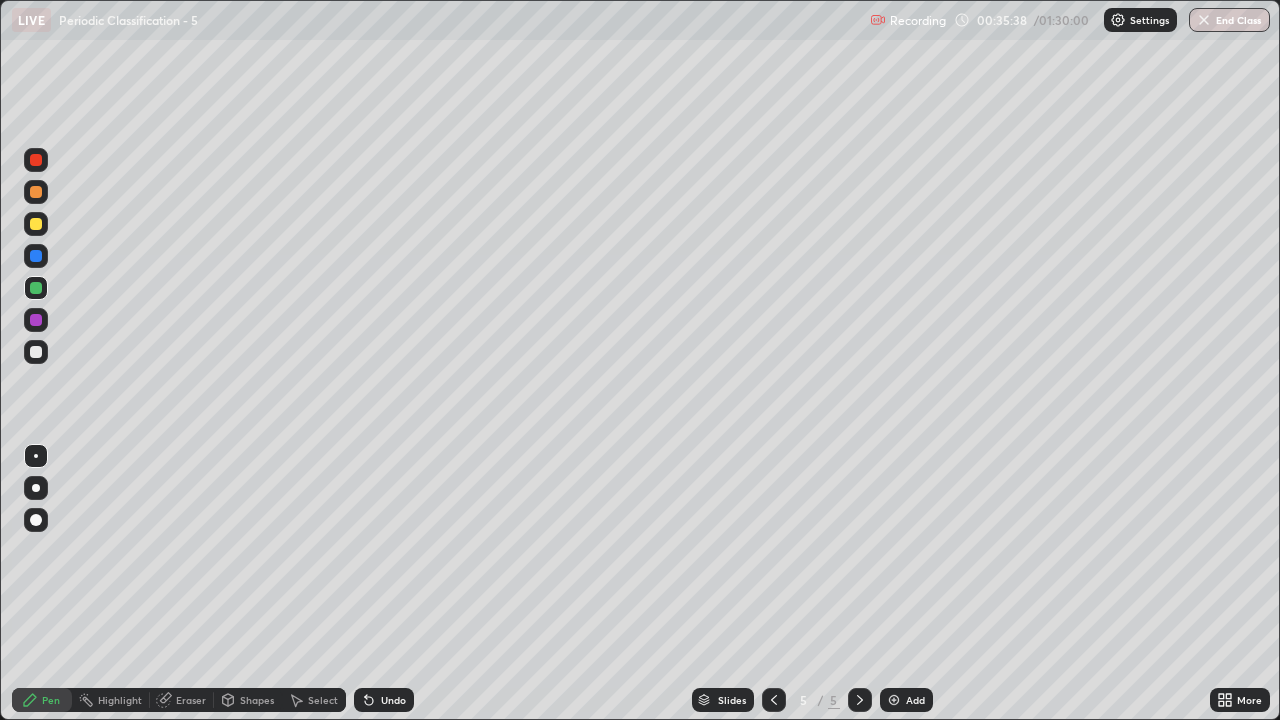 click at bounding box center (36, 224) 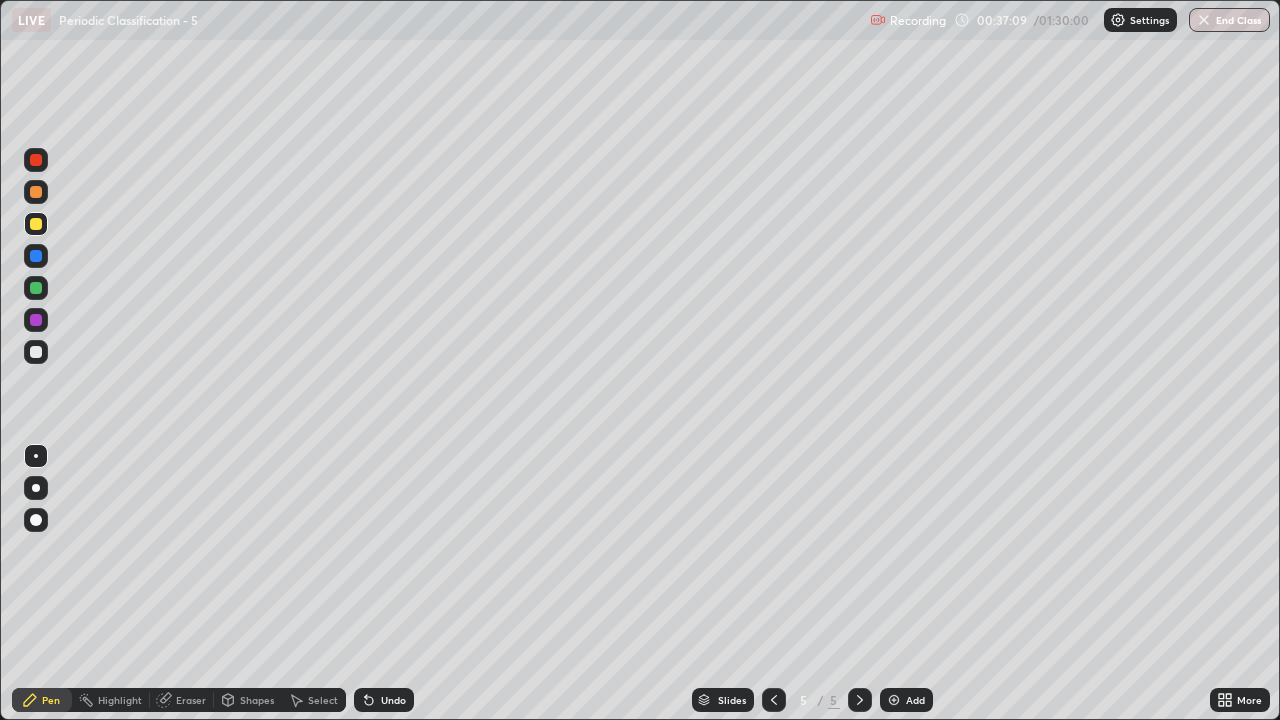 click at bounding box center (36, 352) 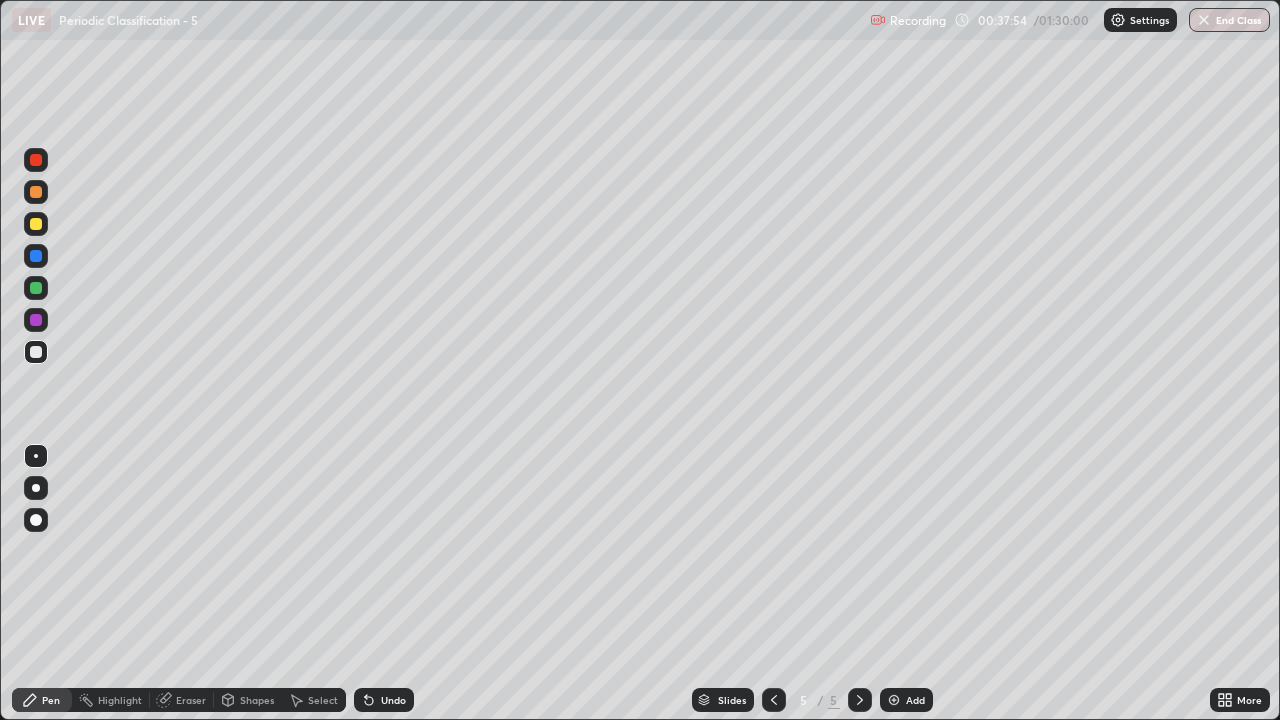 click at bounding box center (36, 192) 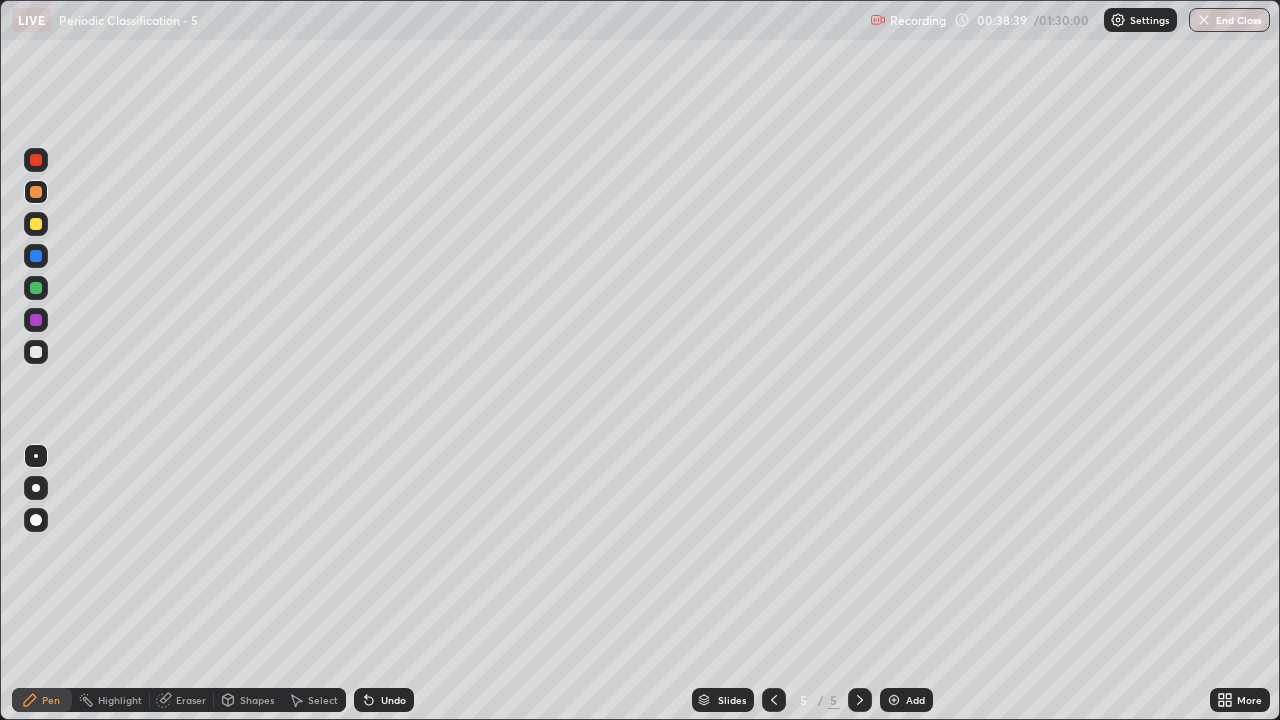 click at bounding box center [36, 352] 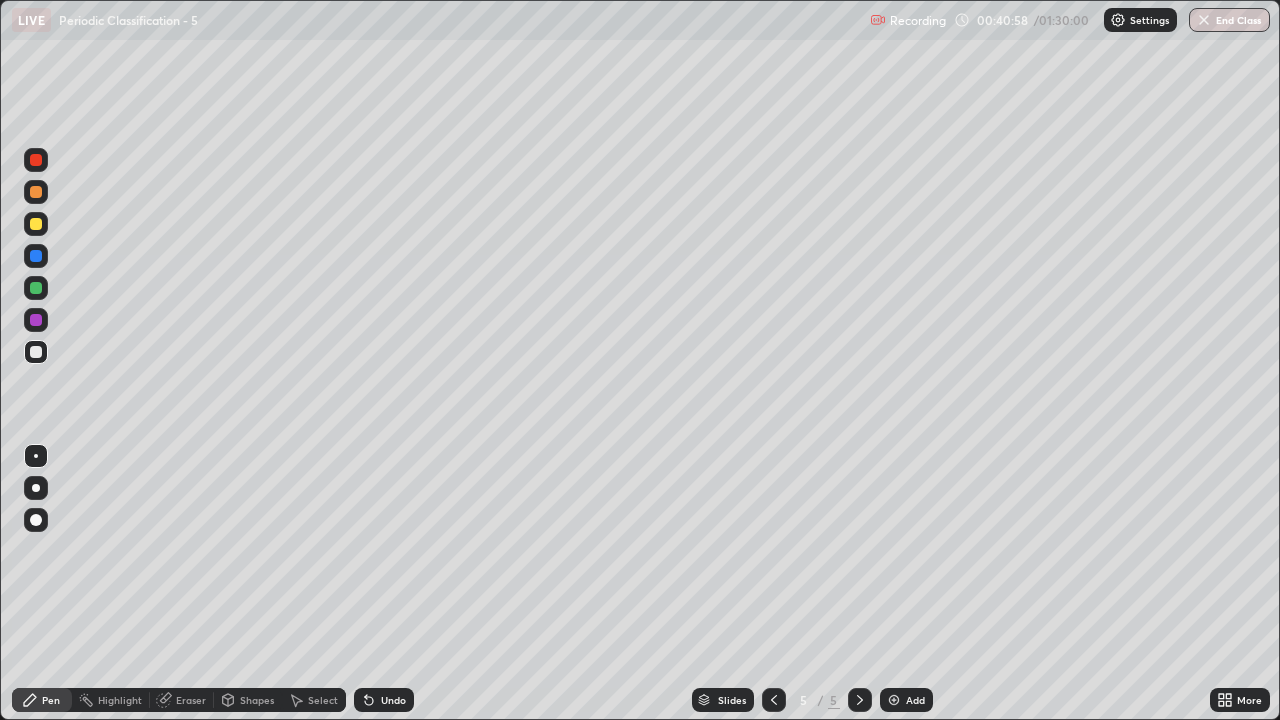 click 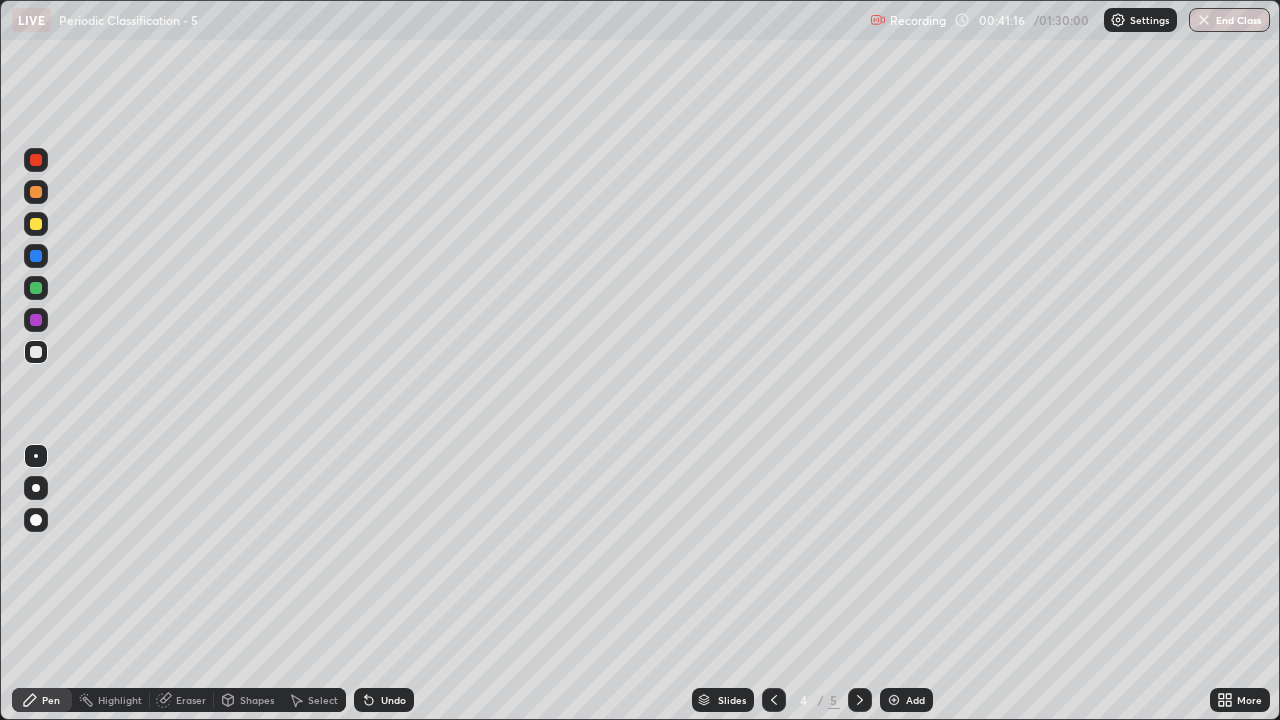click 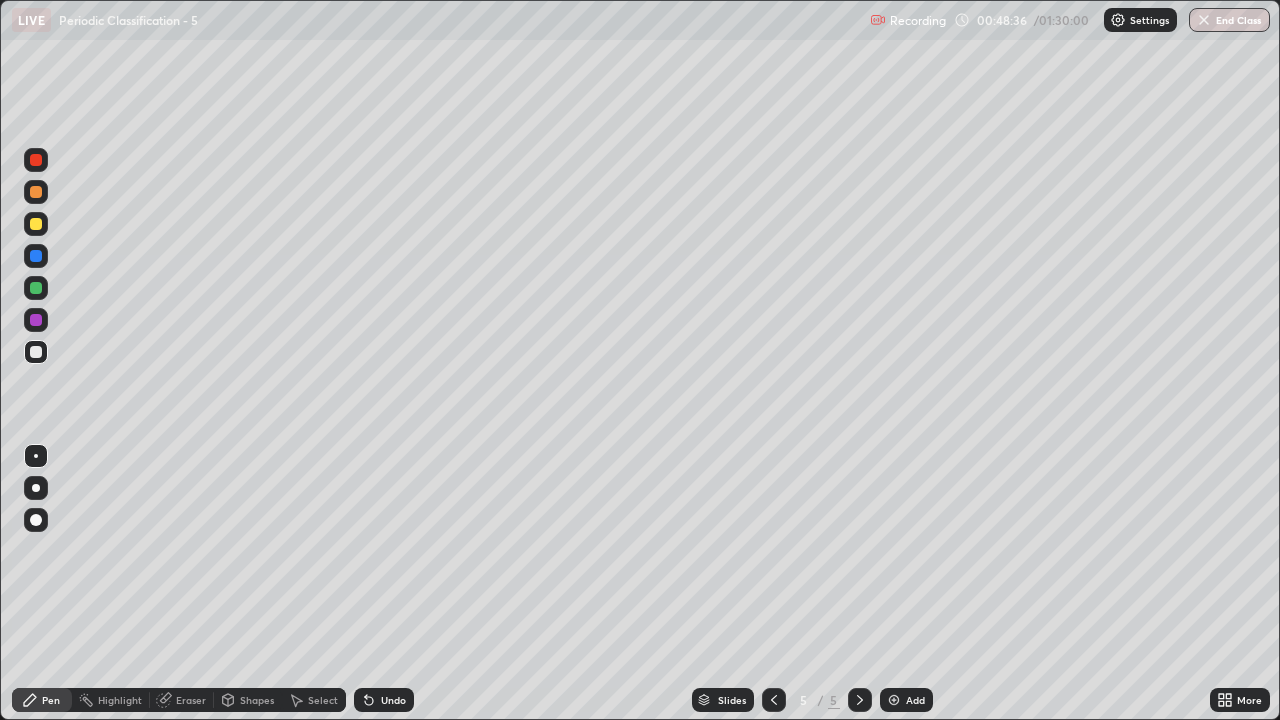 click 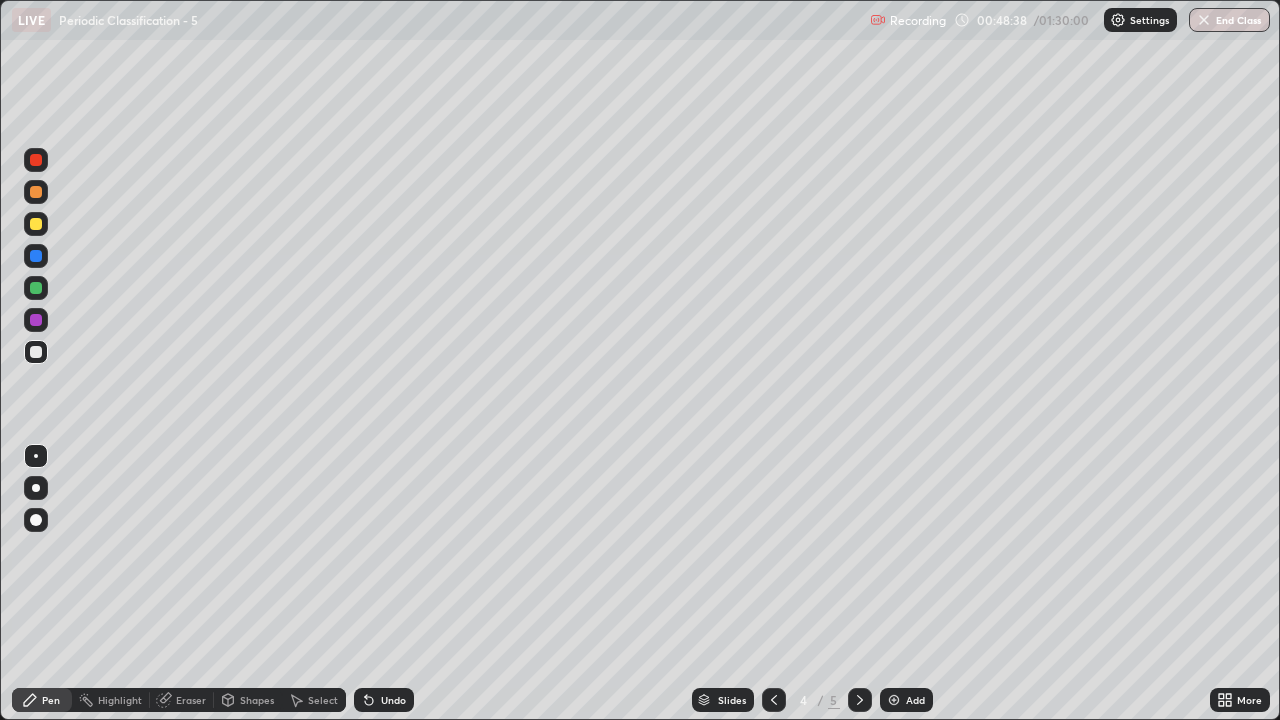 click 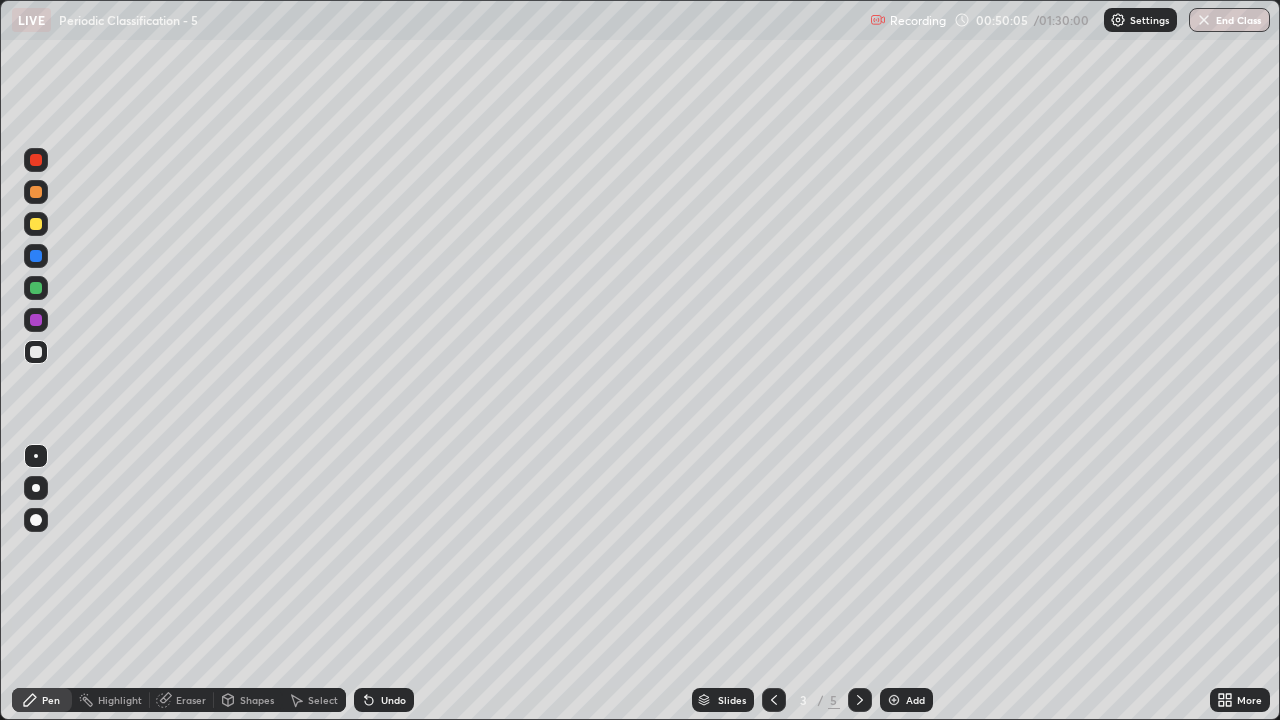 click 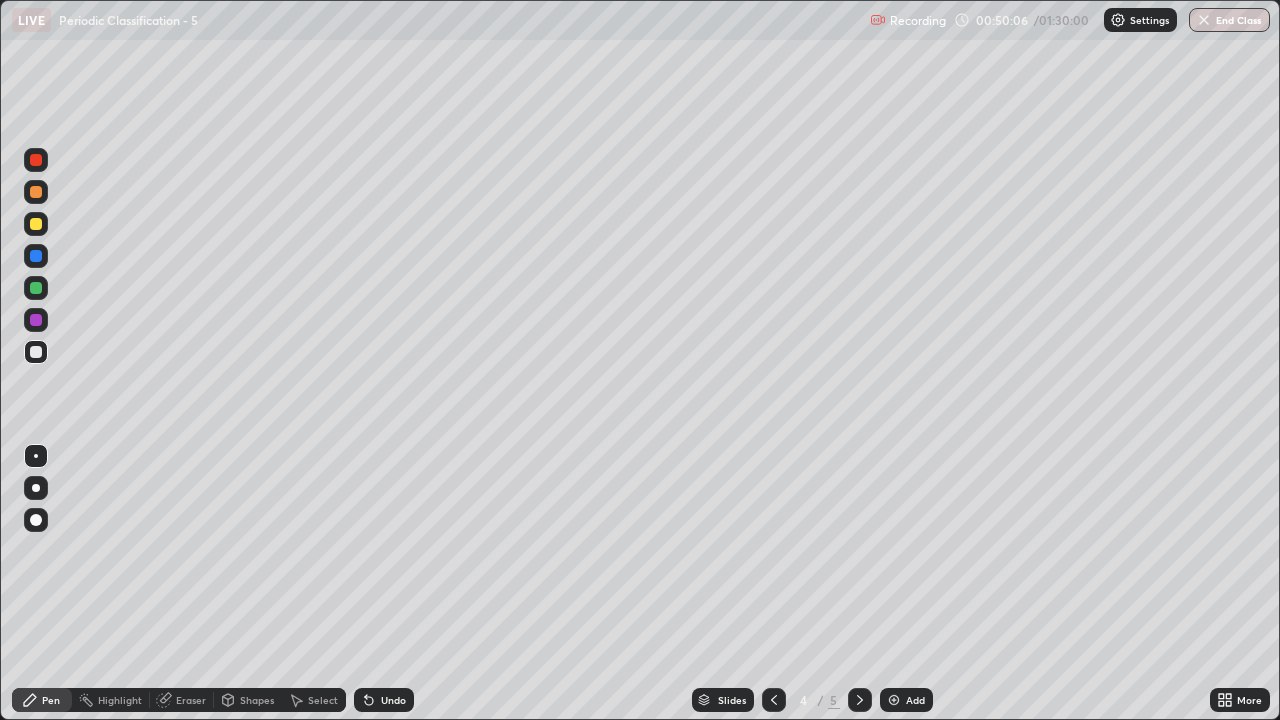 click 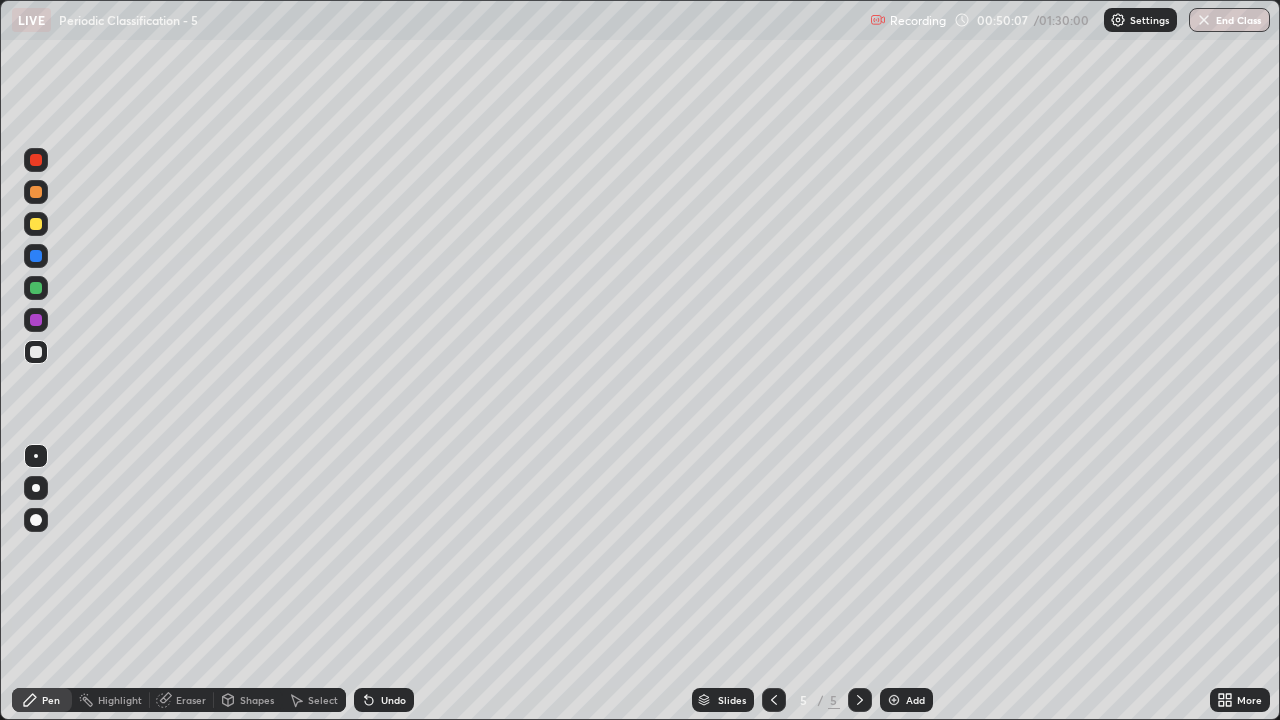 click 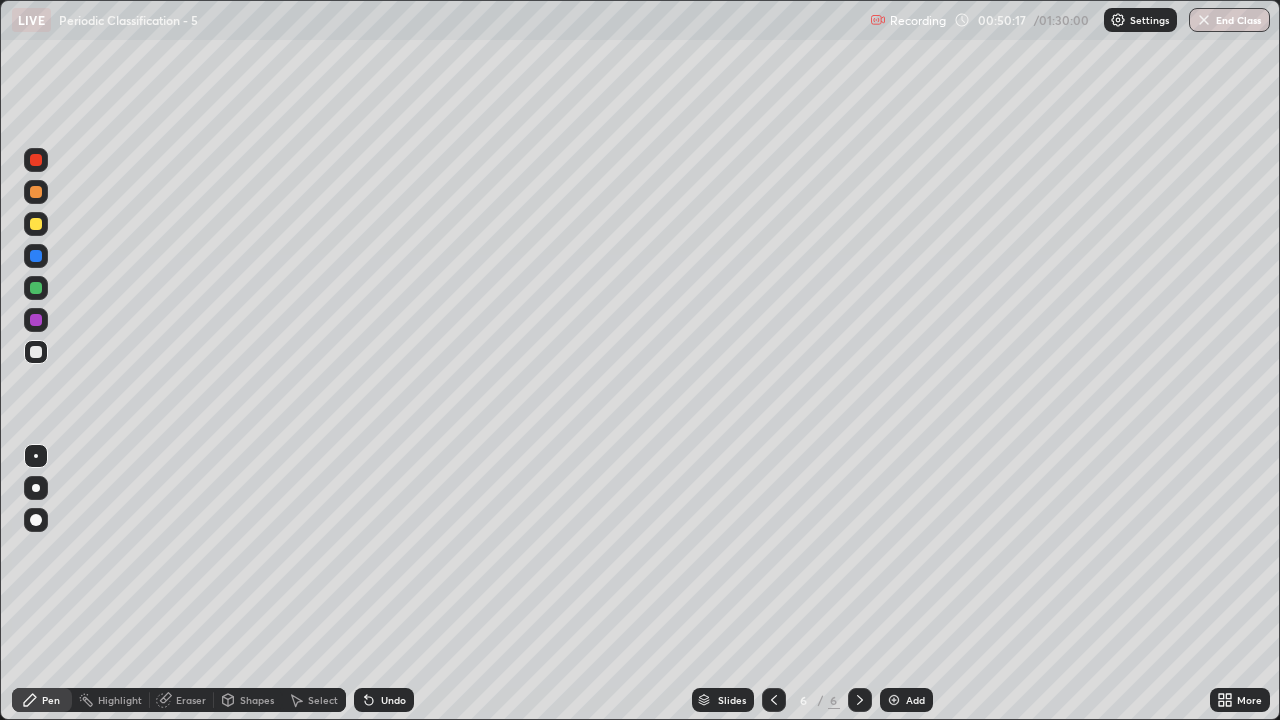 click on "Eraser" at bounding box center (191, 700) 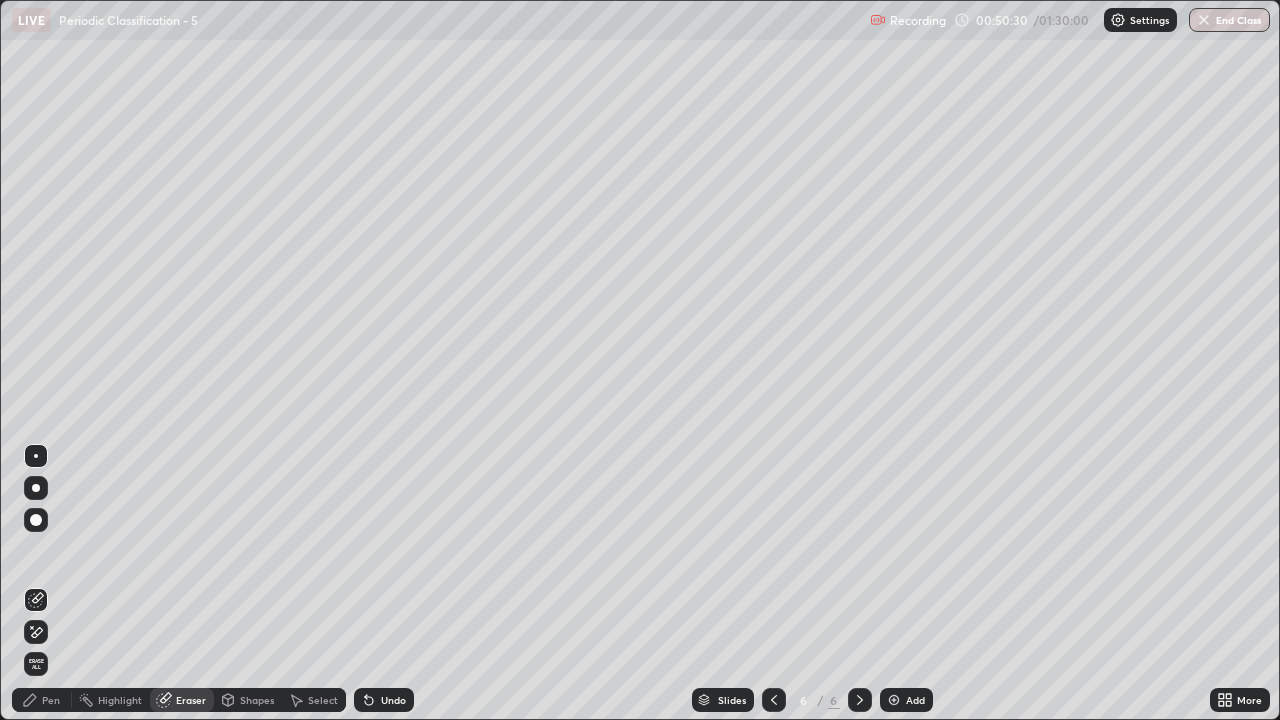 click on "Pen" at bounding box center (51, 700) 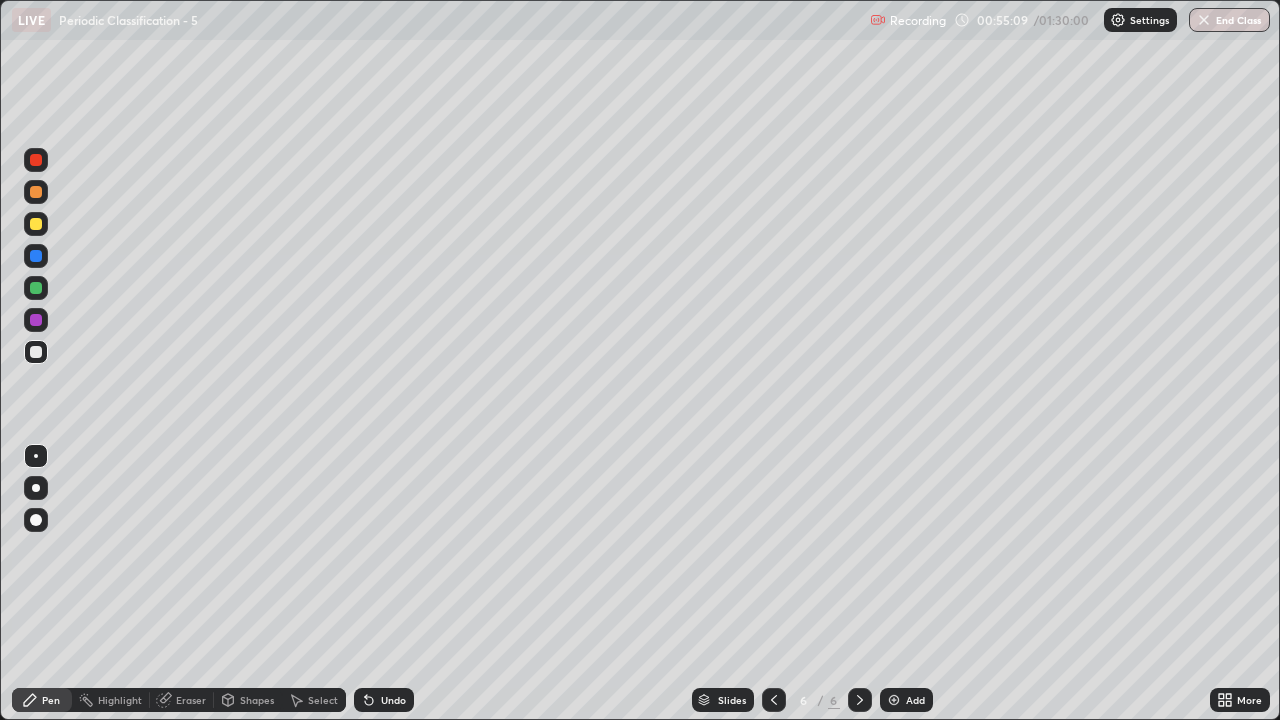 click at bounding box center [36, 192] 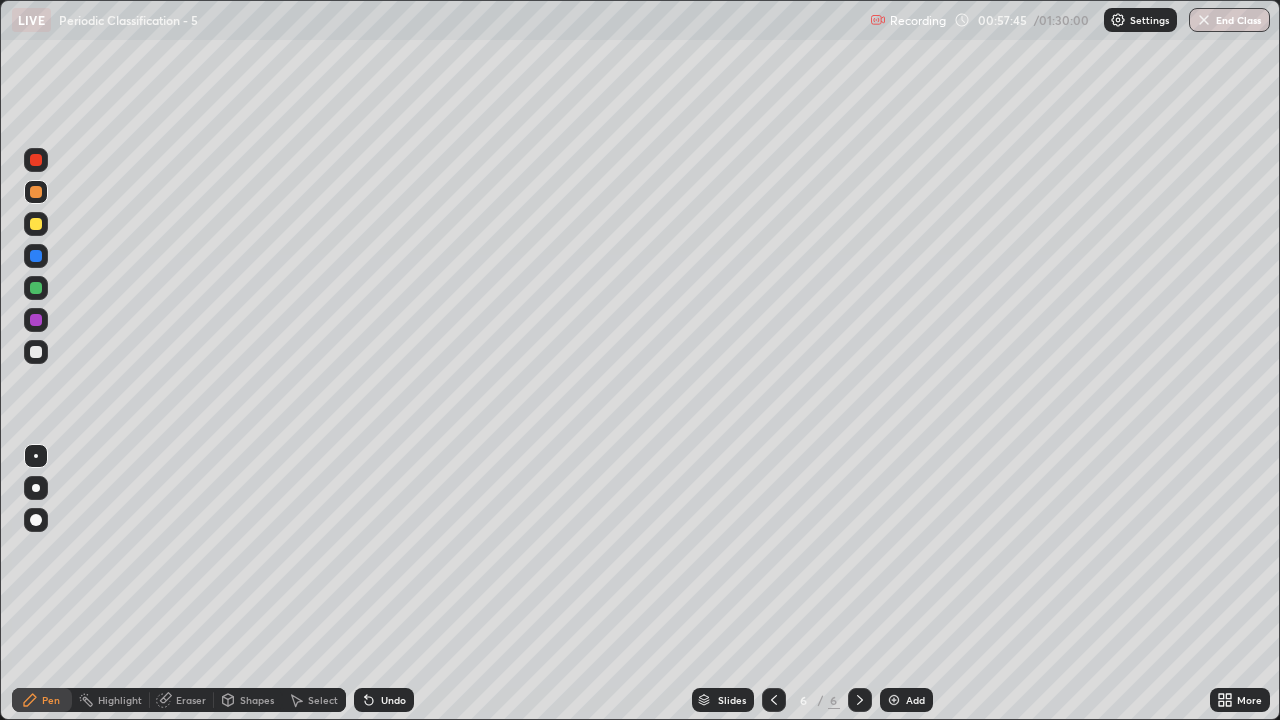 click on "Eraser" at bounding box center (191, 700) 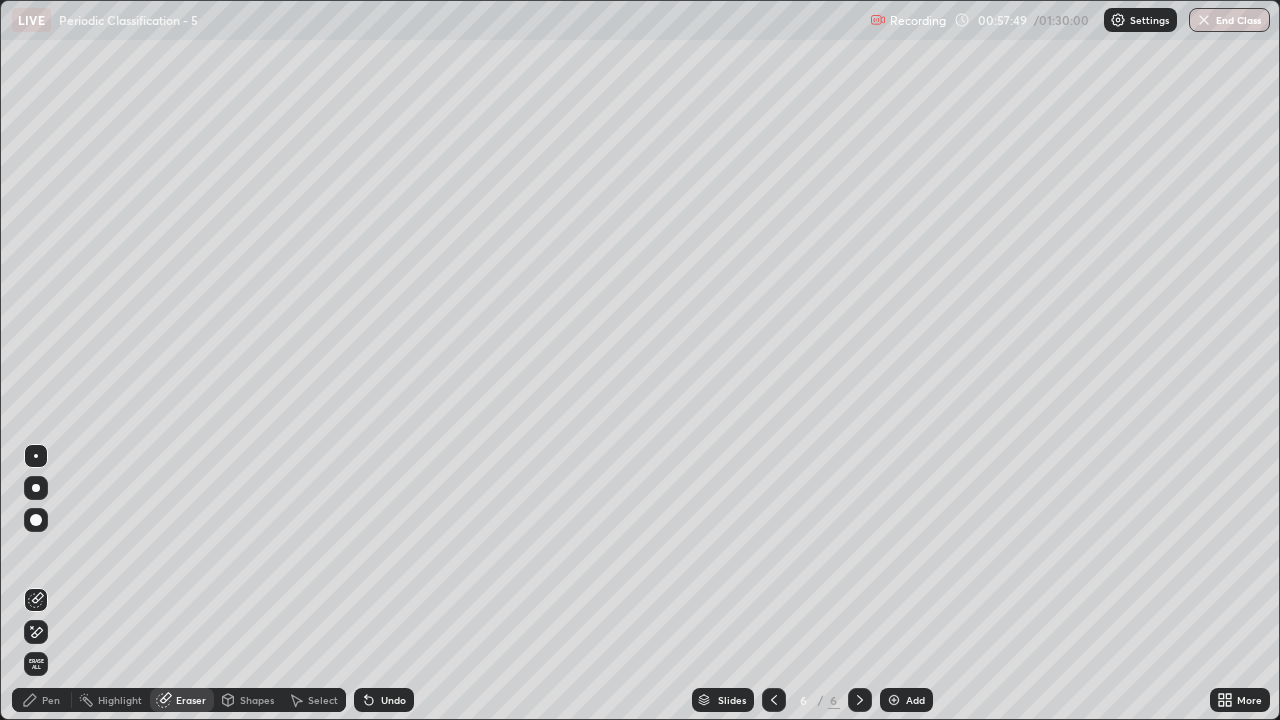 click on "Pen" at bounding box center (51, 700) 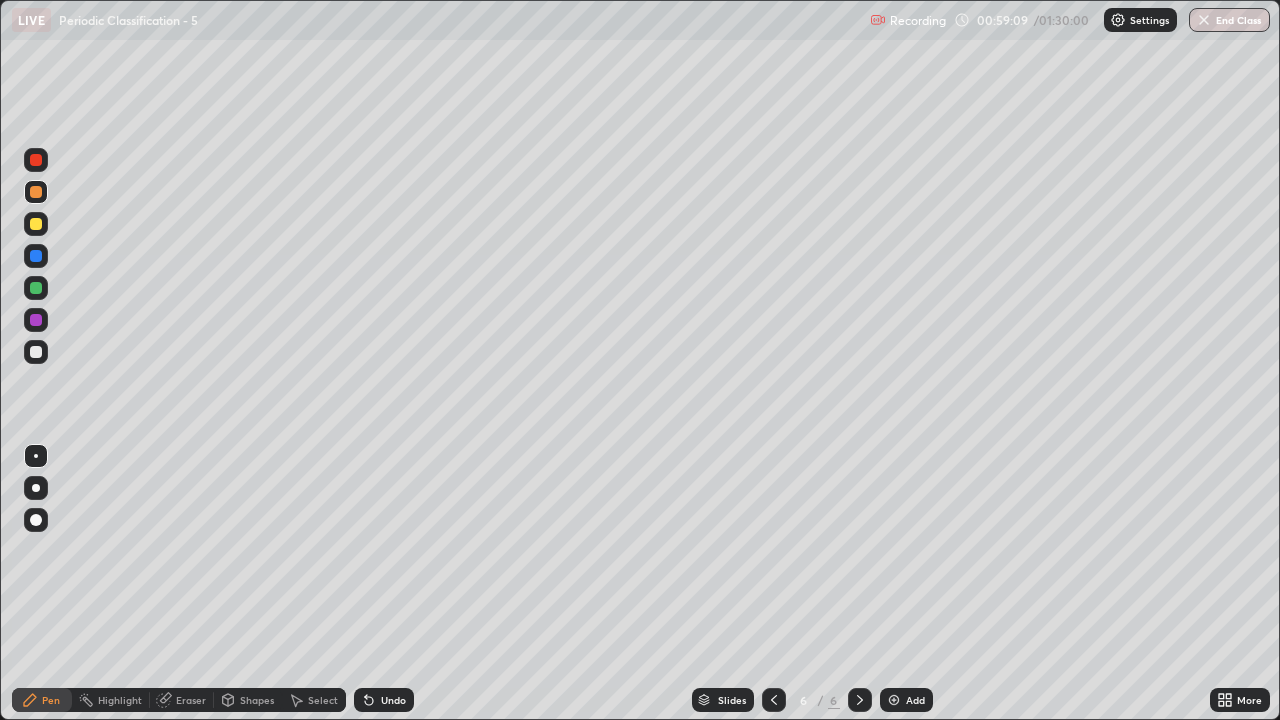 click at bounding box center (894, 700) 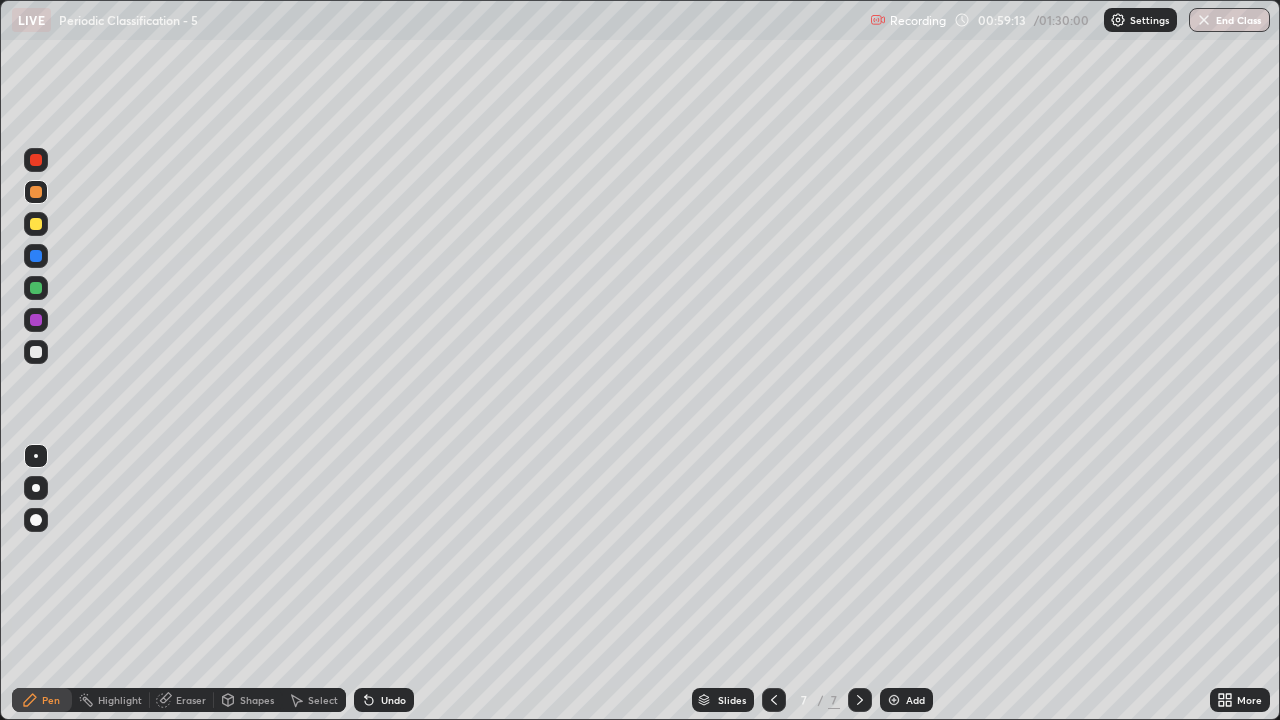 click at bounding box center (36, 352) 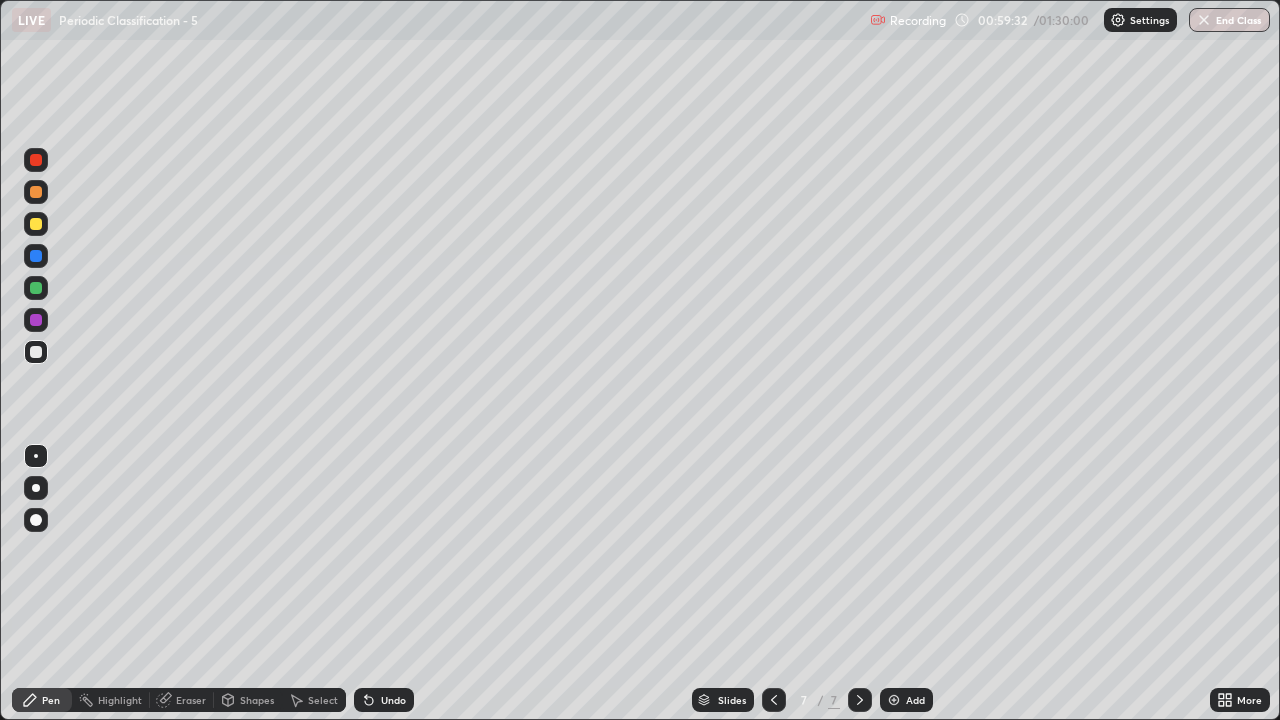 click on "Undo" at bounding box center (393, 700) 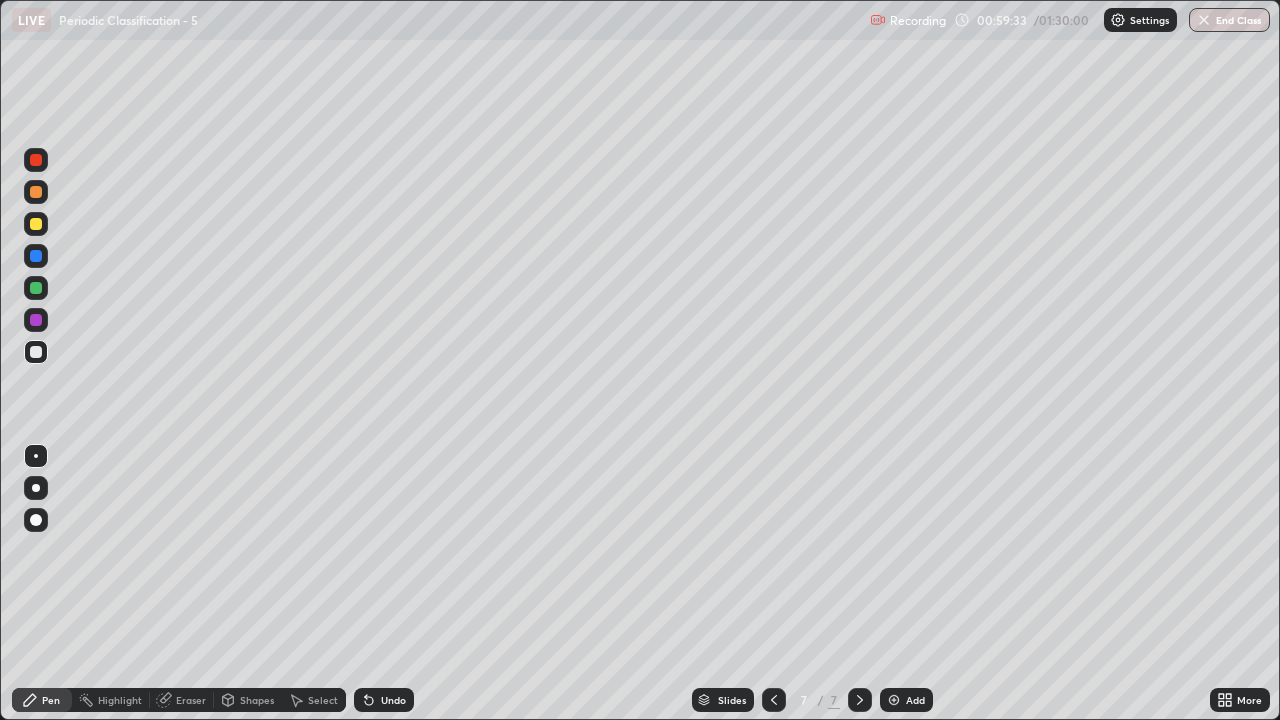 click on "Undo" at bounding box center [393, 700] 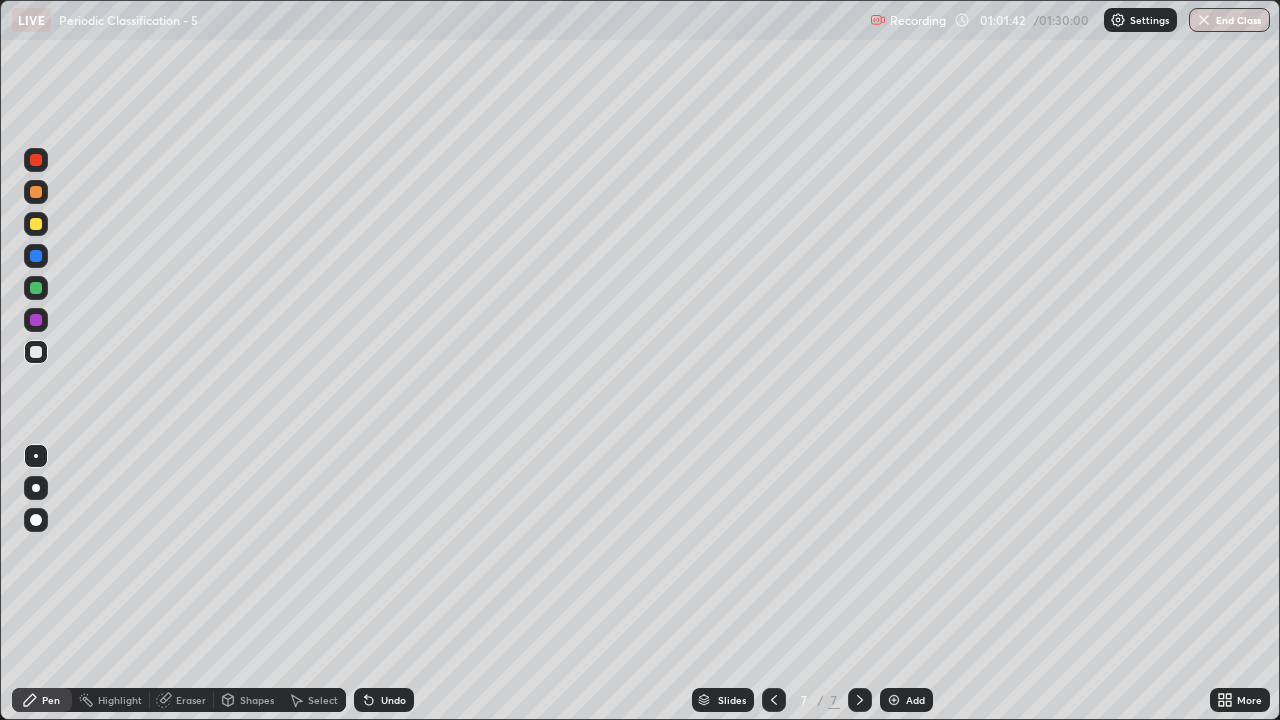 click on "Eraser" at bounding box center (191, 700) 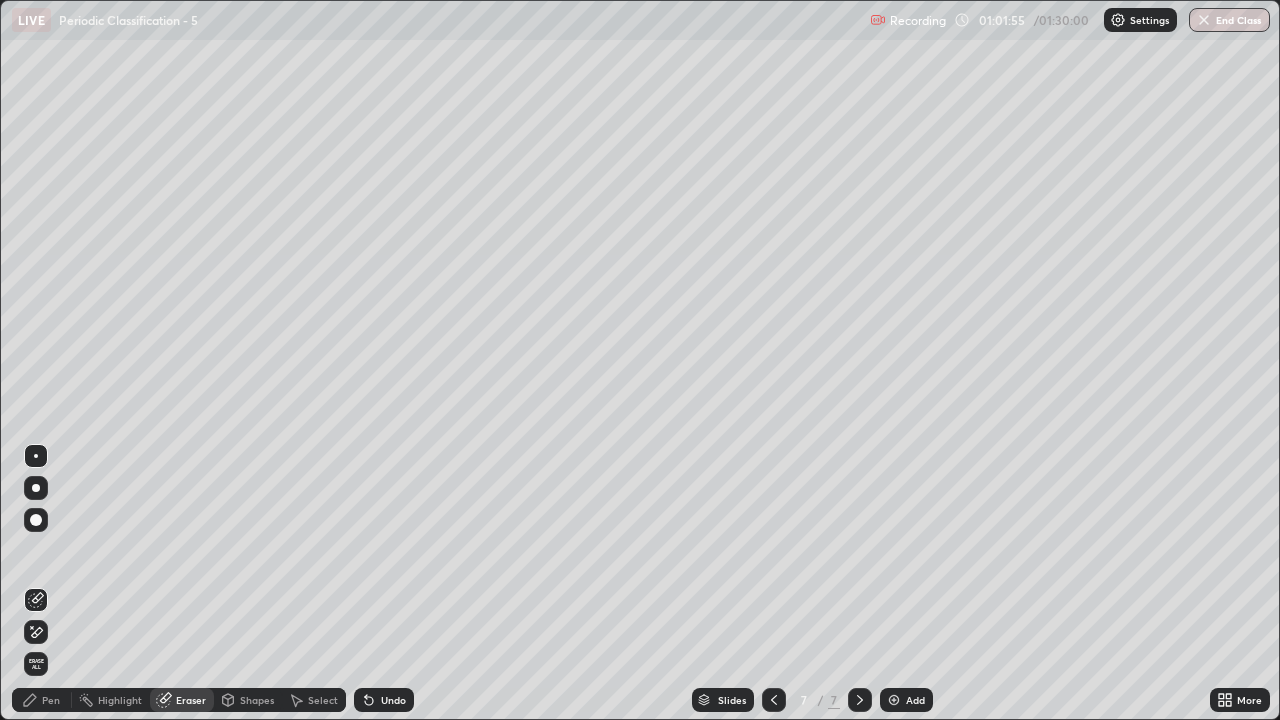 click on "Pen" at bounding box center (51, 700) 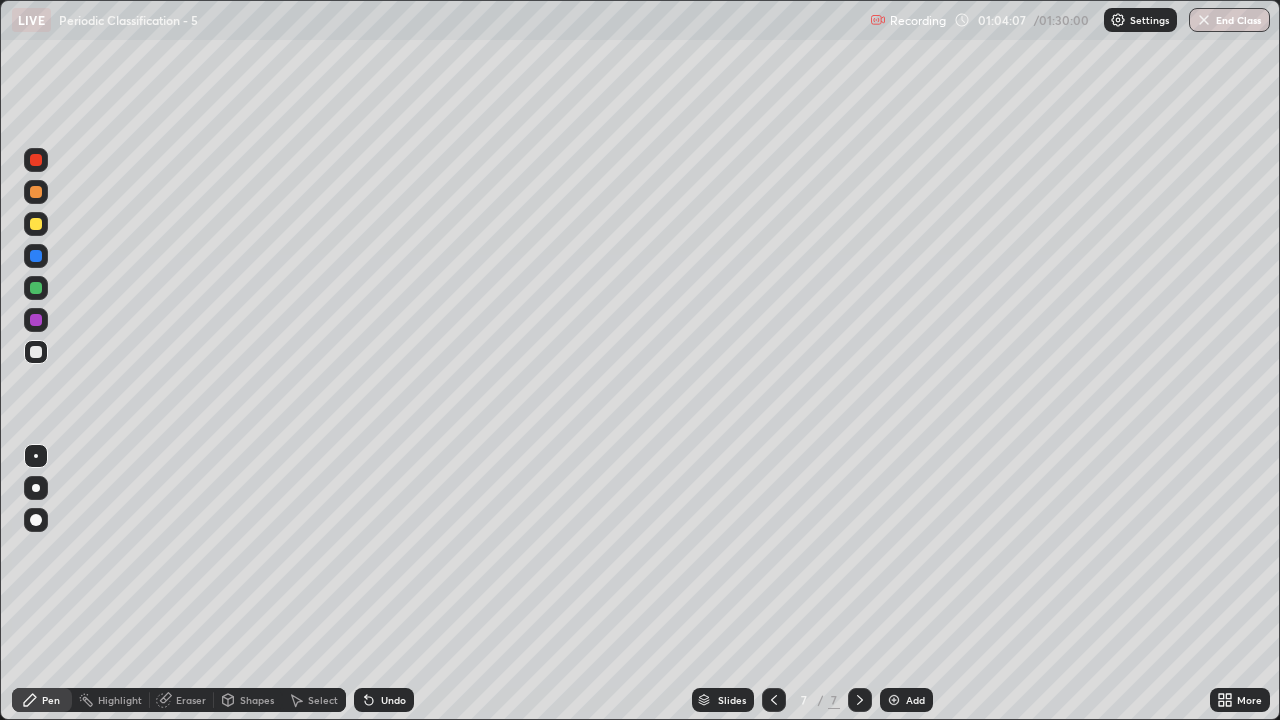 click on "Slides" at bounding box center (732, 700) 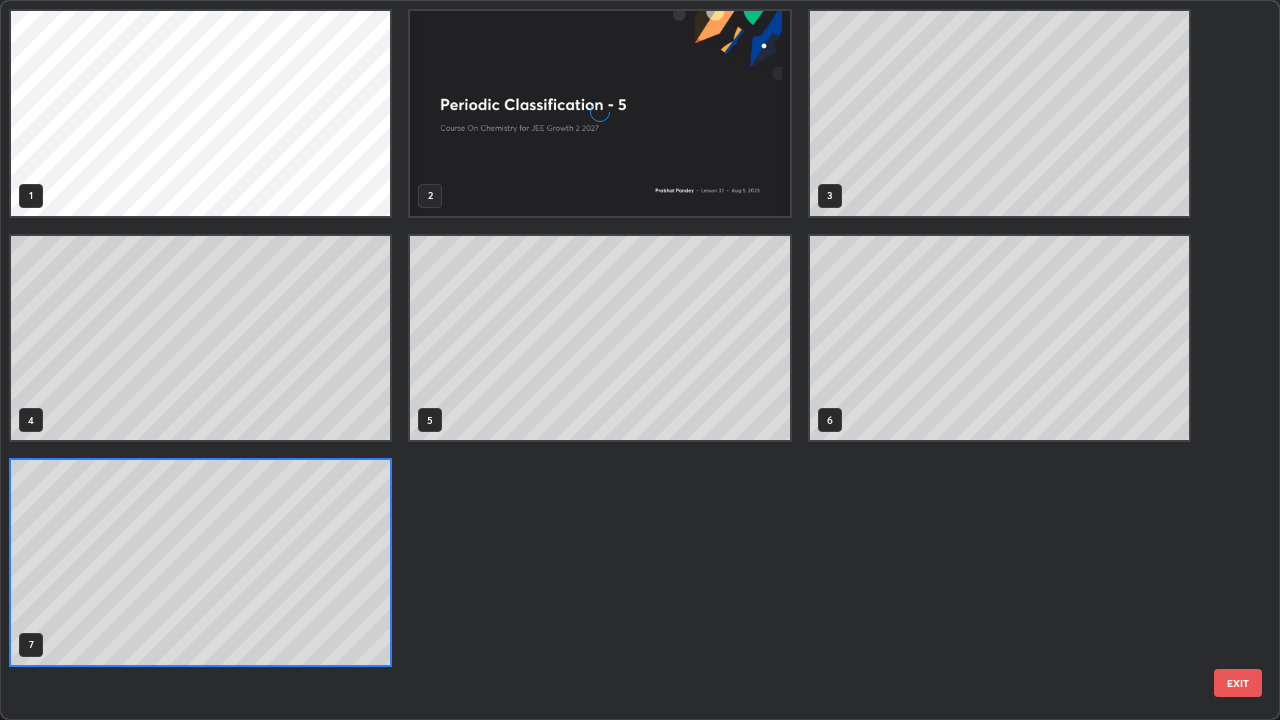 scroll, scrollTop: 7, scrollLeft: 11, axis: both 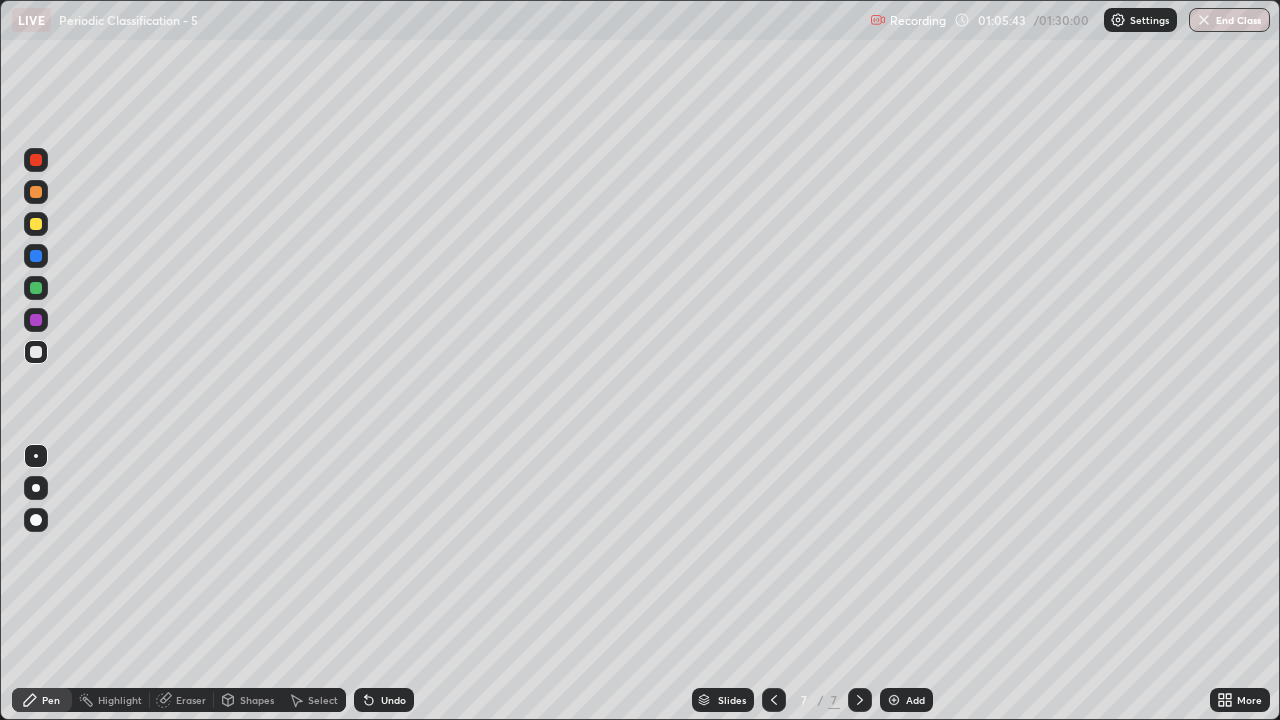 click on "Eraser" at bounding box center [191, 700] 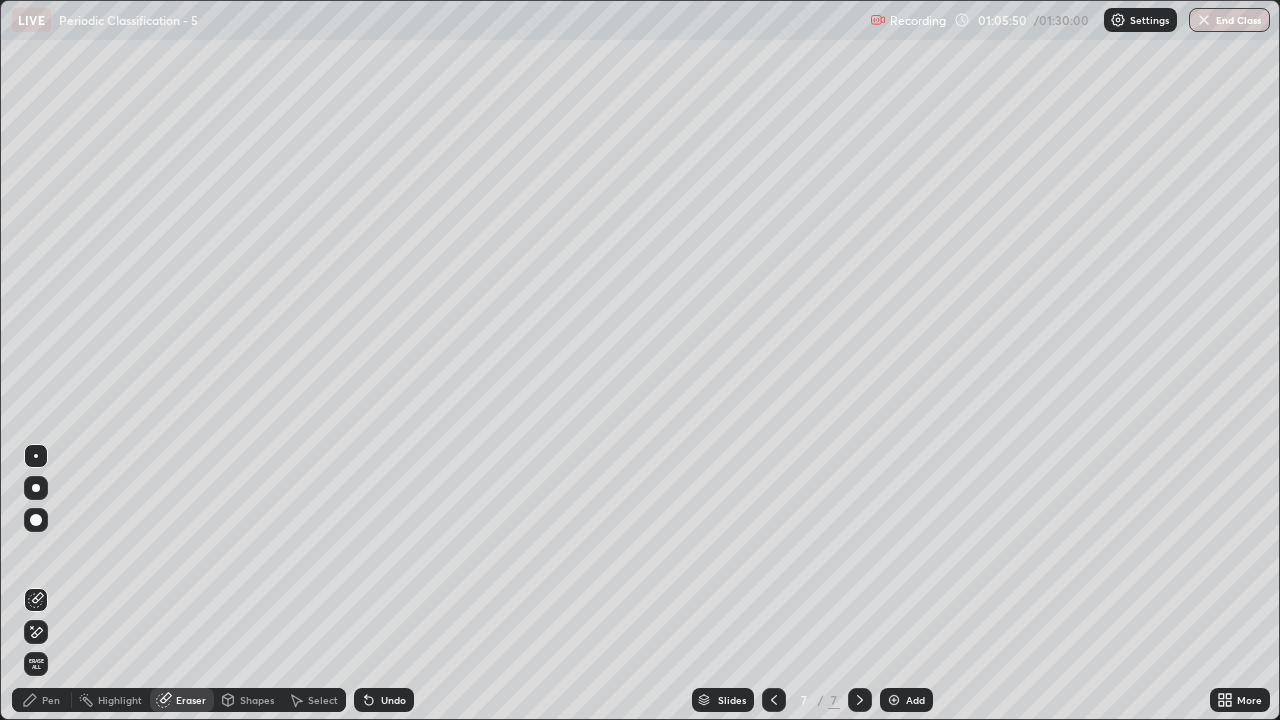 click on "Pen" at bounding box center (42, 700) 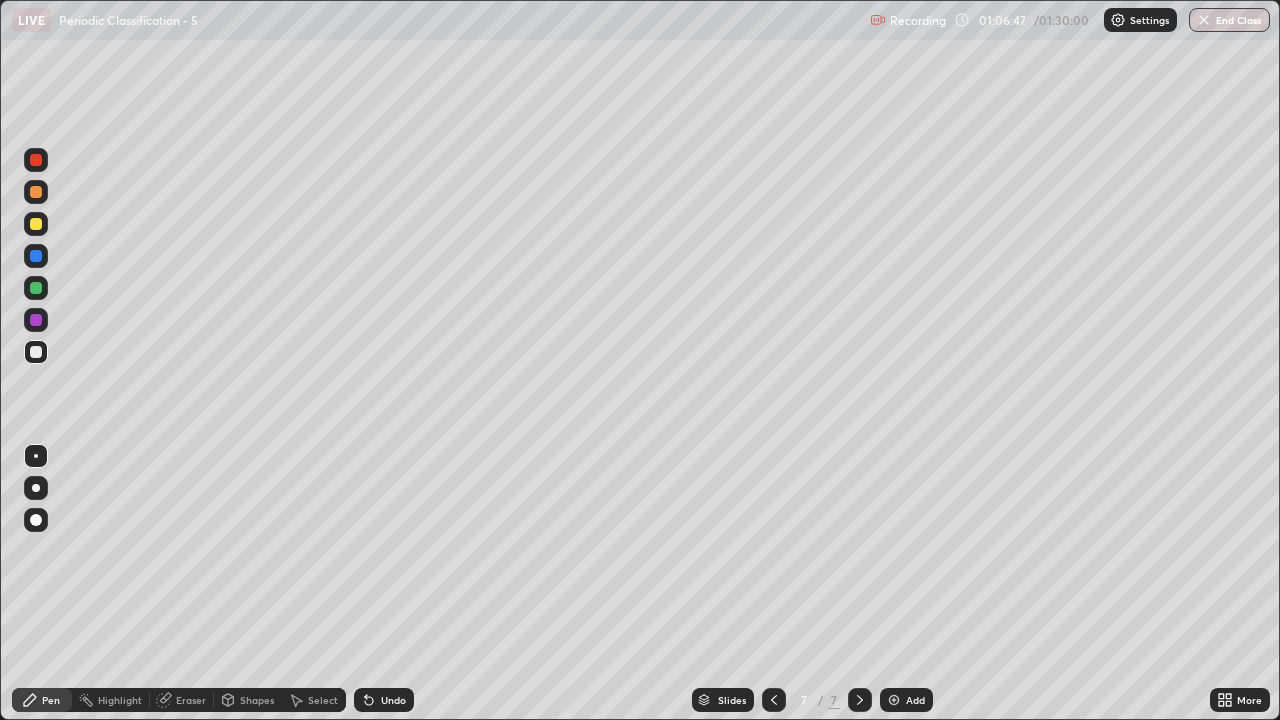 click 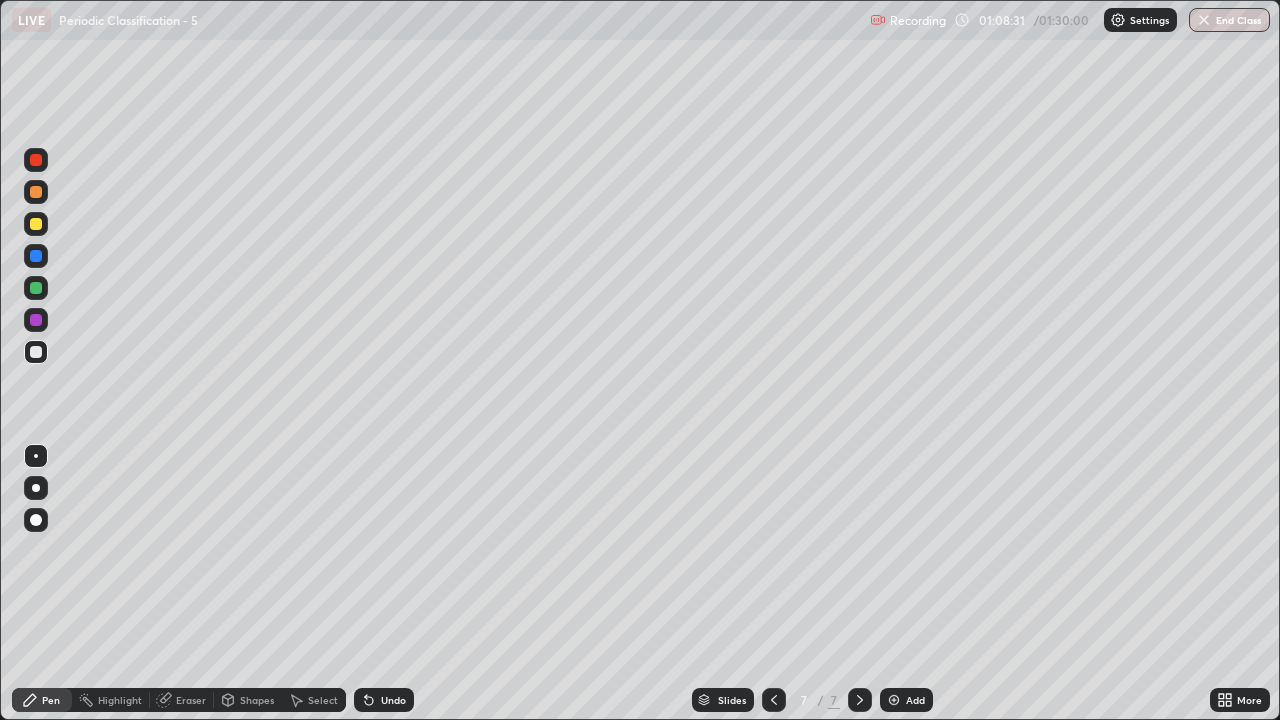 click at bounding box center [36, 224] 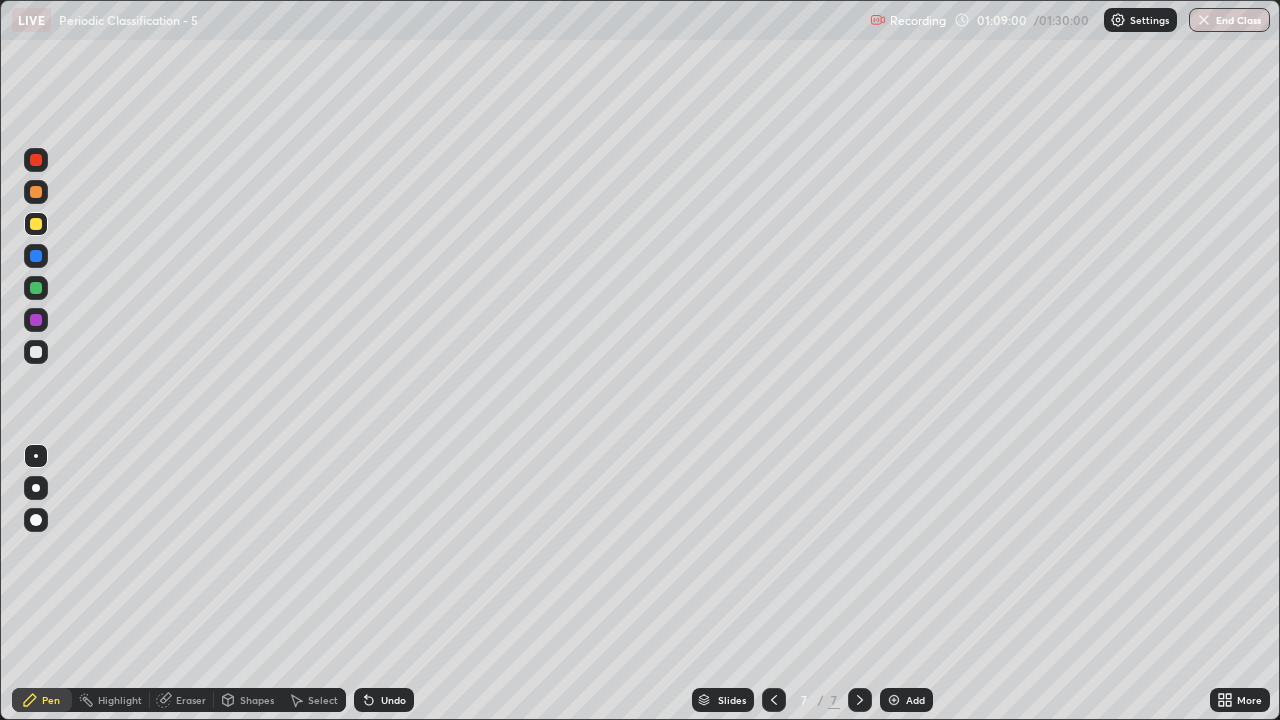 click at bounding box center (36, 352) 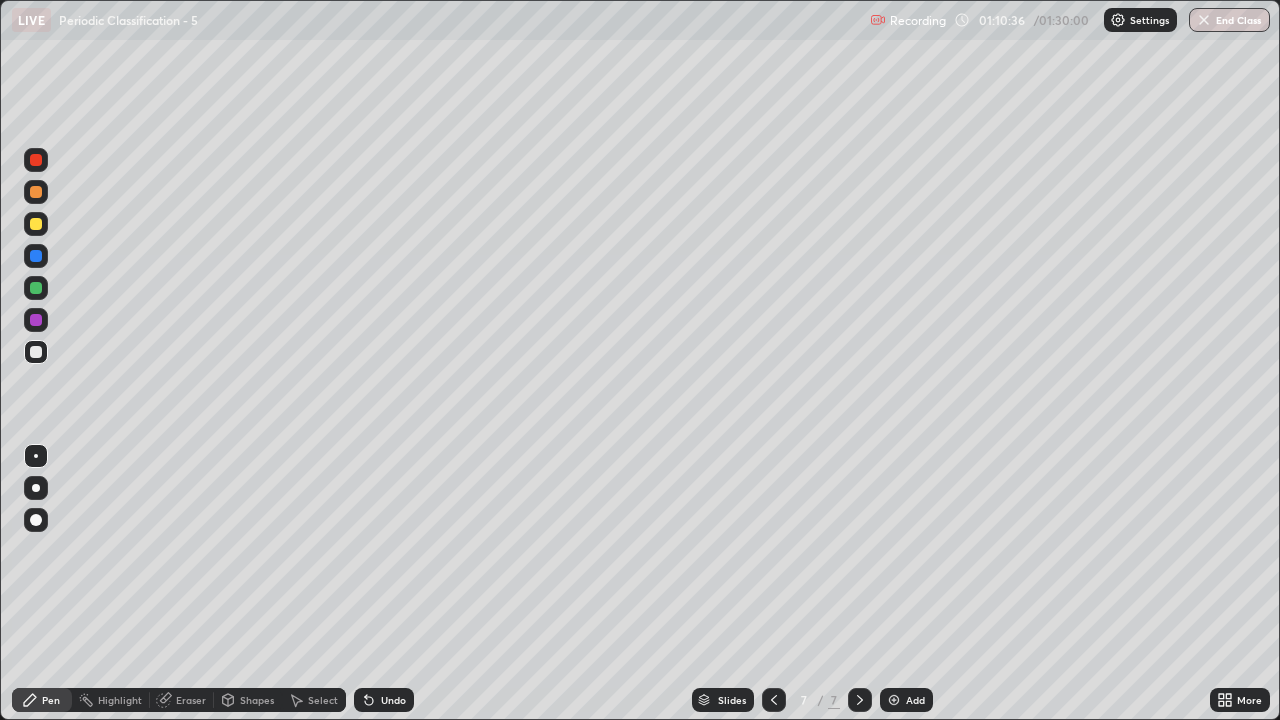 click at bounding box center [894, 700] 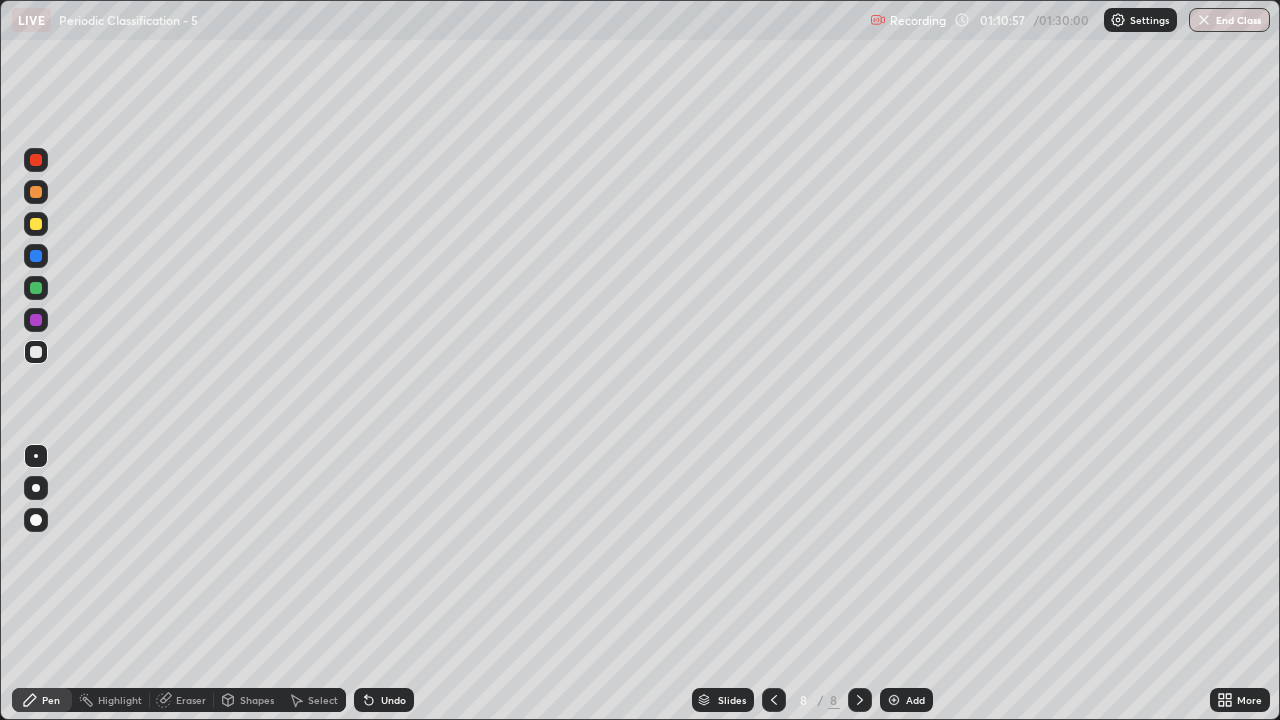click 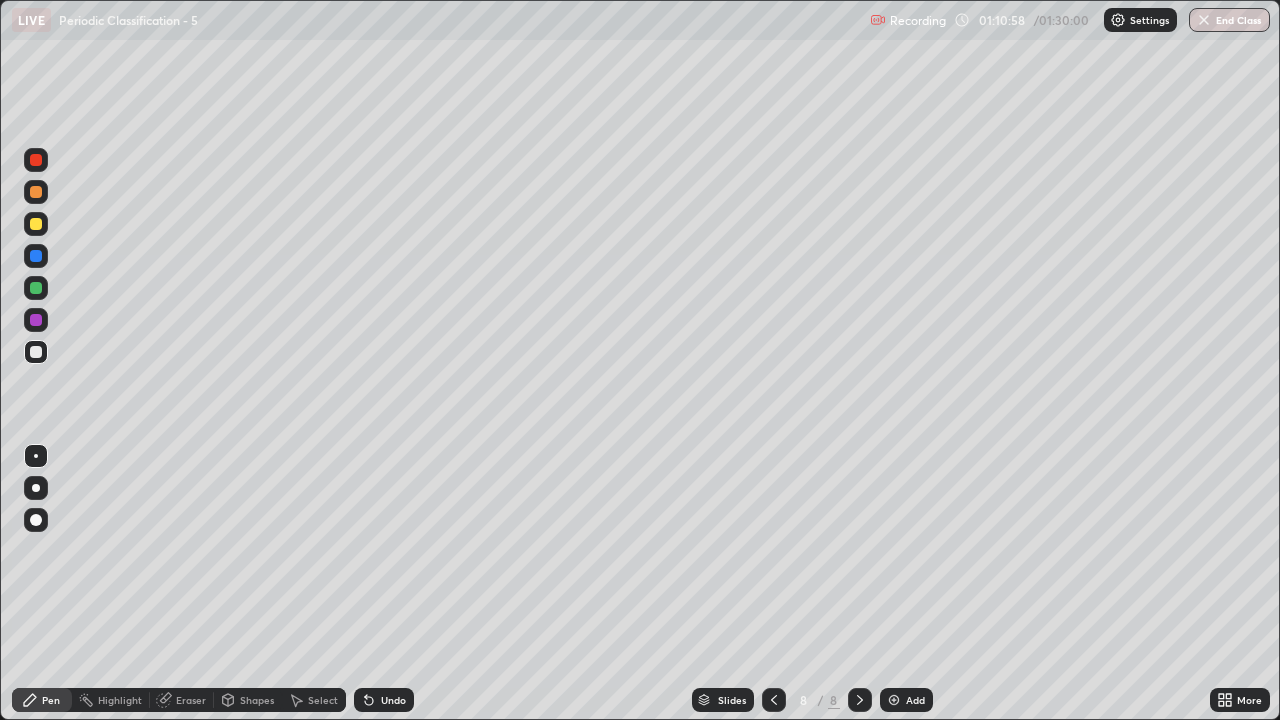 click on "Undo" at bounding box center (393, 700) 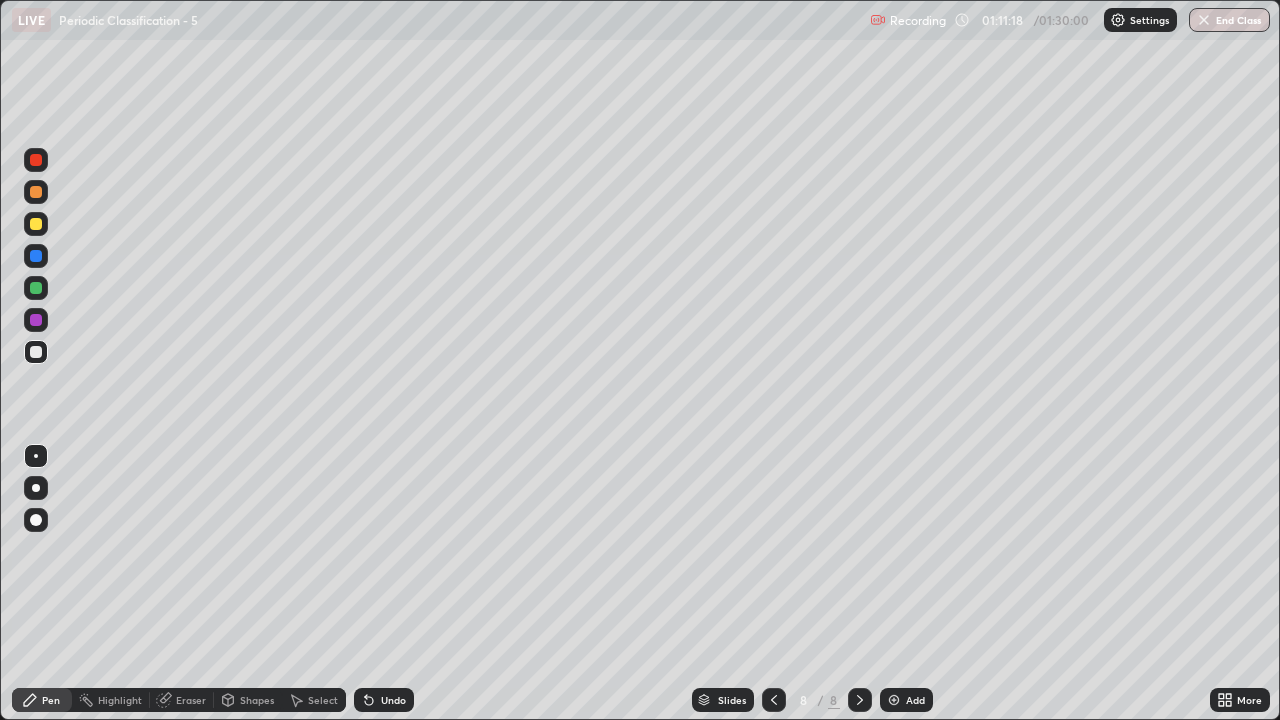 click 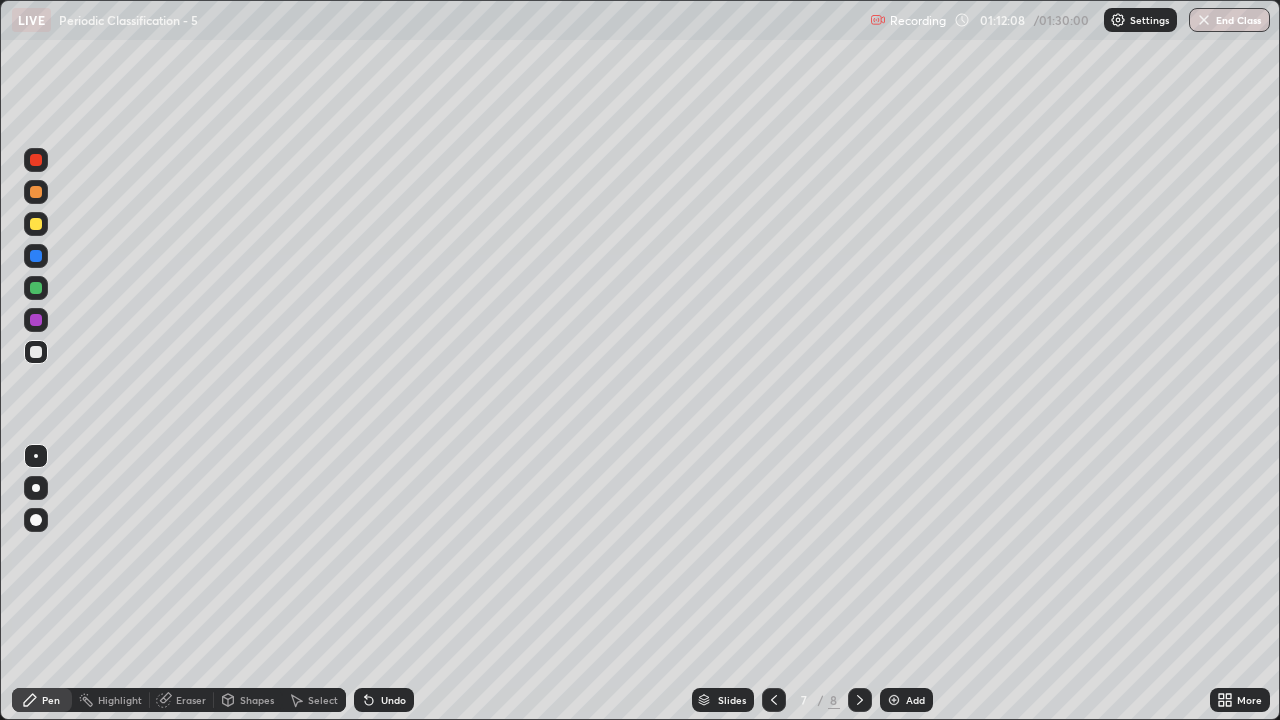 click 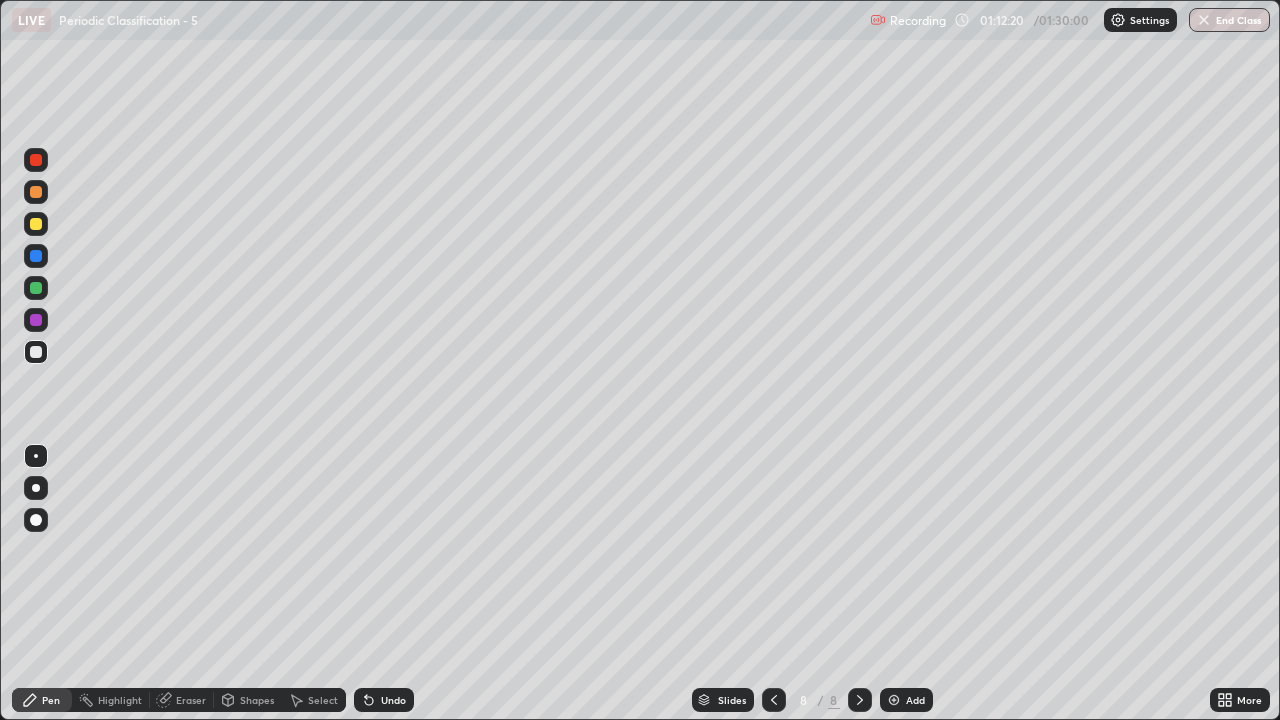 click 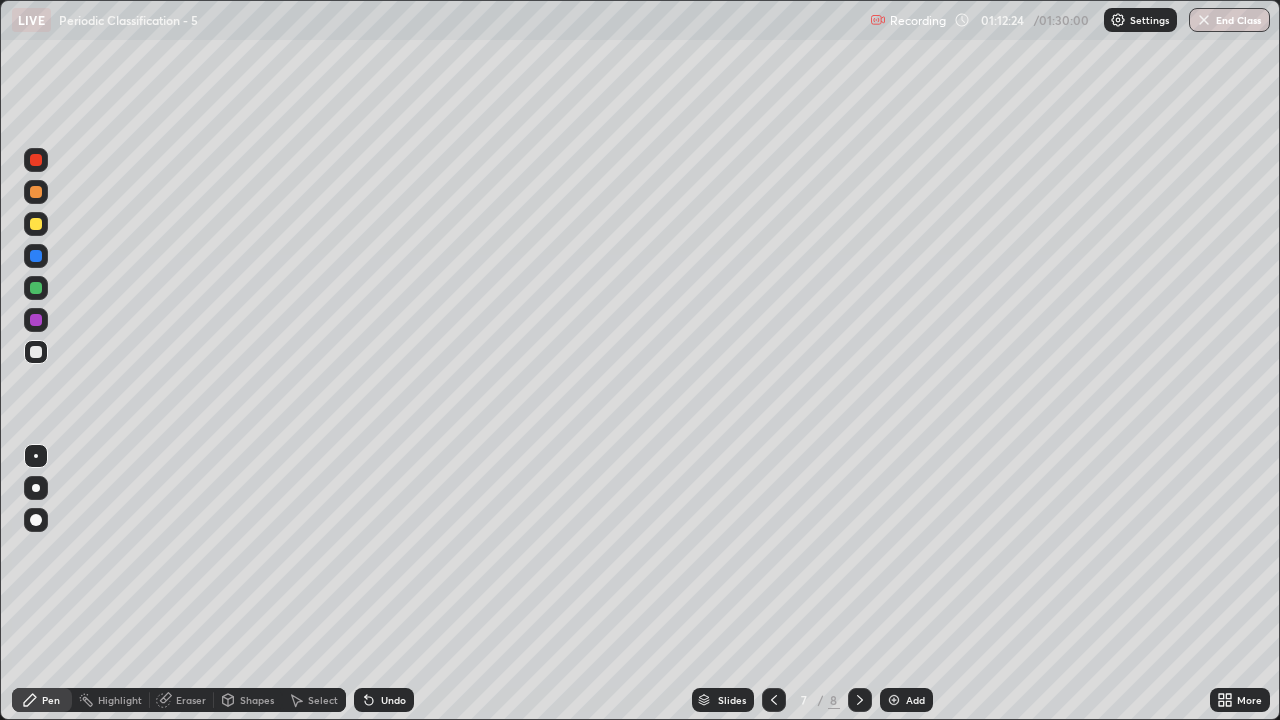 click at bounding box center (860, 700) 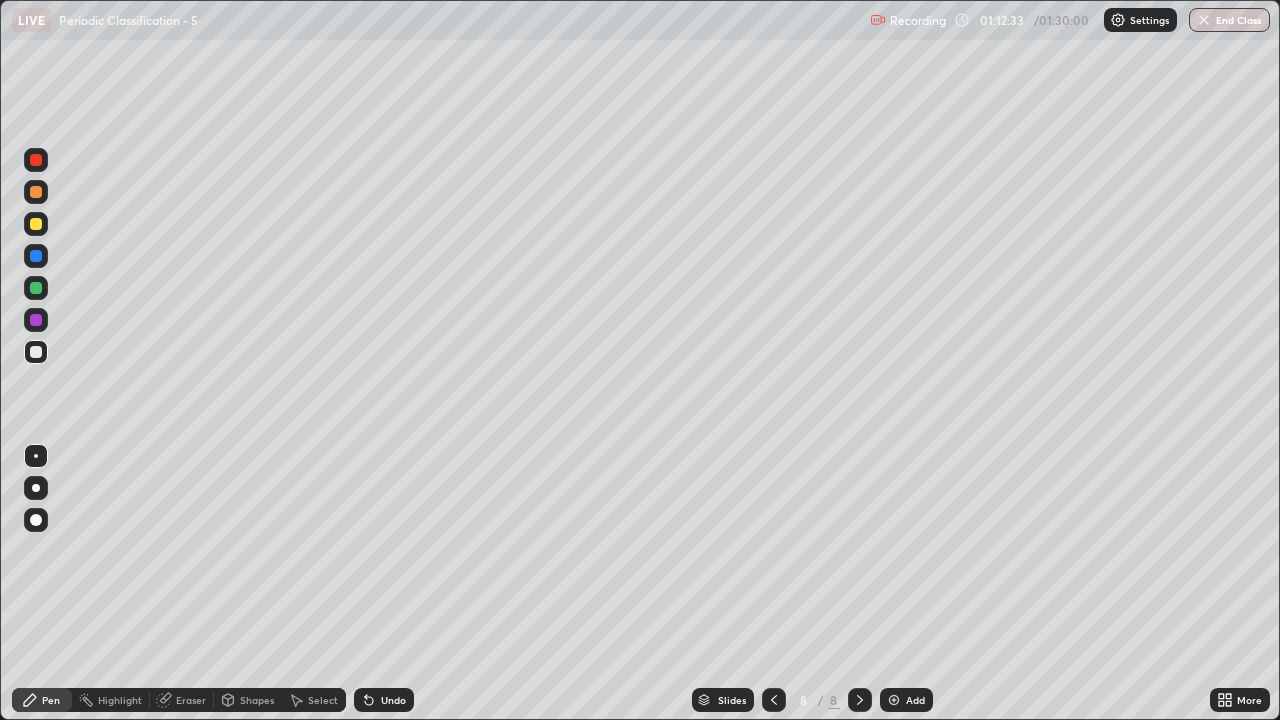 click 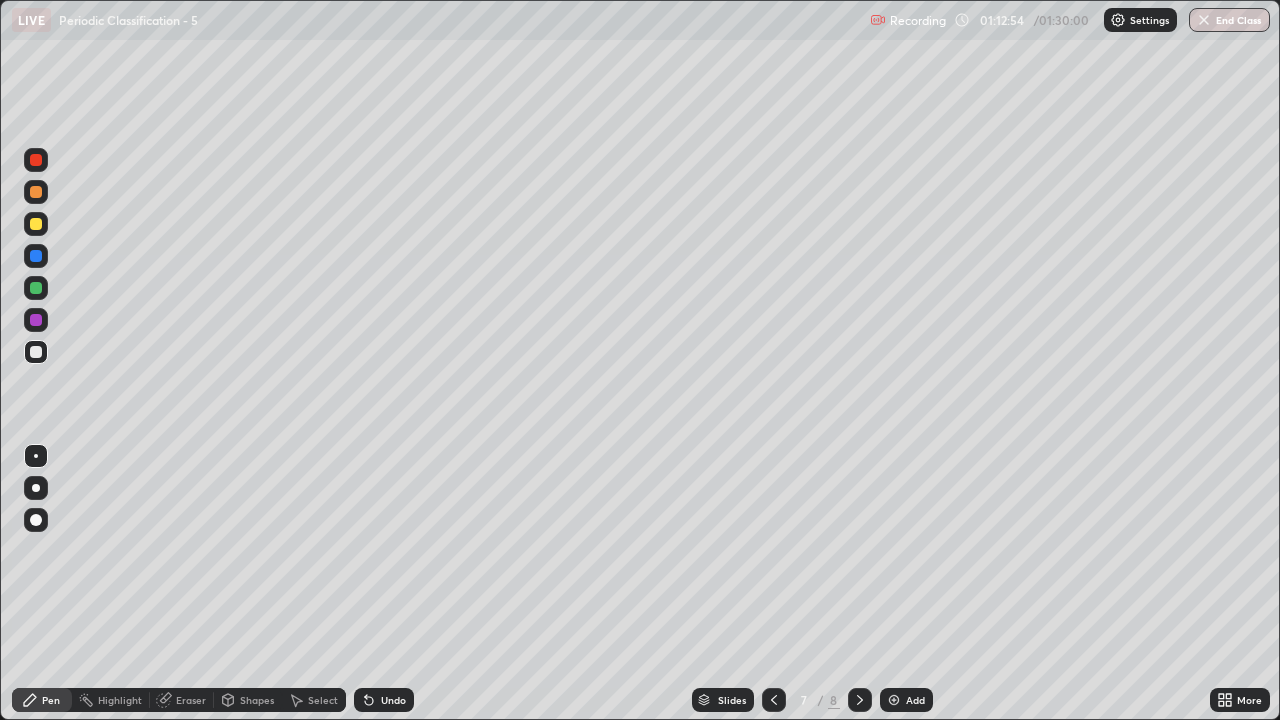 click 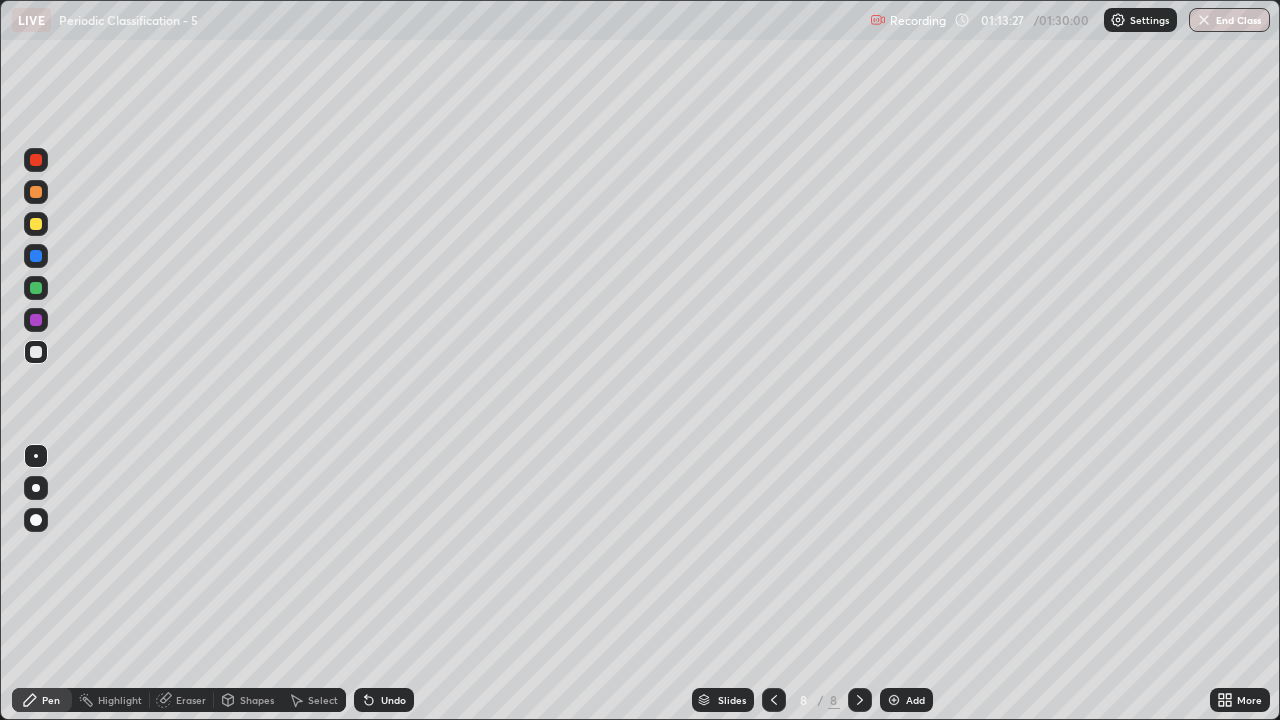 click at bounding box center [36, 192] 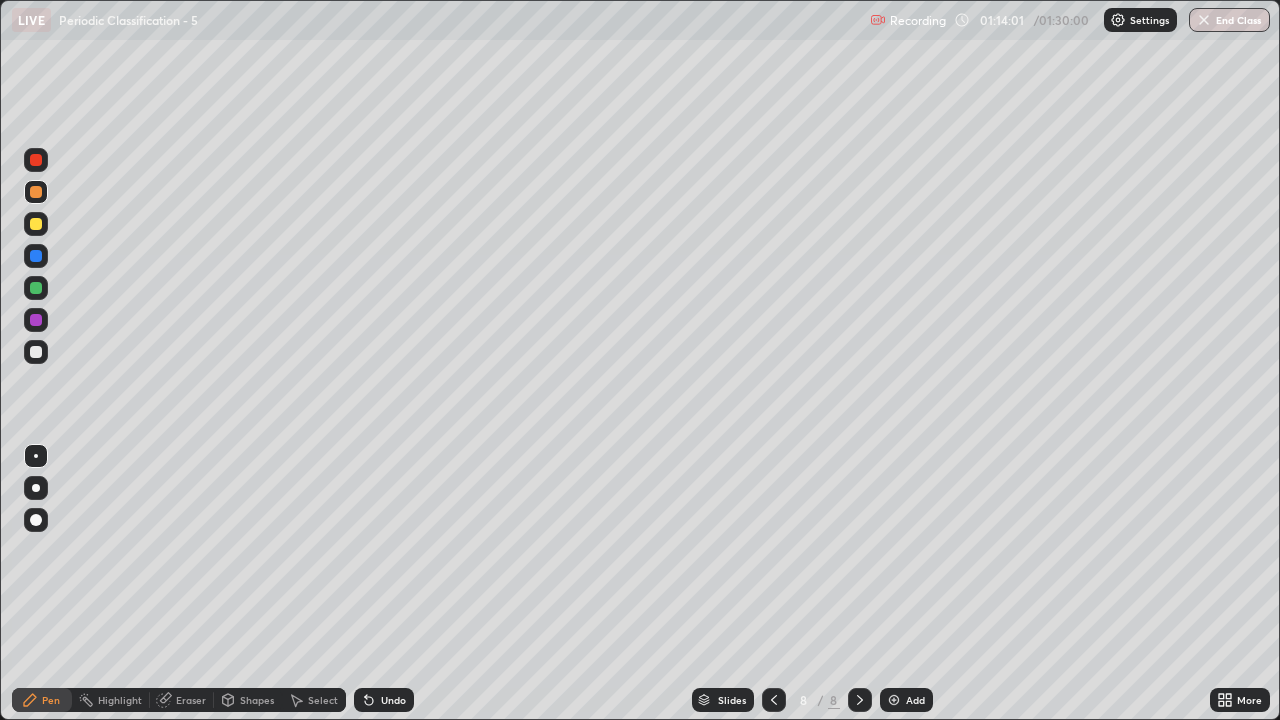 click at bounding box center (36, 288) 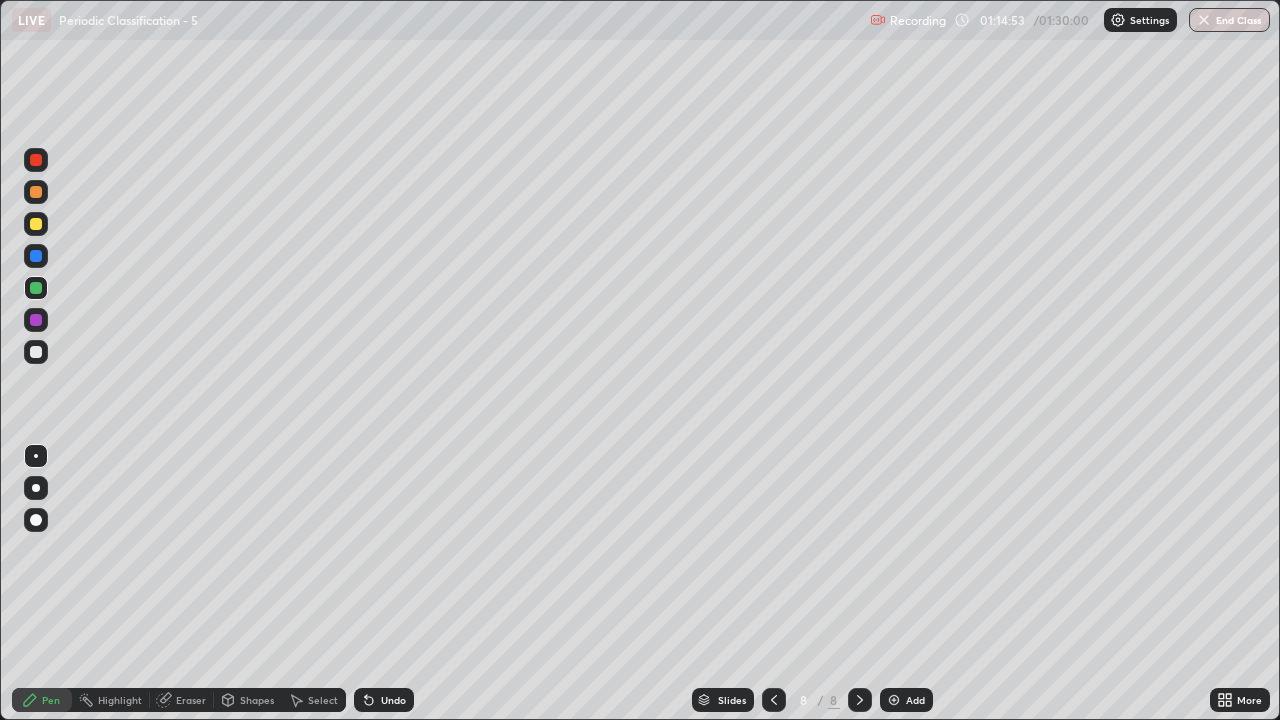 click at bounding box center [36, 224] 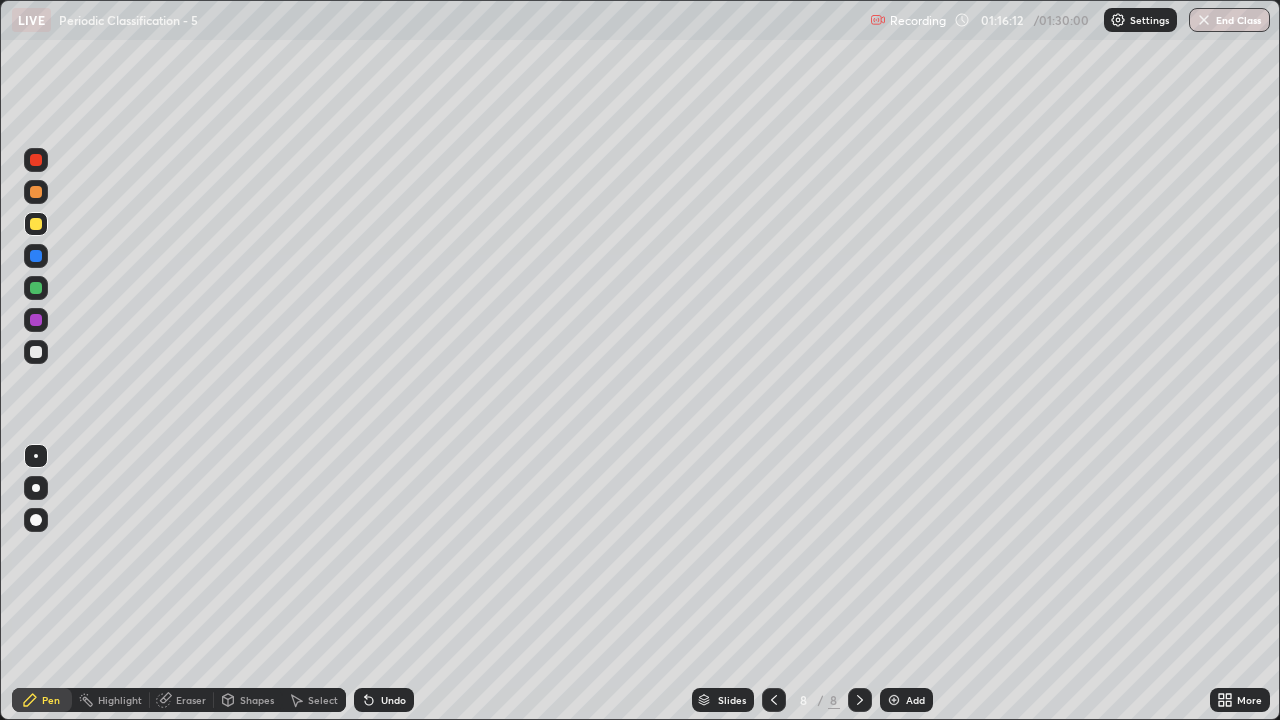 click 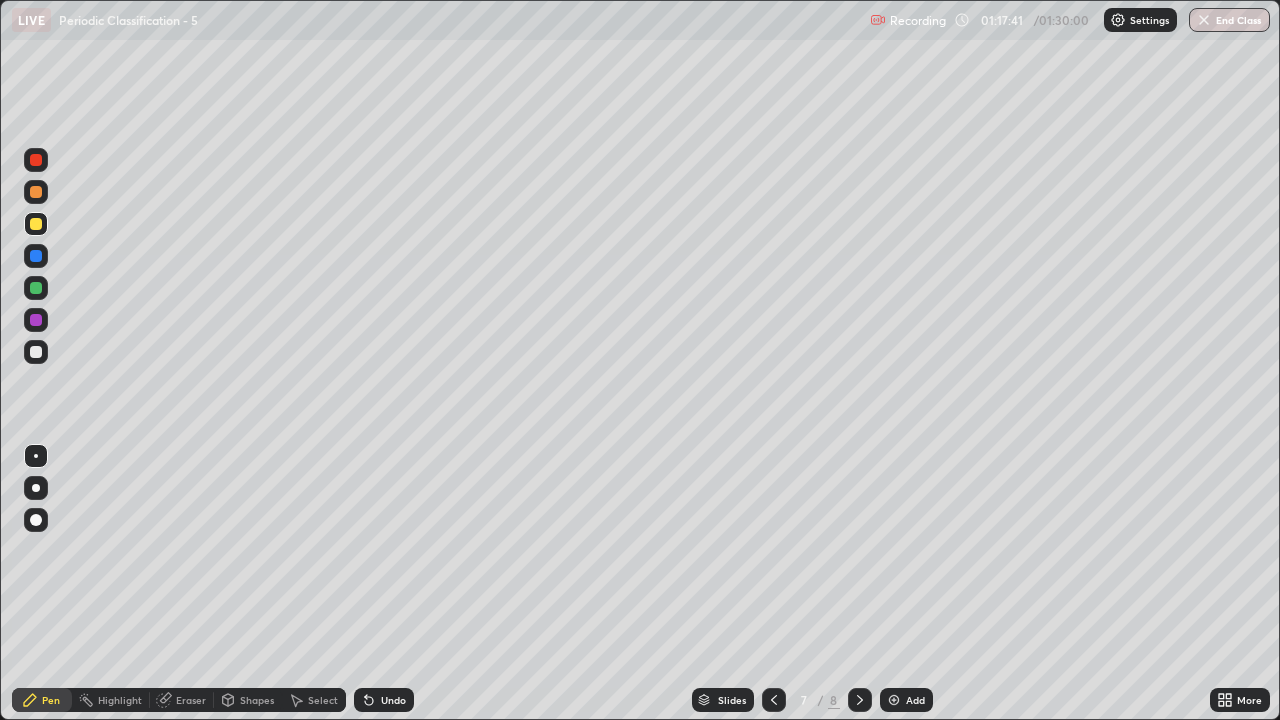 click 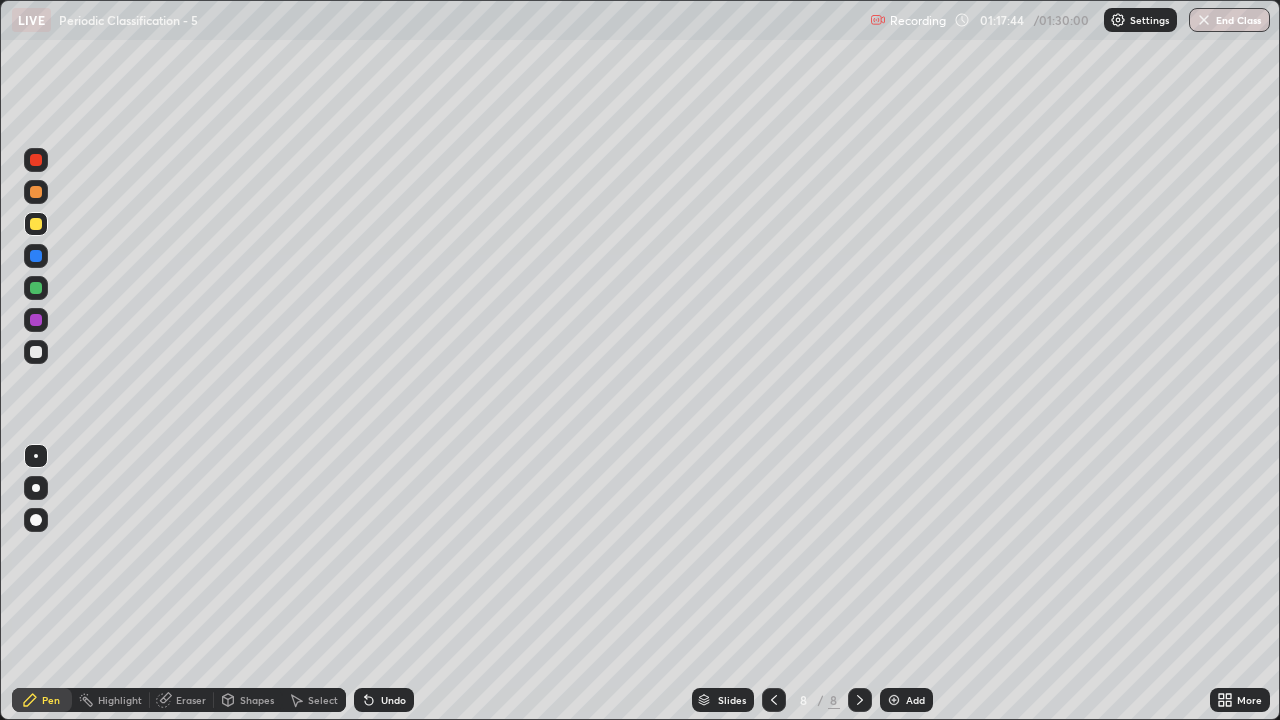 click at bounding box center [36, 352] 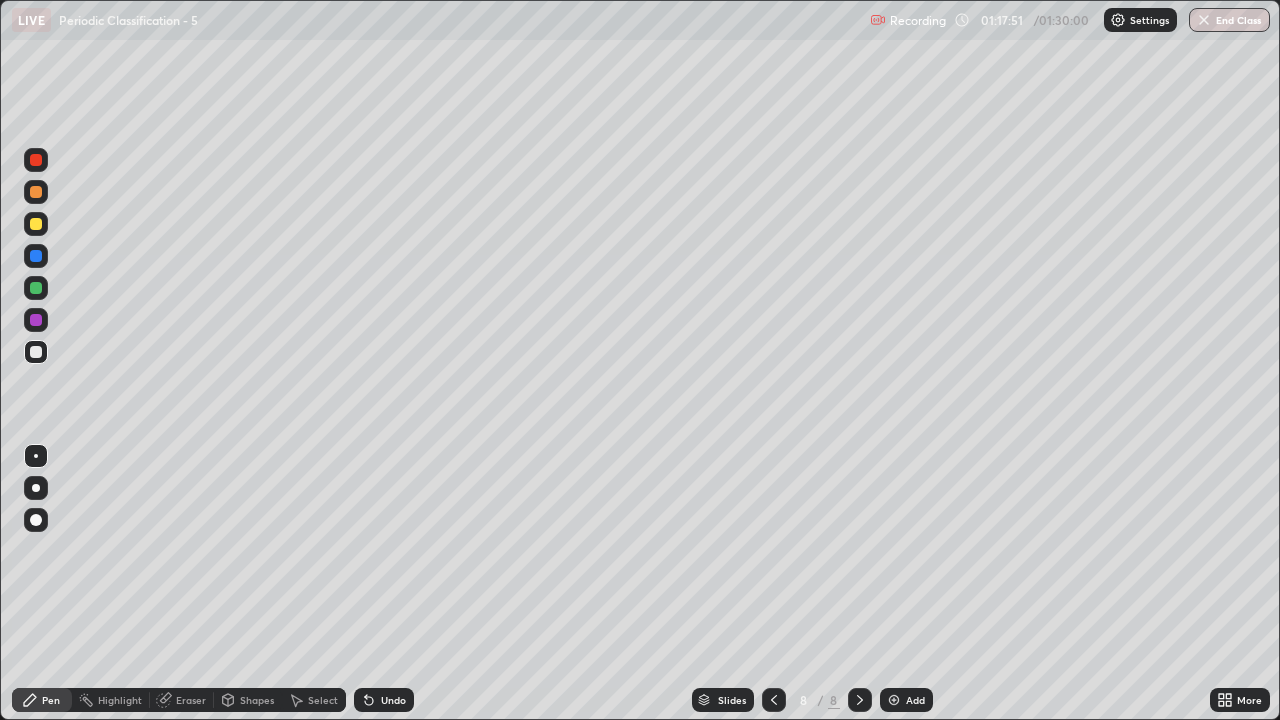 click 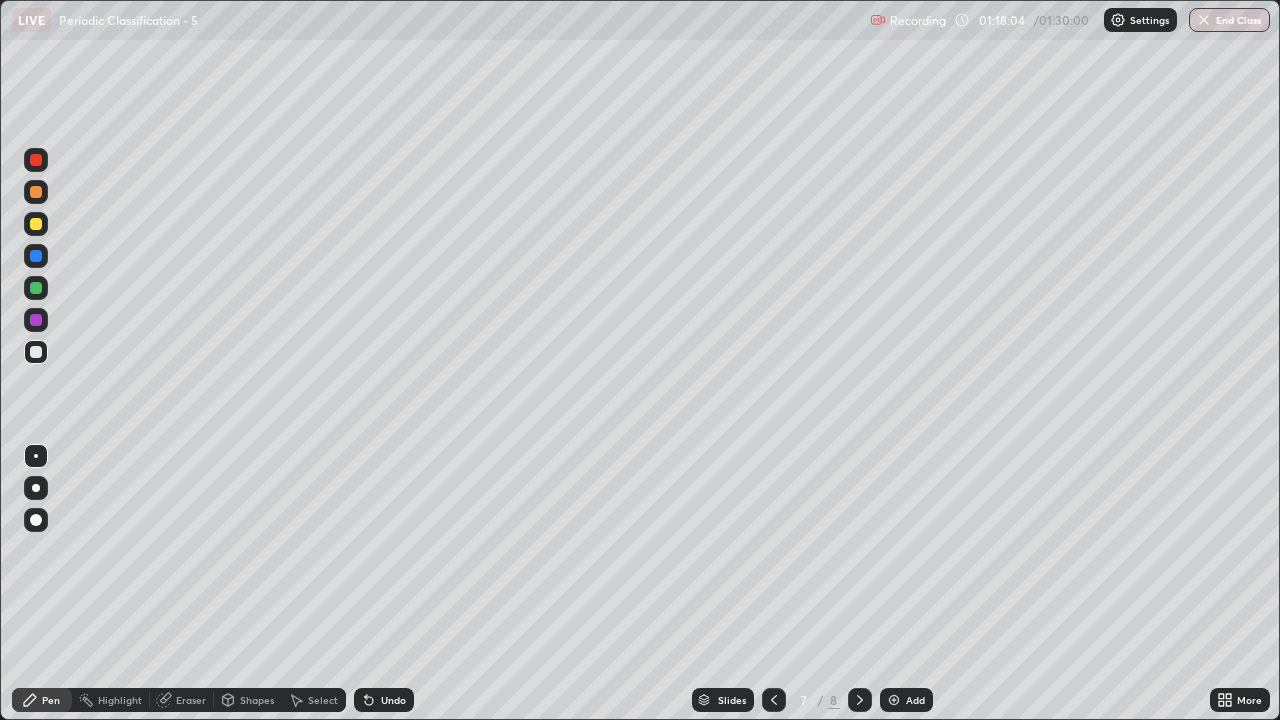 click 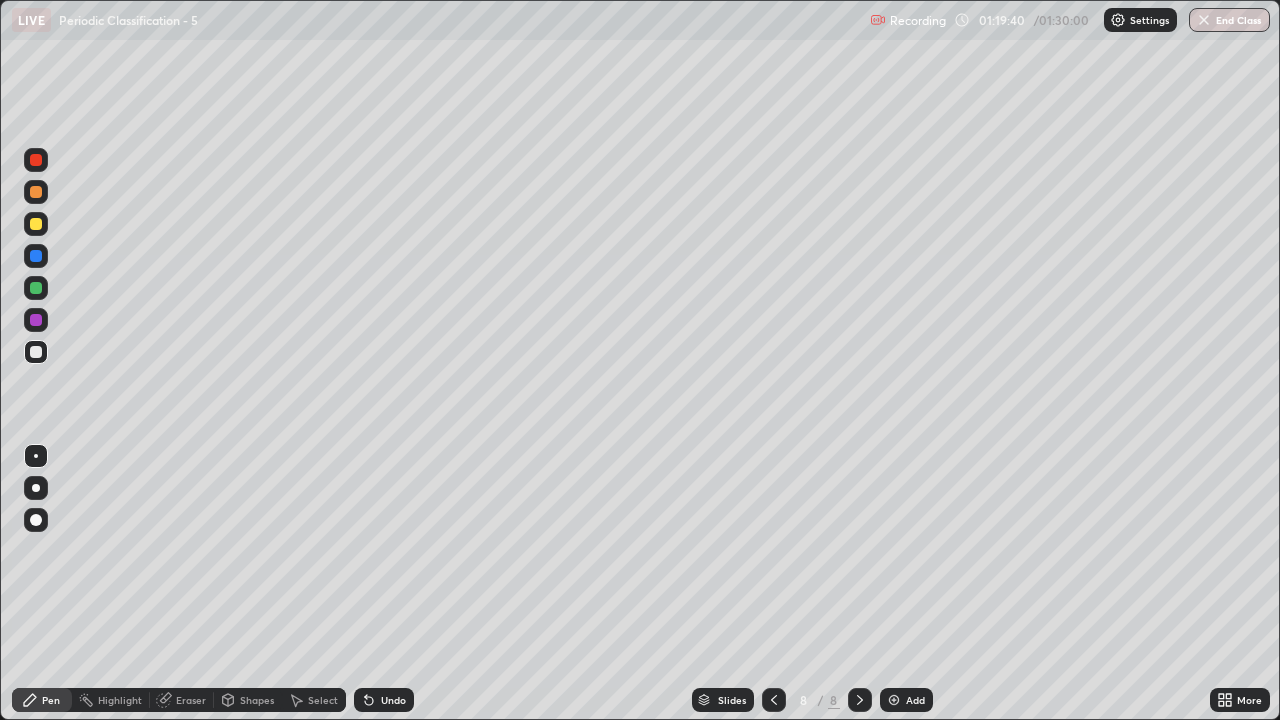 click on "Undo" at bounding box center (393, 700) 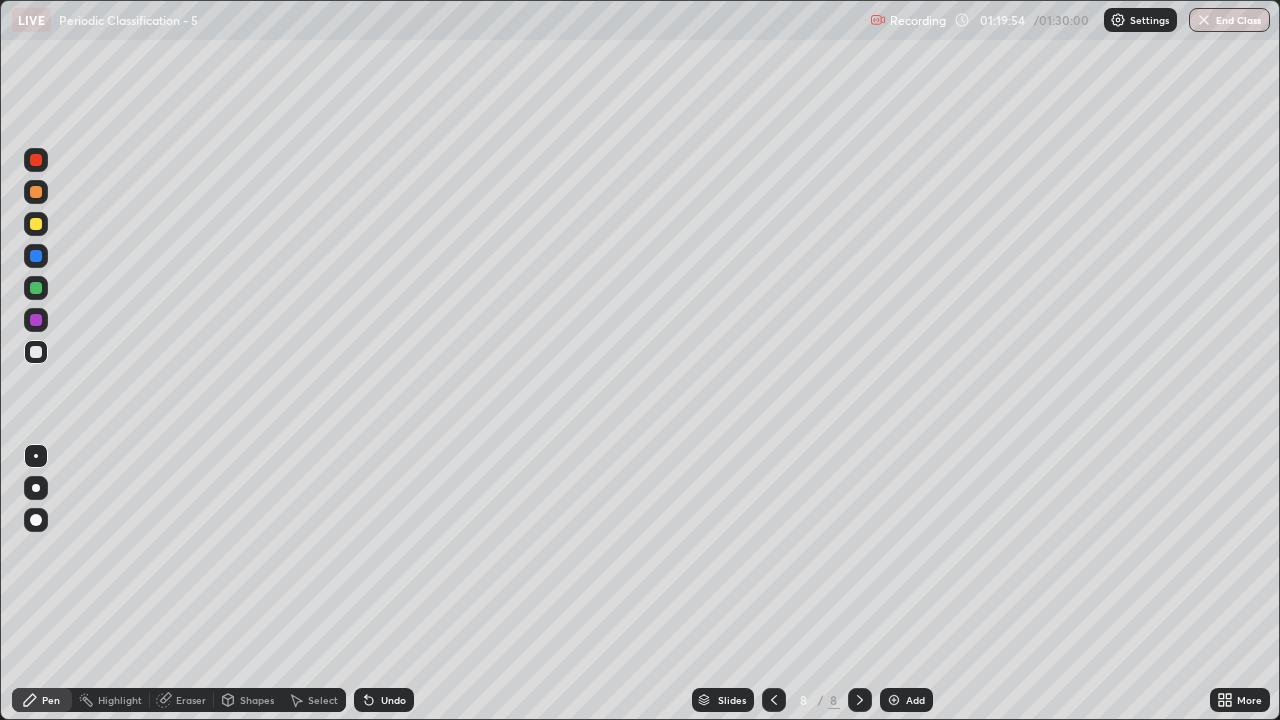 click on "Undo" at bounding box center (384, 700) 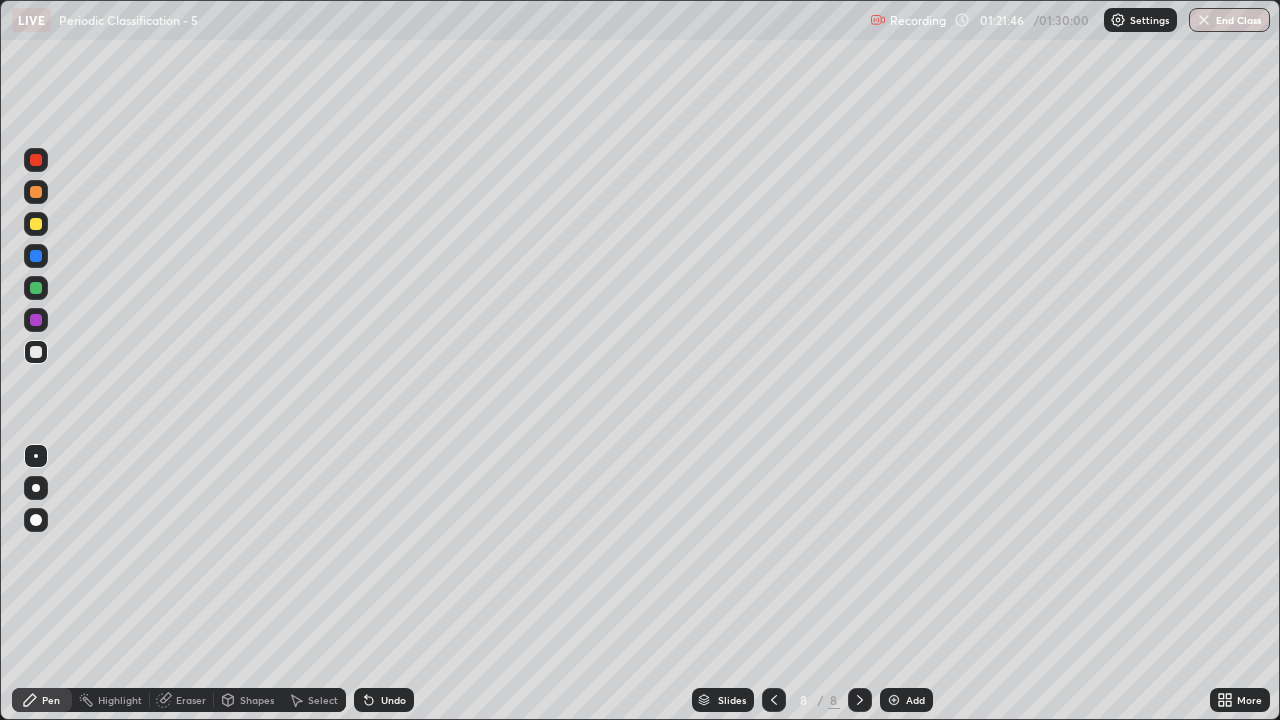 click on "Slides" at bounding box center [732, 700] 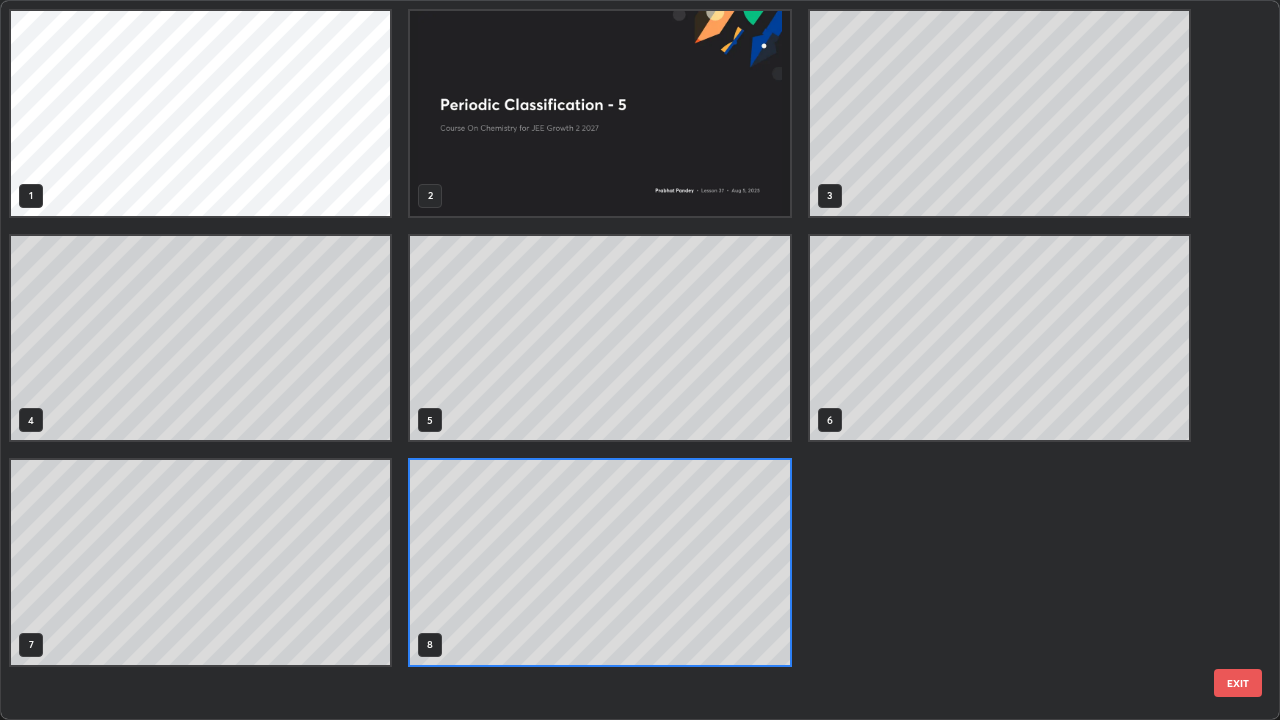 scroll, scrollTop: 7, scrollLeft: 11, axis: both 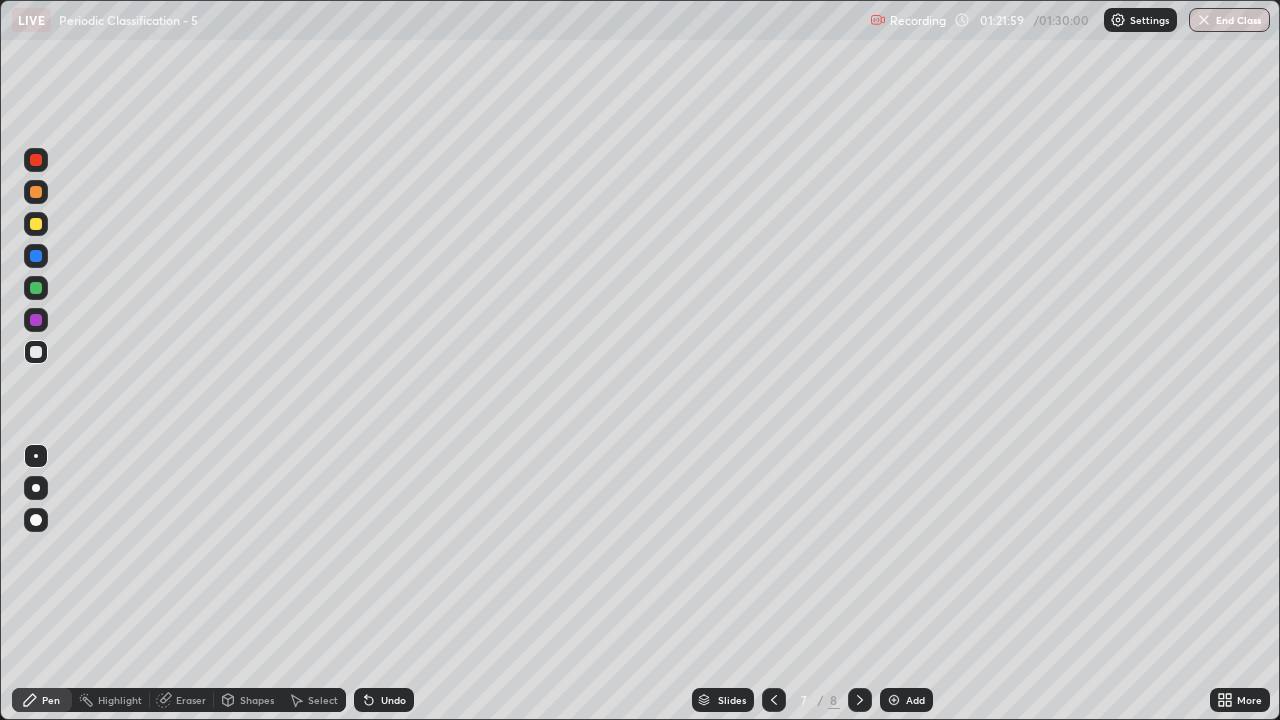 click on "Slides" at bounding box center (732, 700) 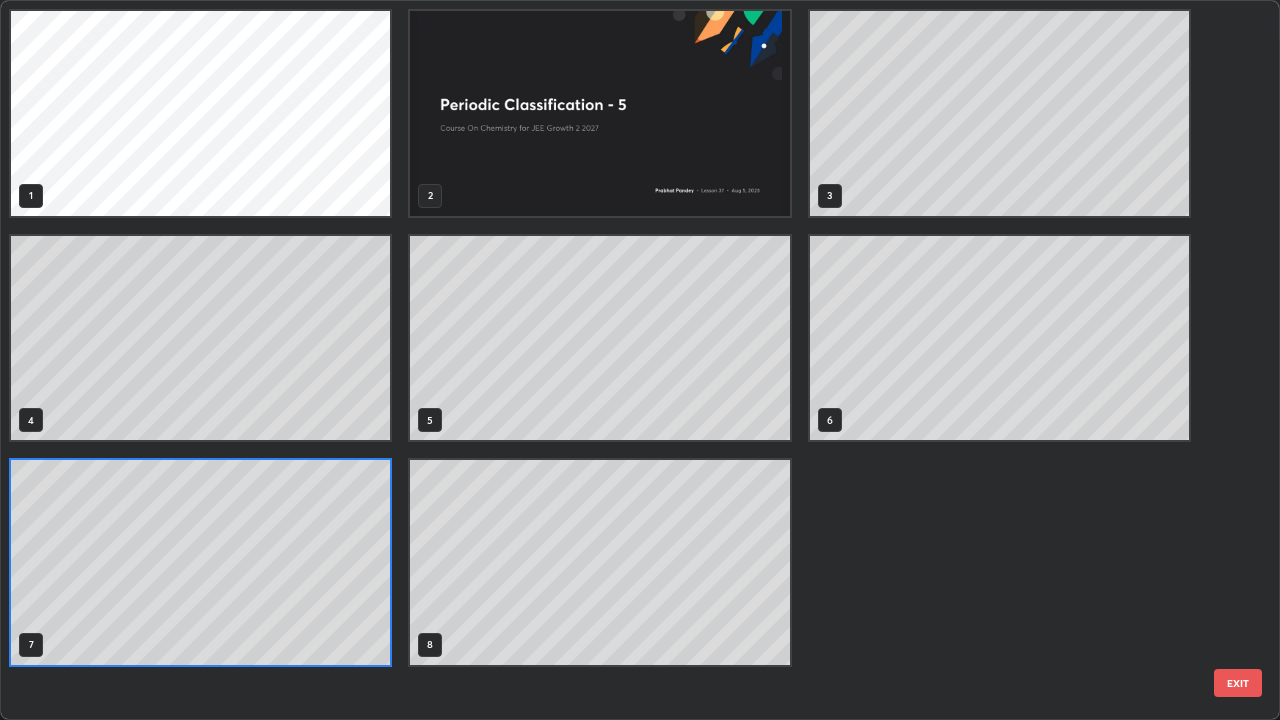 scroll, scrollTop: 7, scrollLeft: 11, axis: both 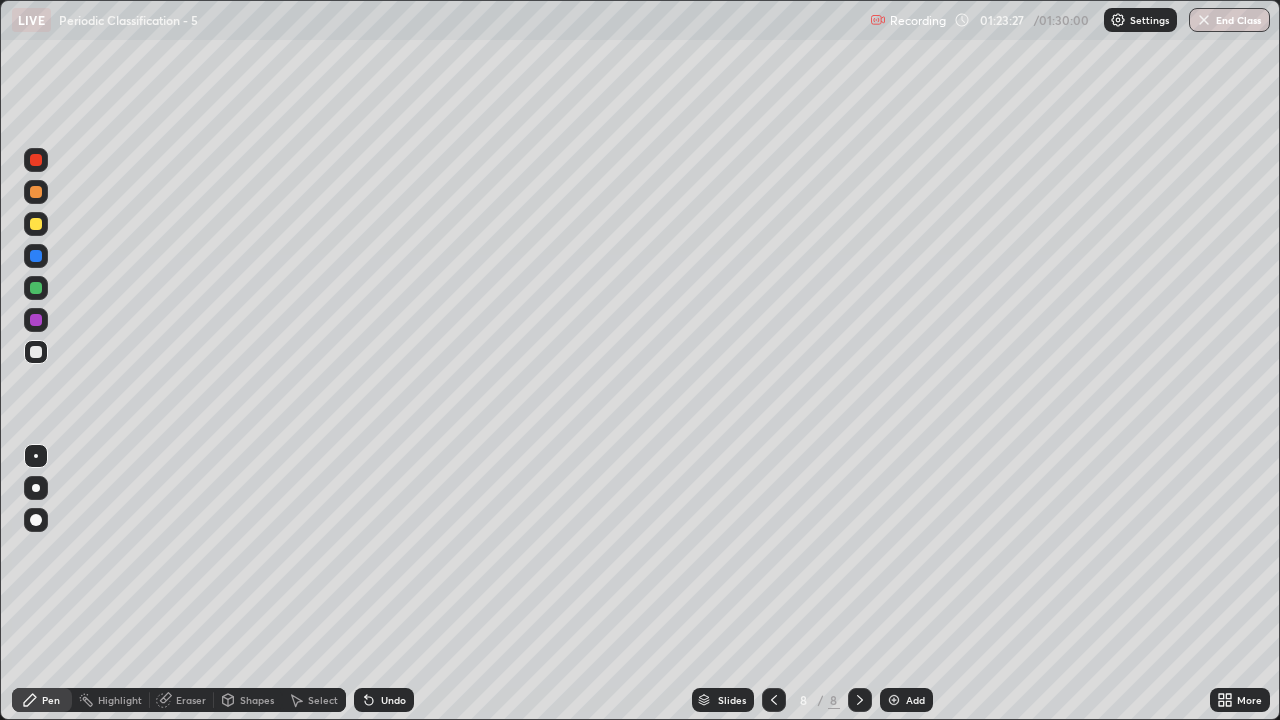 click on "Slides" at bounding box center [732, 700] 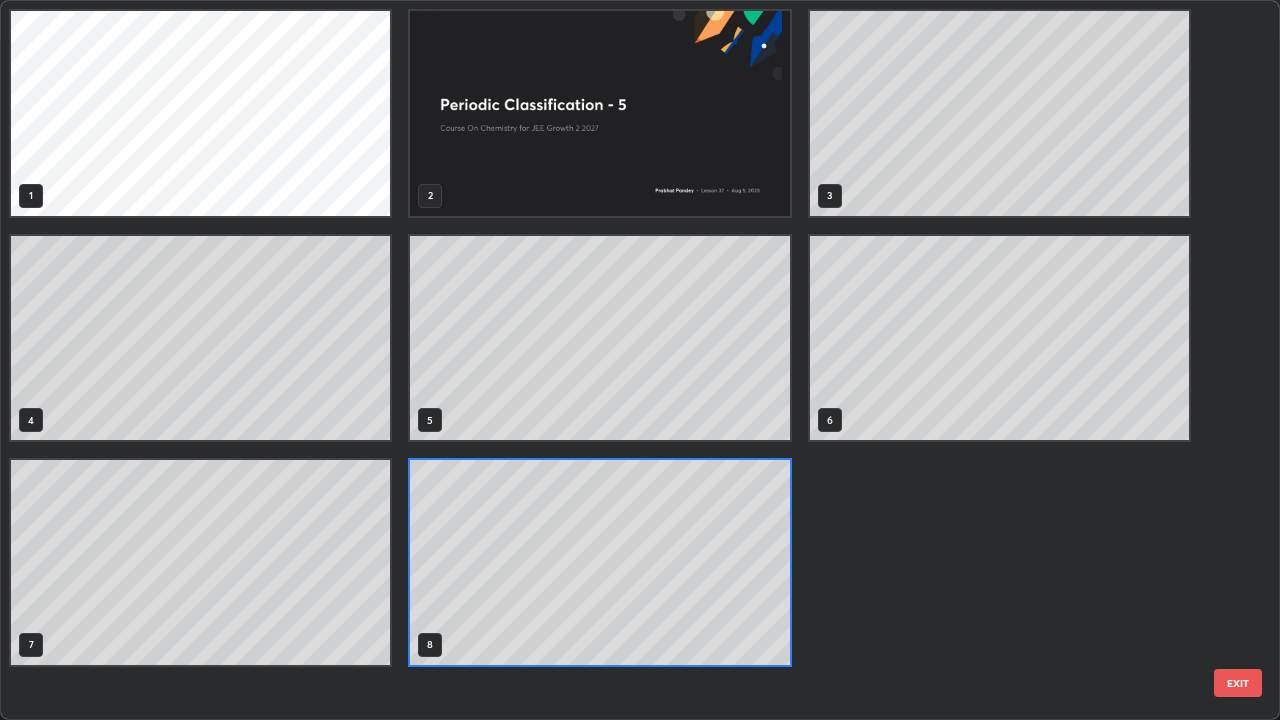 scroll, scrollTop: 7, scrollLeft: 11, axis: both 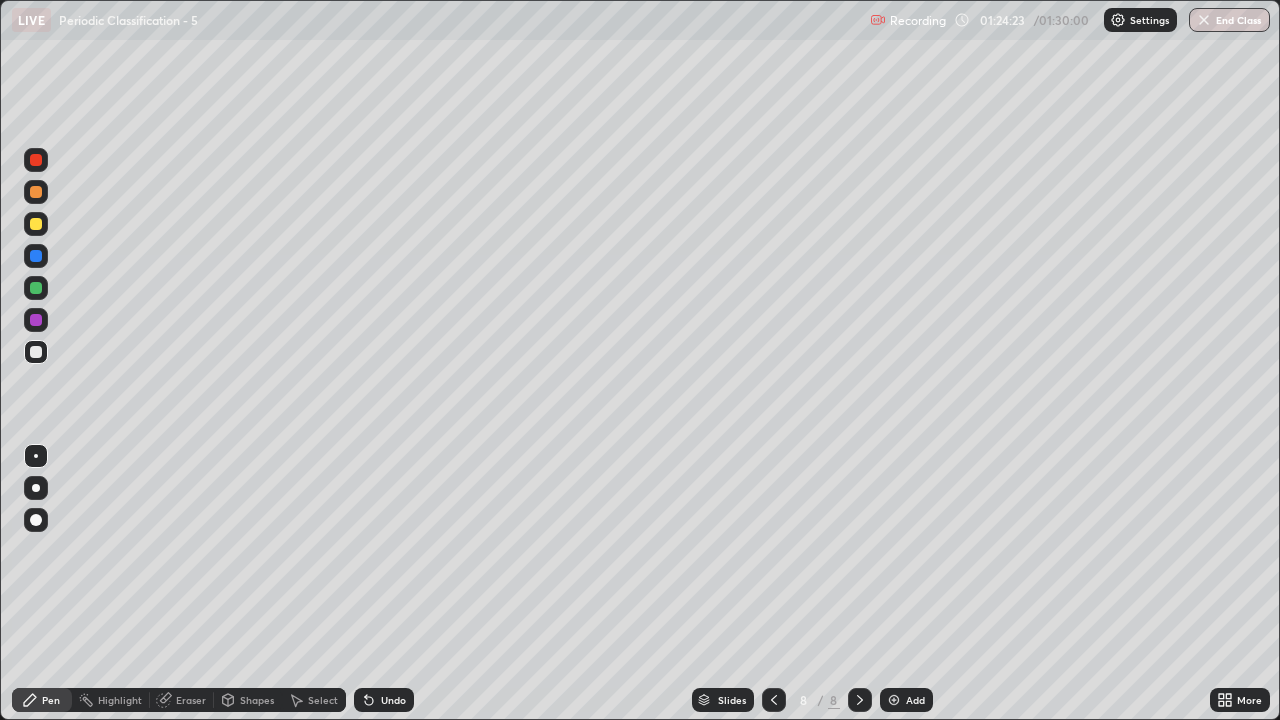 click on "Select" at bounding box center (323, 700) 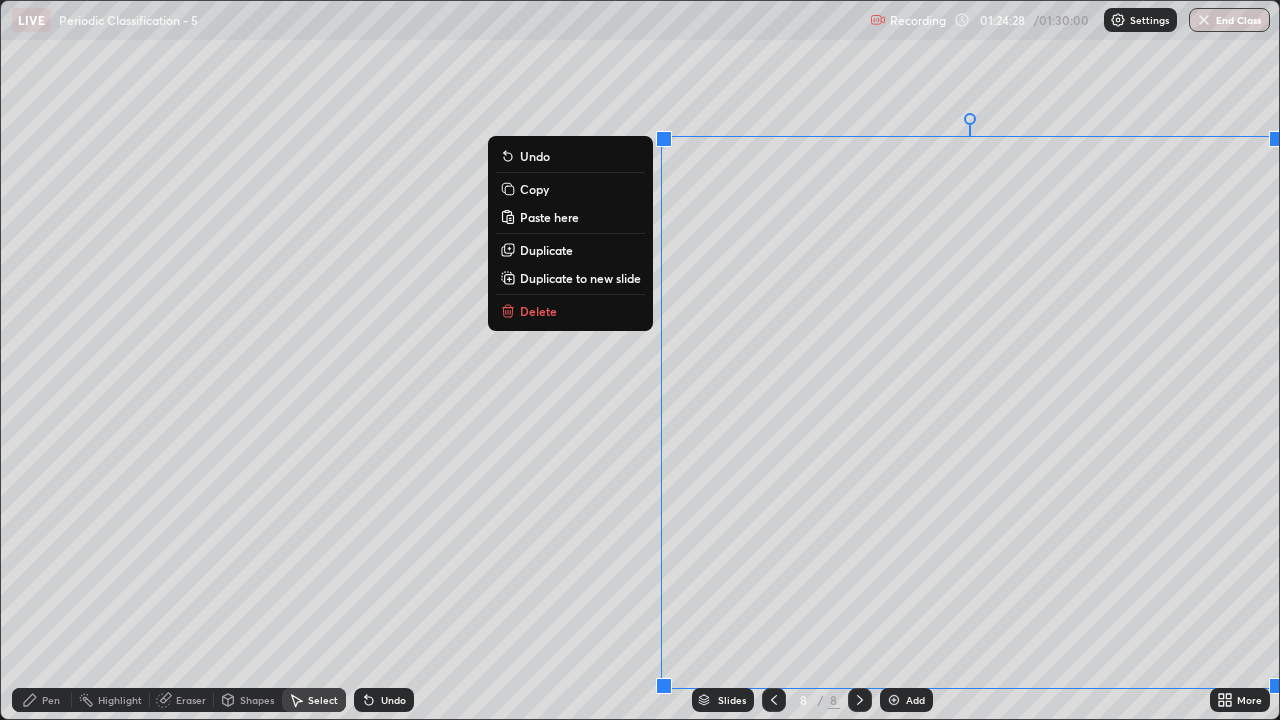 click on "Copy" at bounding box center (570, 189) 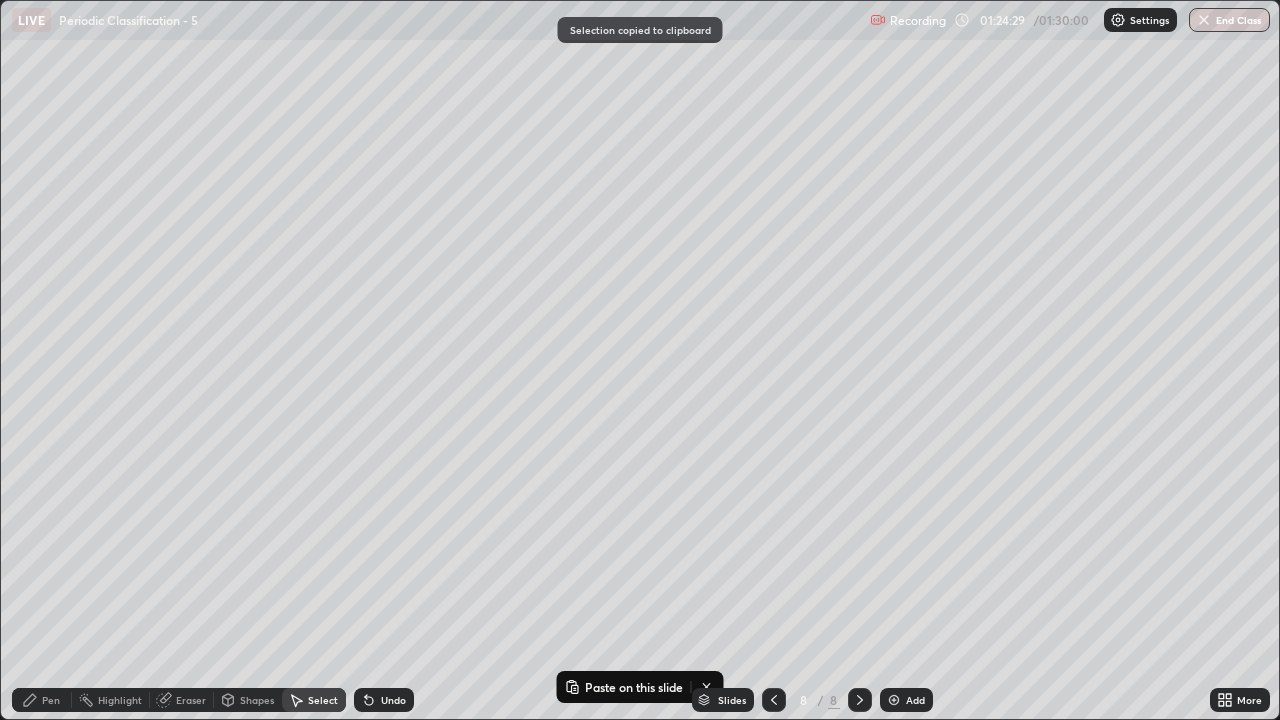 click at bounding box center [894, 700] 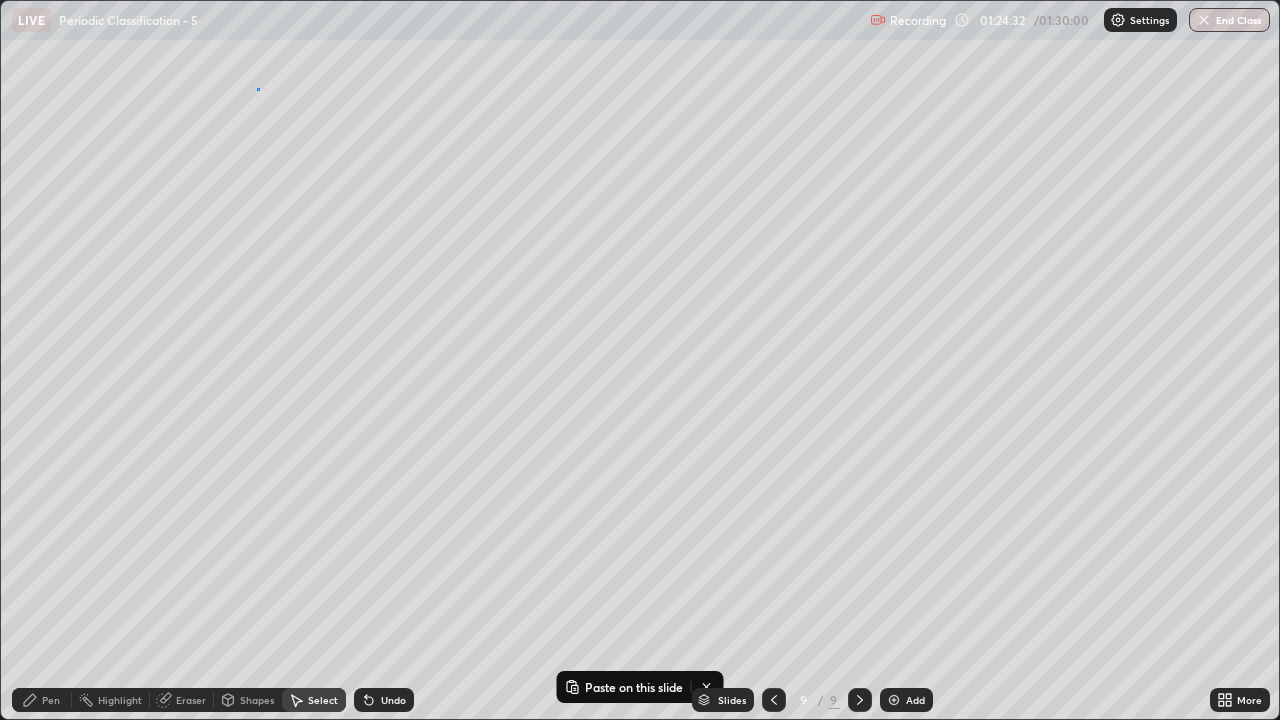 click on "0 ° Undo Copy Paste here Duplicate Duplicate to new slide Delete" at bounding box center [640, 360] 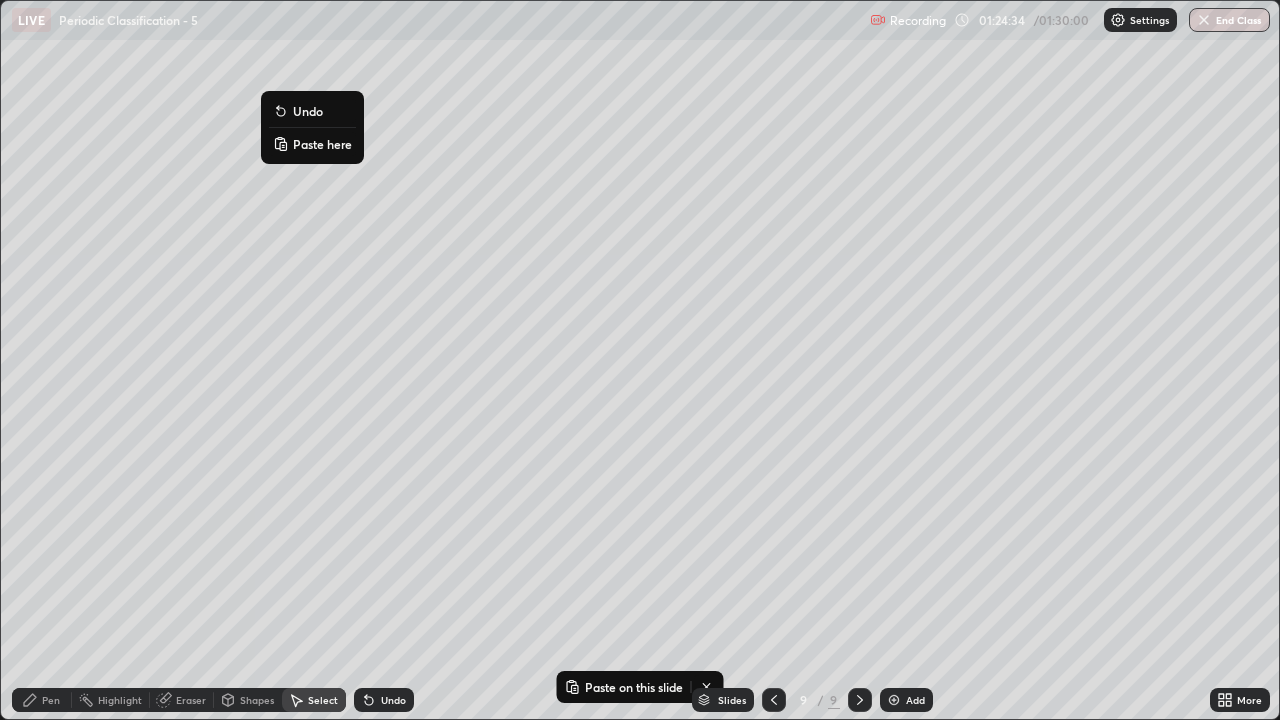 click on "Paste here" at bounding box center (322, 144) 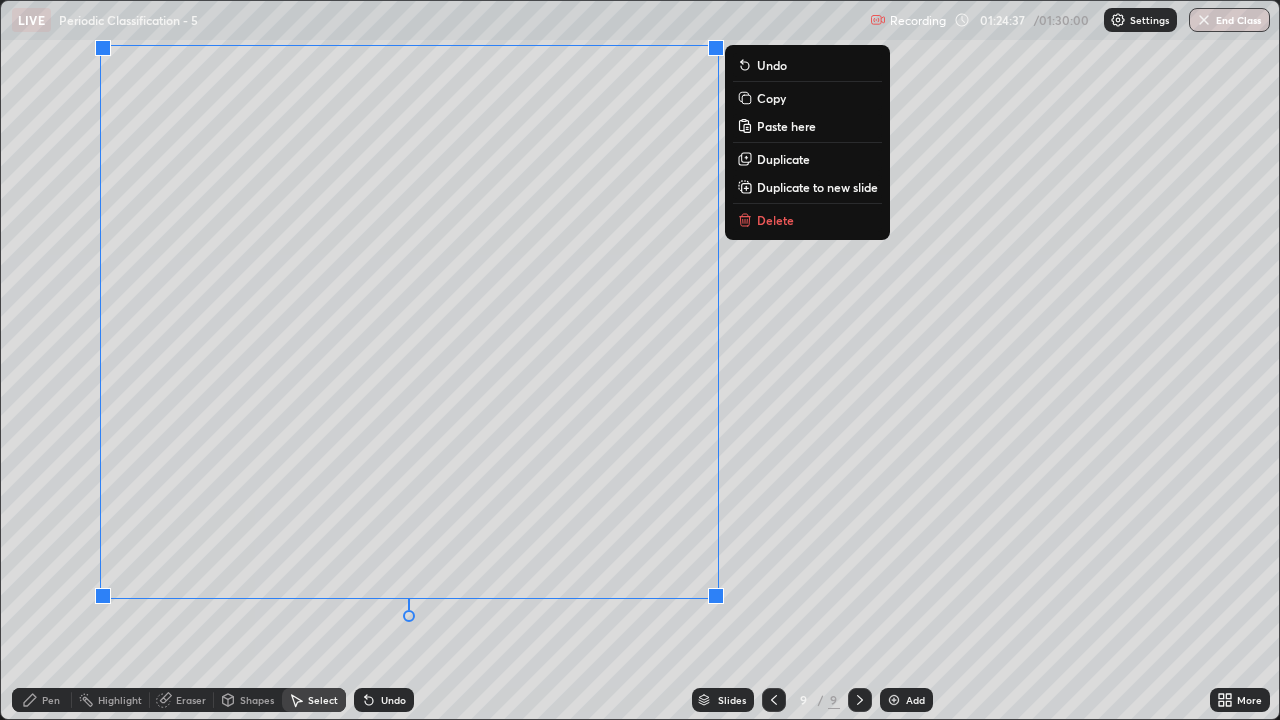 click on "Pen" at bounding box center [51, 700] 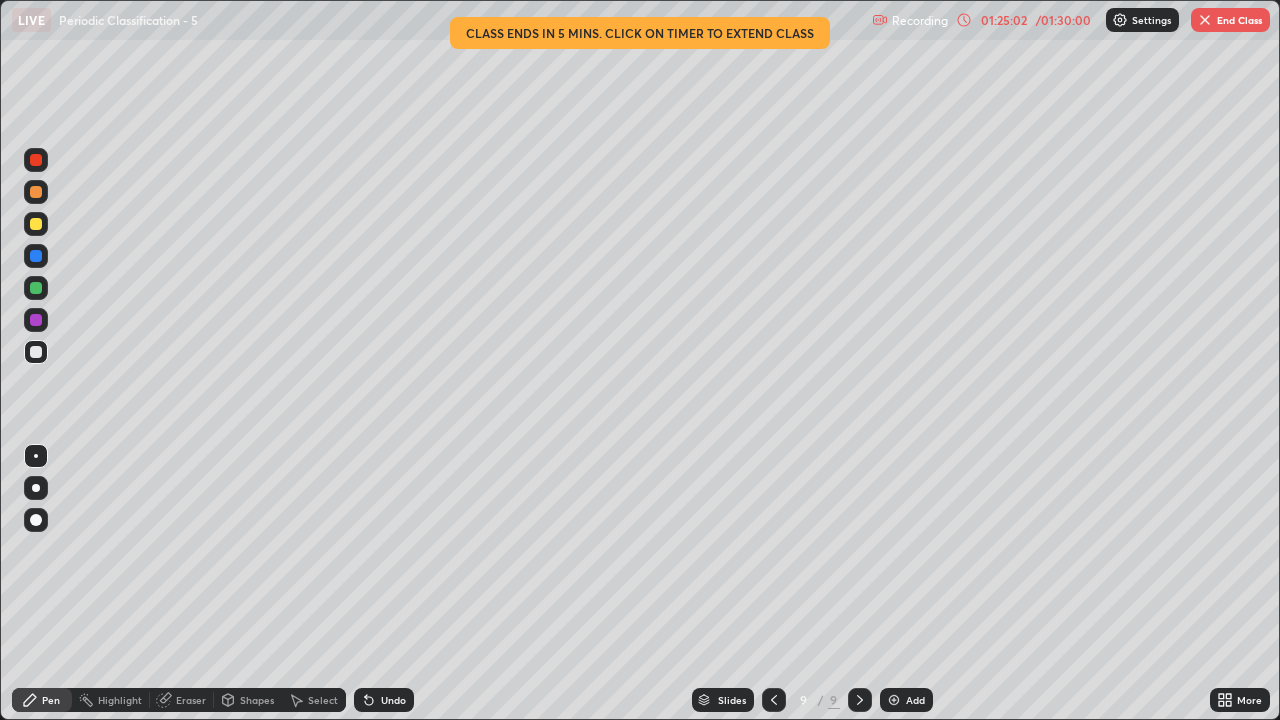 click on "Undo" at bounding box center [393, 700] 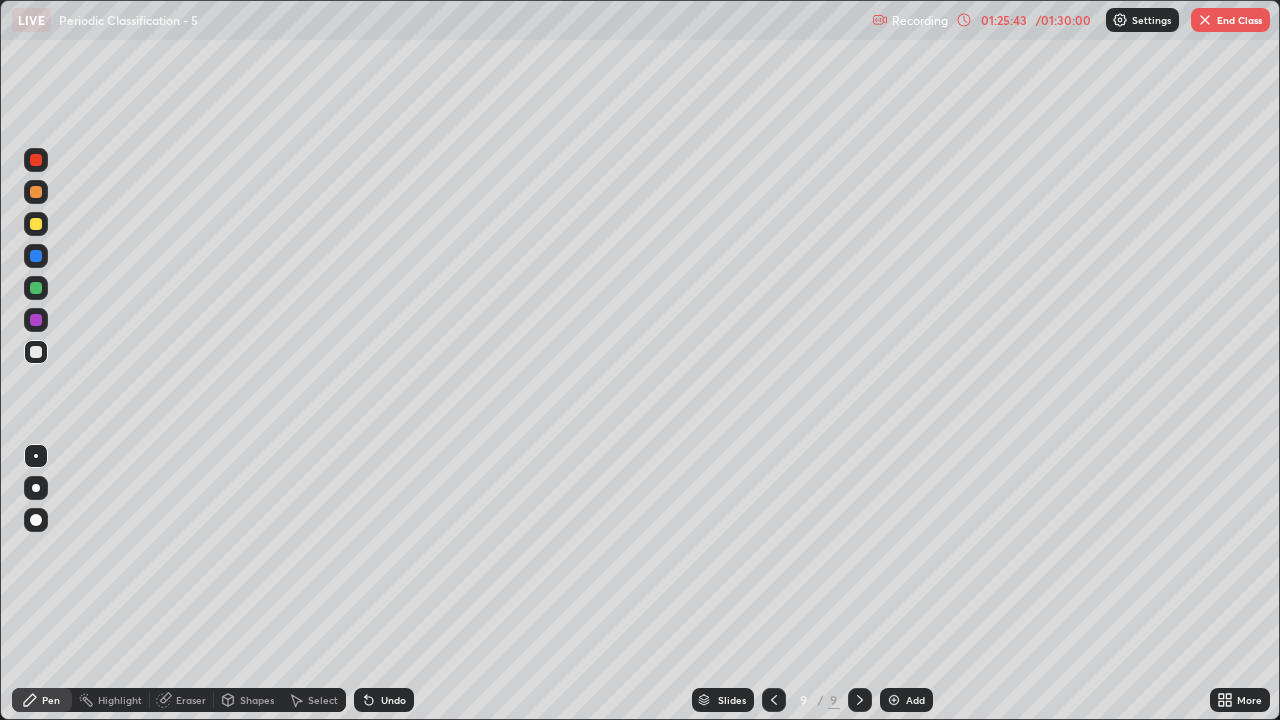 click on "Slides" at bounding box center [732, 700] 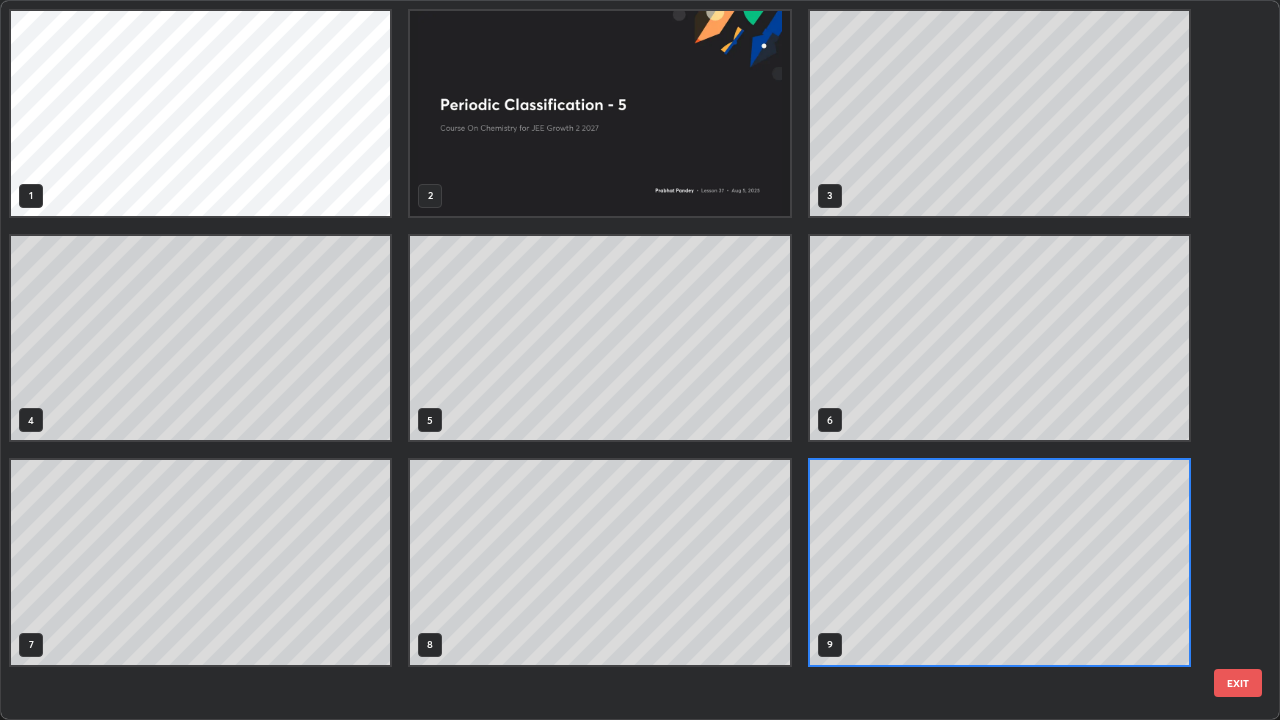 scroll, scrollTop: 7, scrollLeft: 11, axis: both 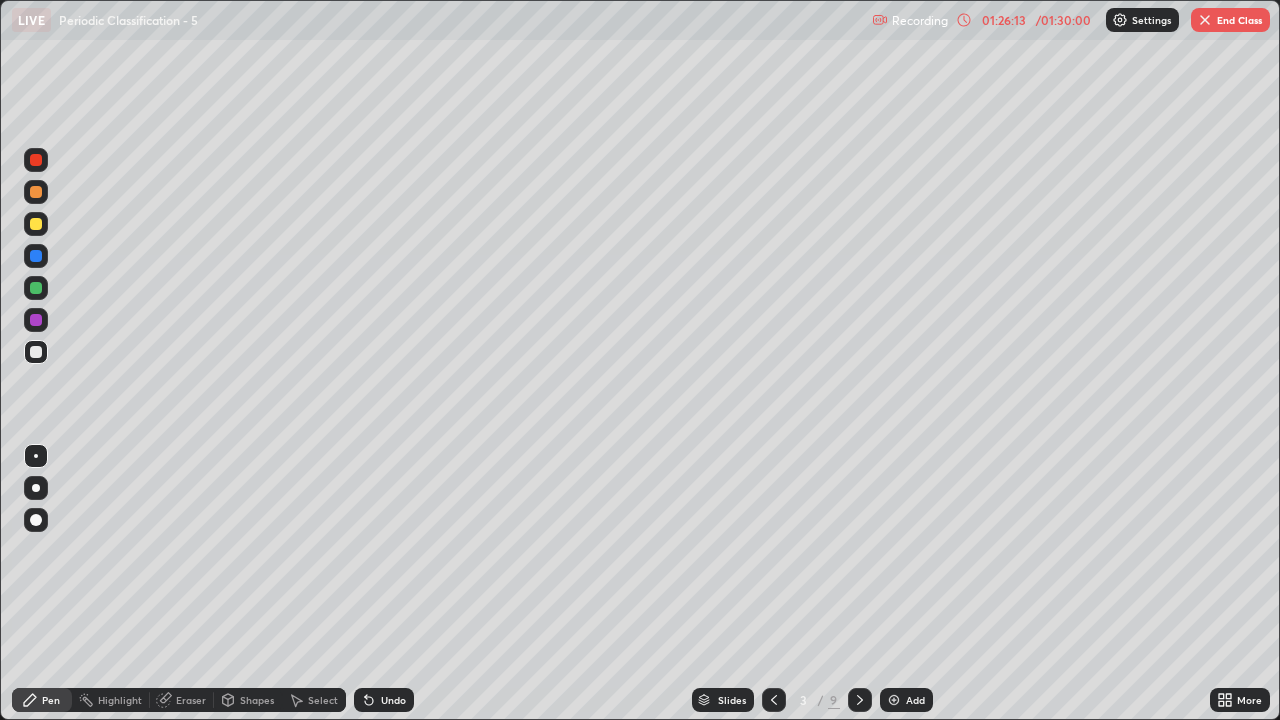 click 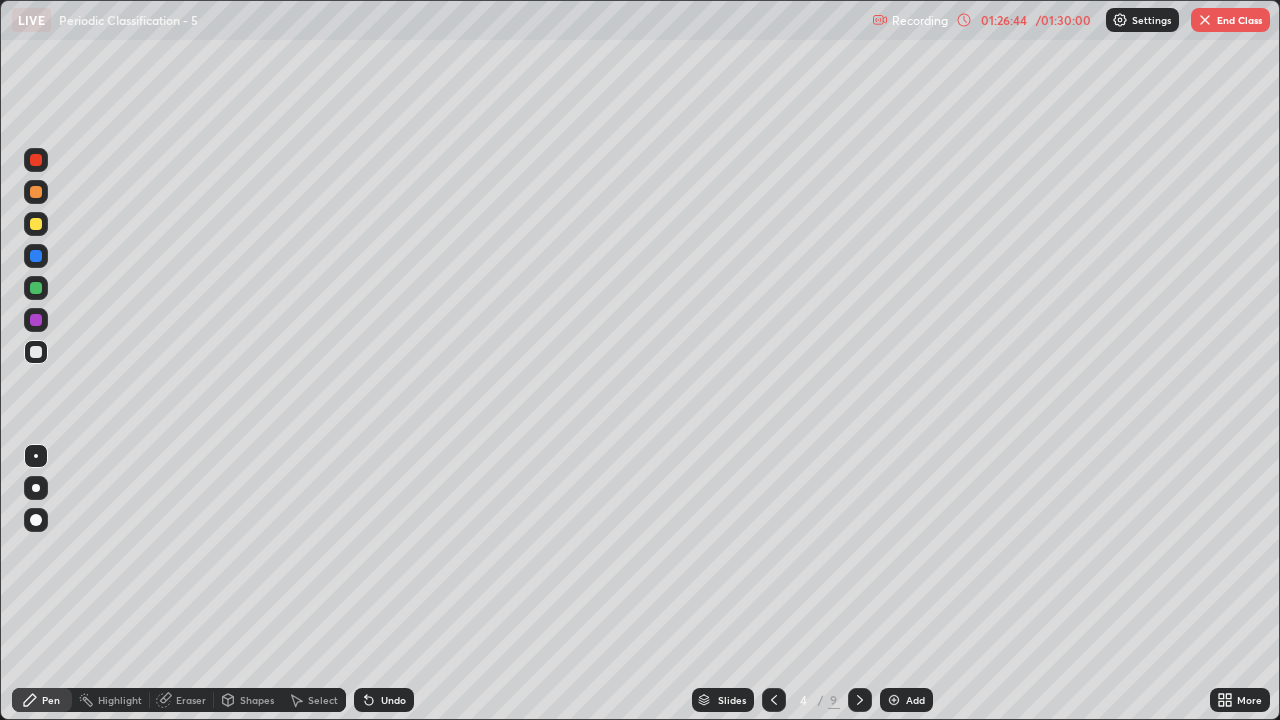 click 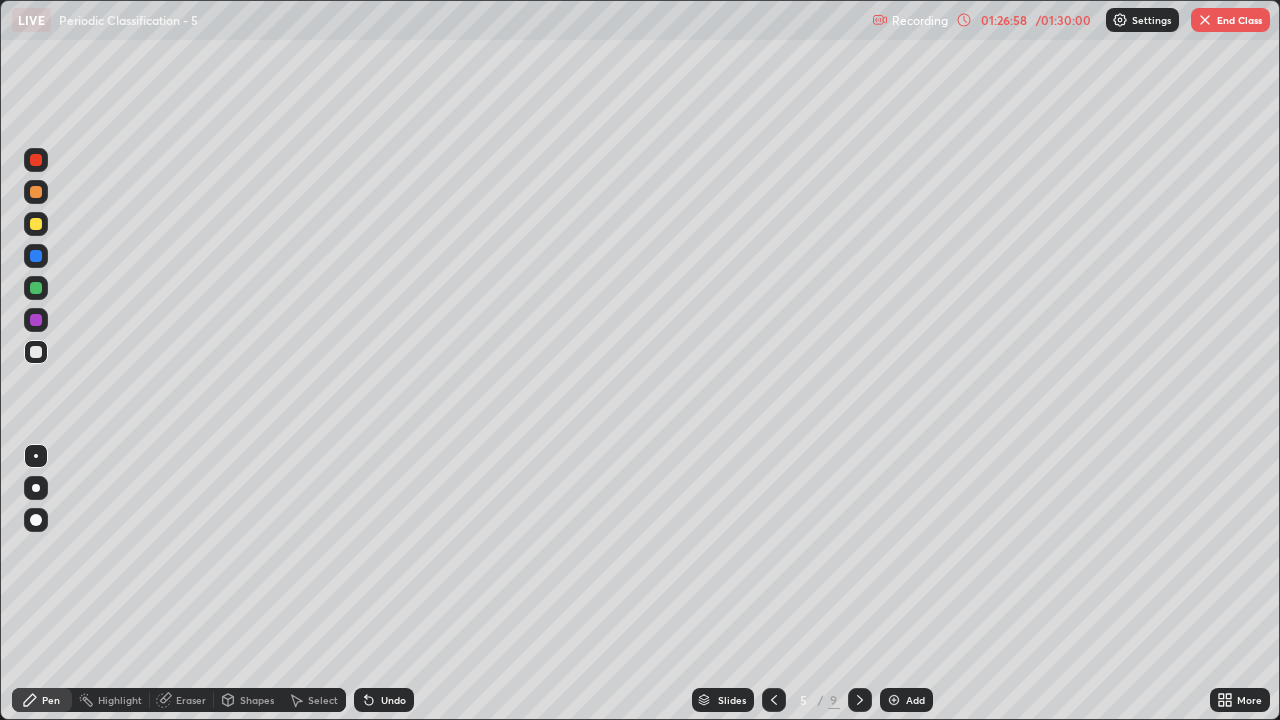 click 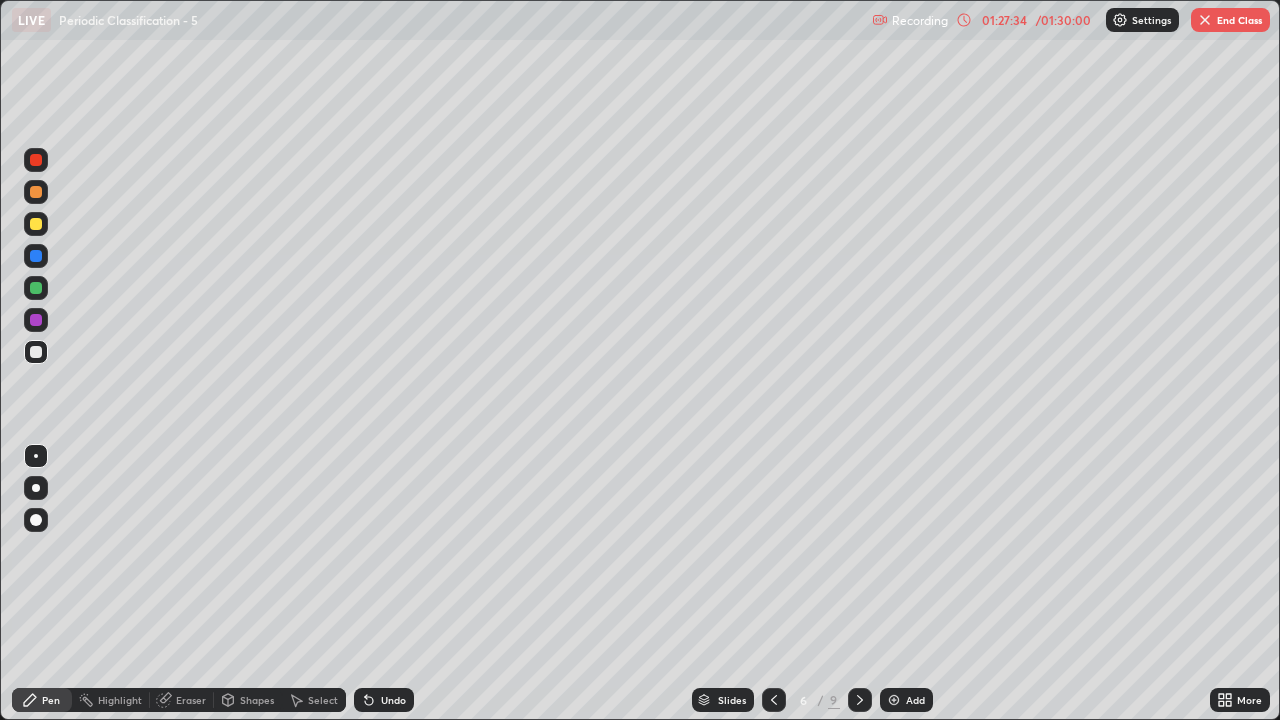click 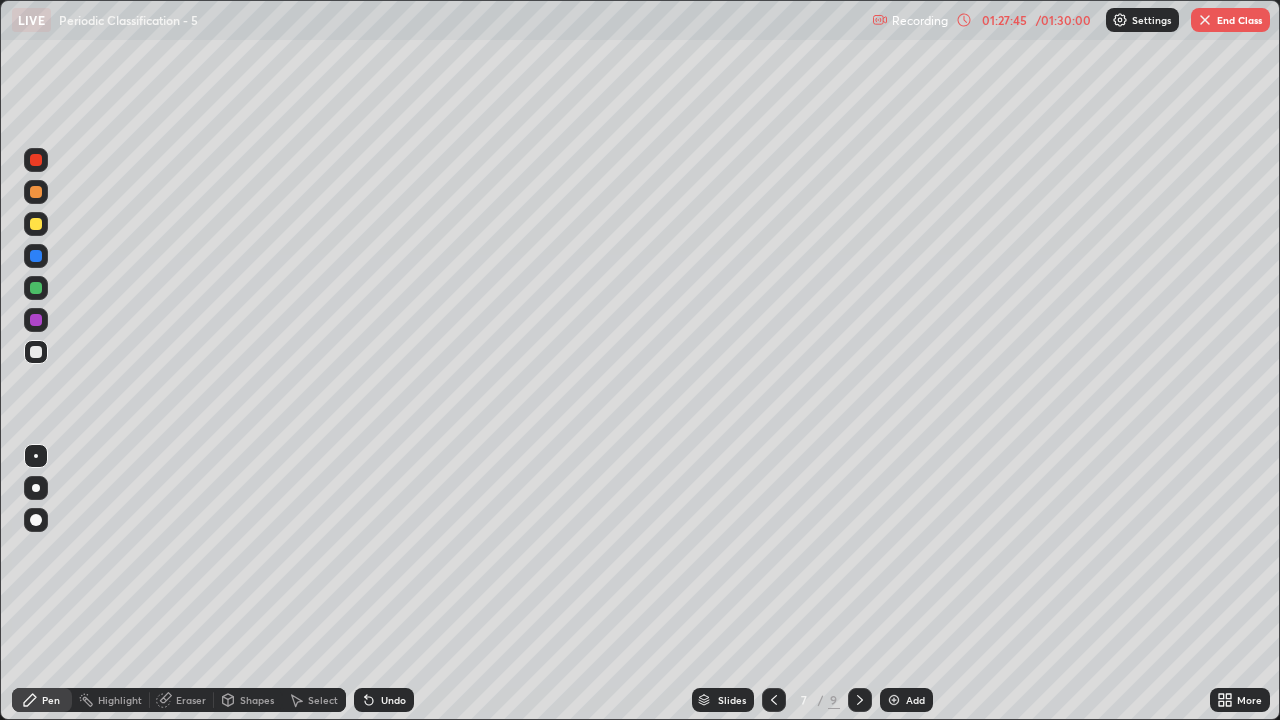 click at bounding box center [860, 700] 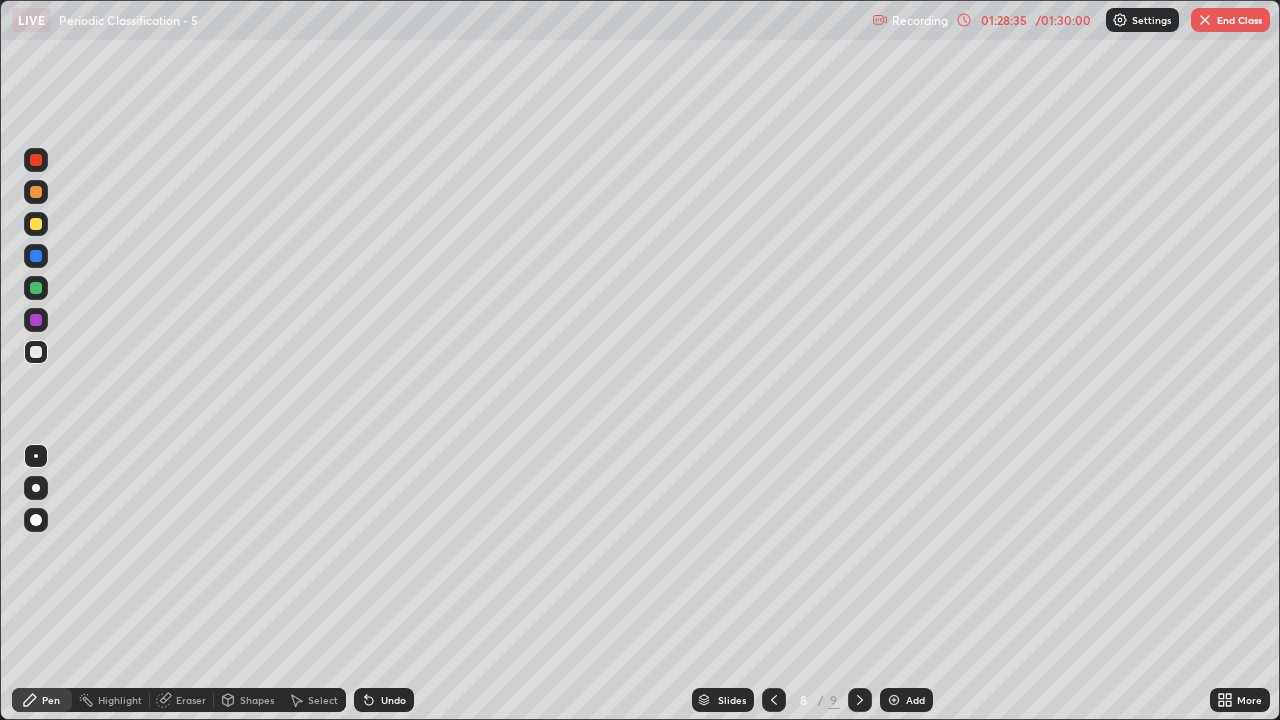 click on "End Class" at bounding box center [1230, 20] 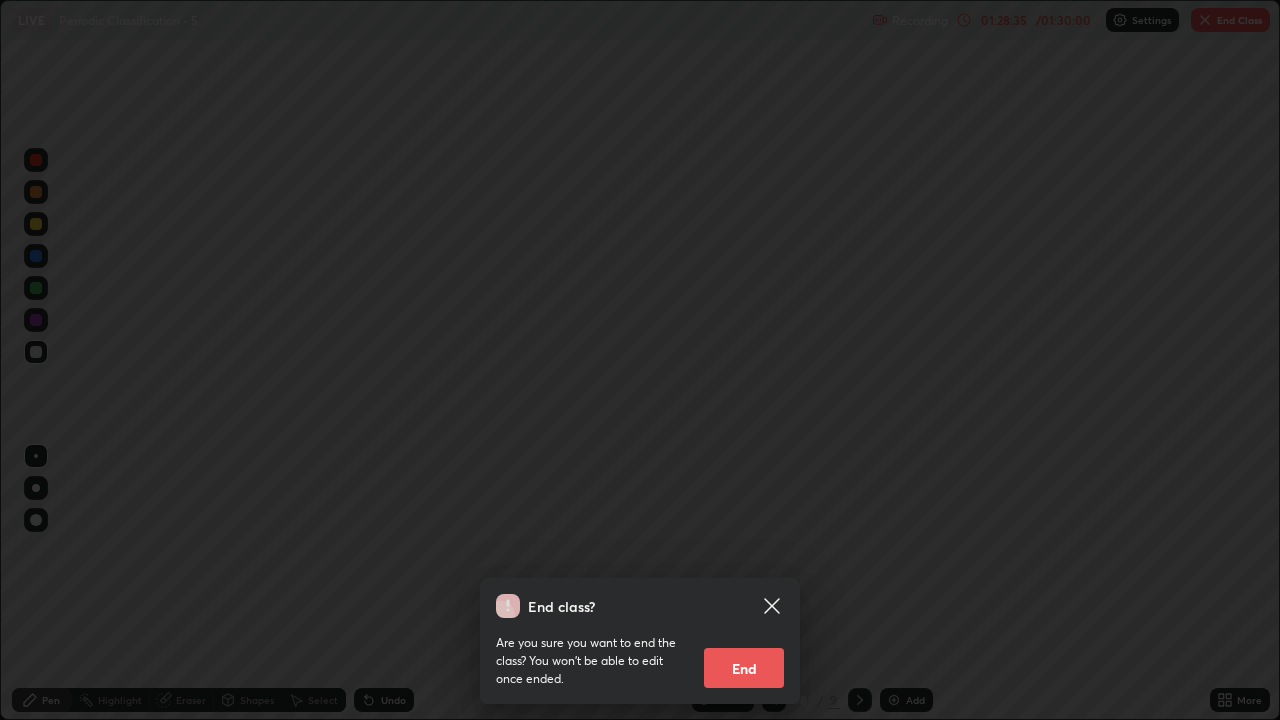 click on "End" at bounding box center (744, 668) 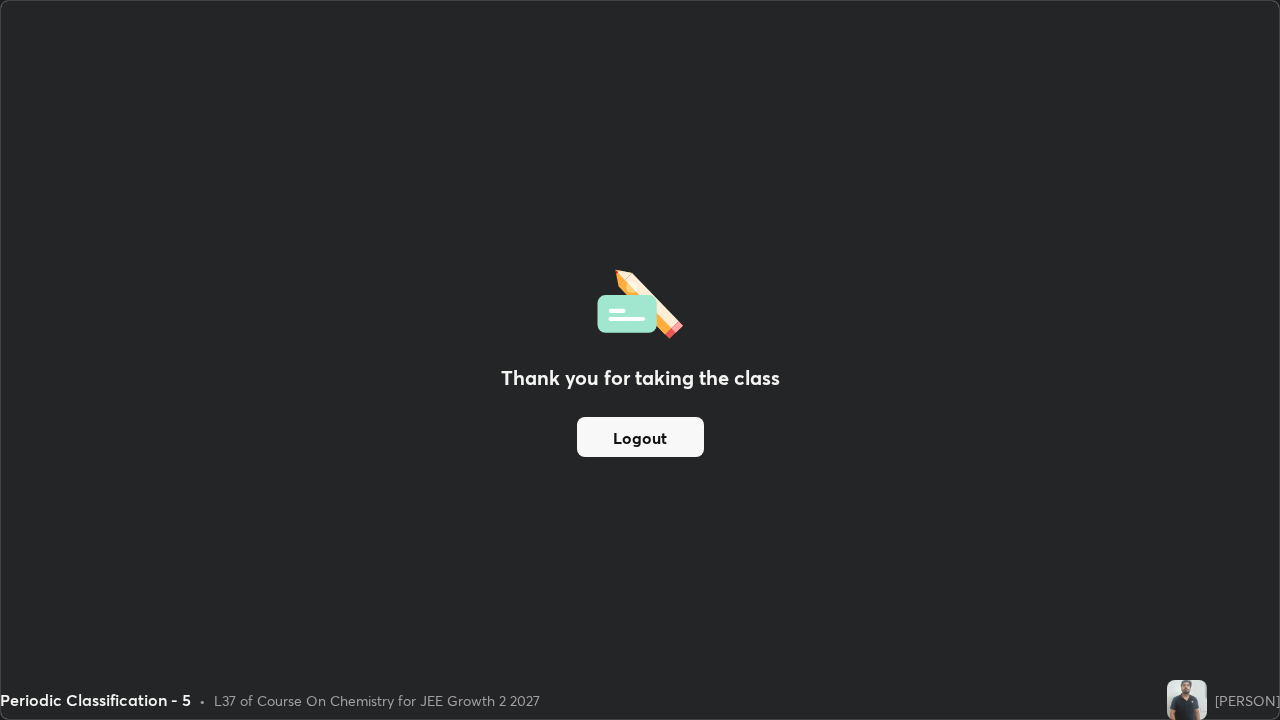 click on "Logout" at bounding box center [640, 437] 